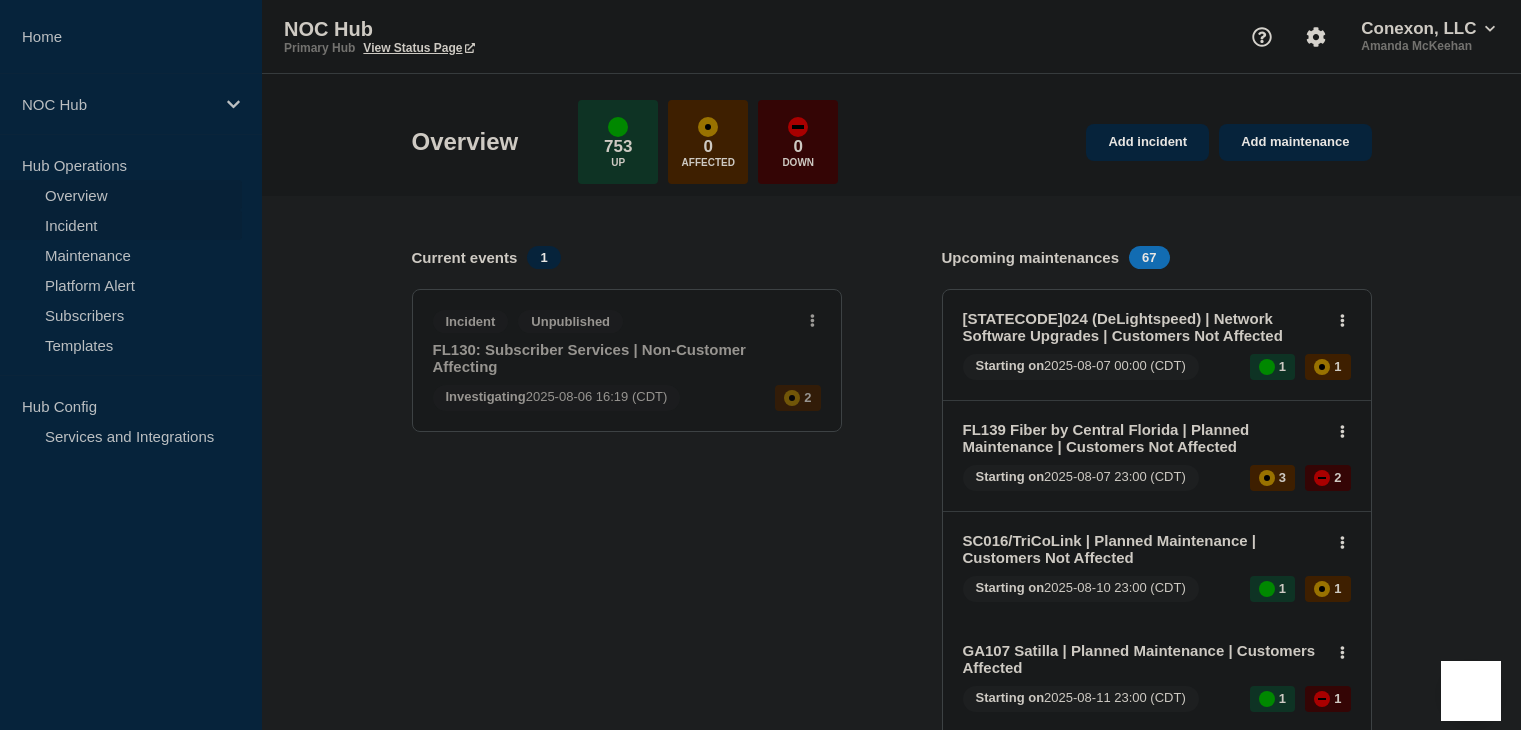 scroll, scrollTop: 0, scrollLeft: 0, axis: both 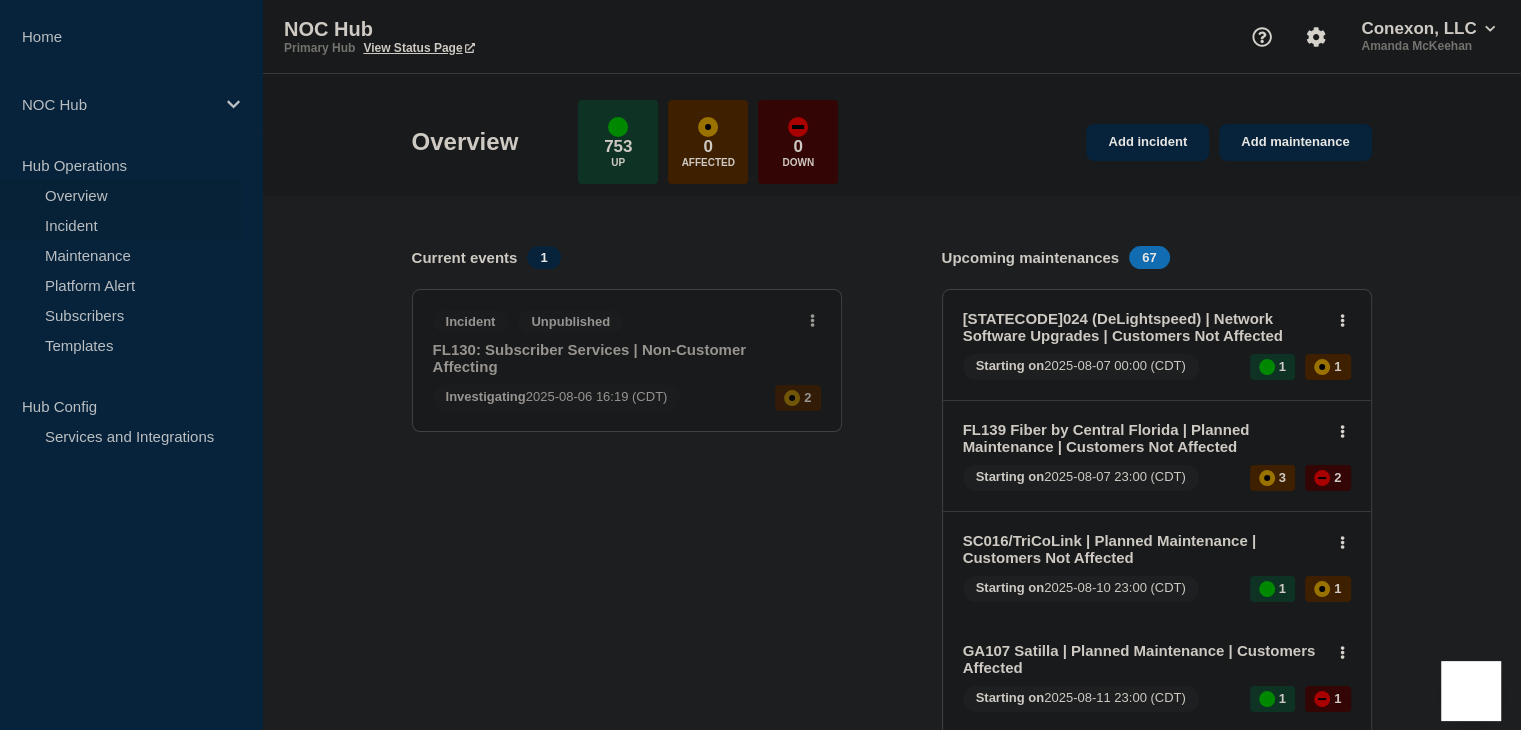 click on "Incident" at bounding box center (121, 225) 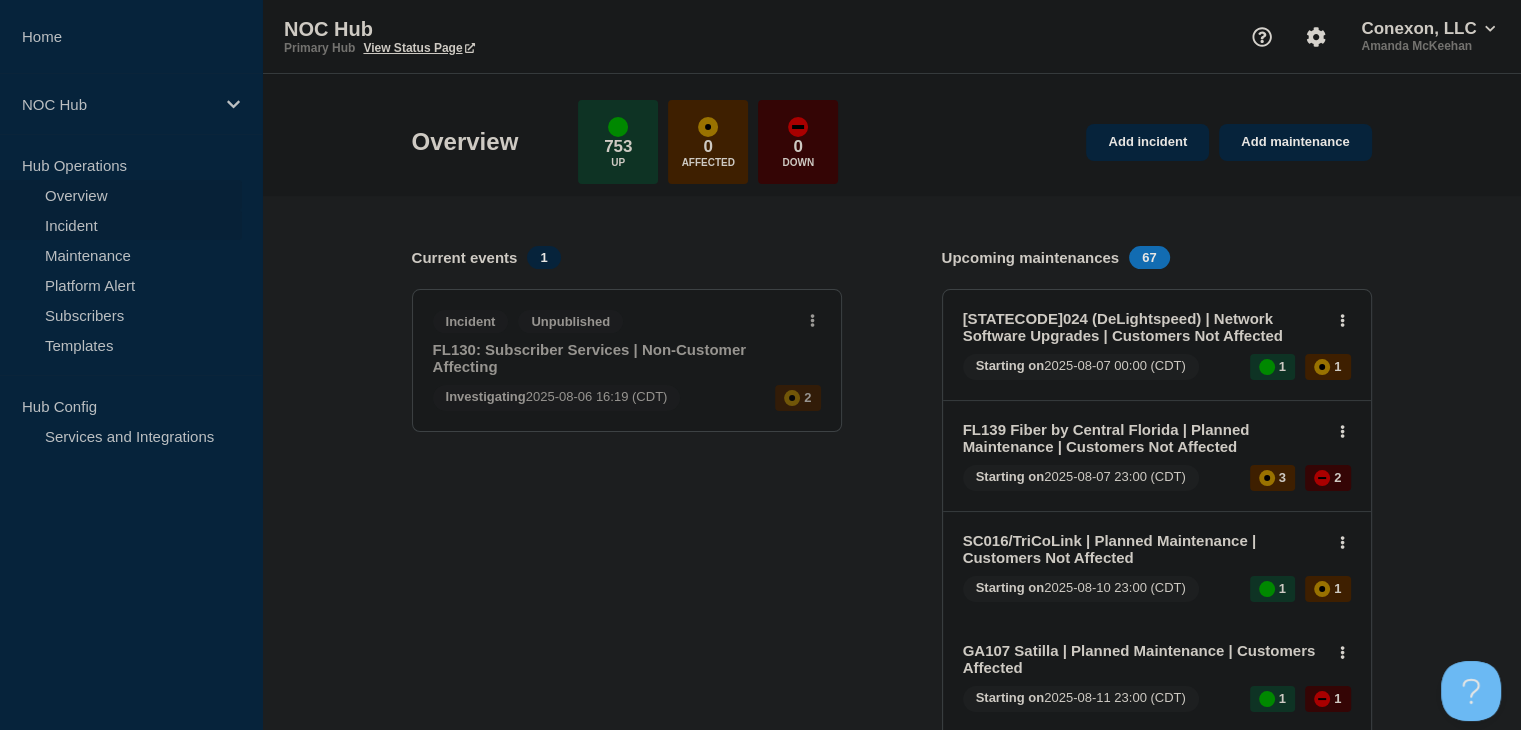 scroll, scrollTop: 0, scrollLeft: 0, axis: both 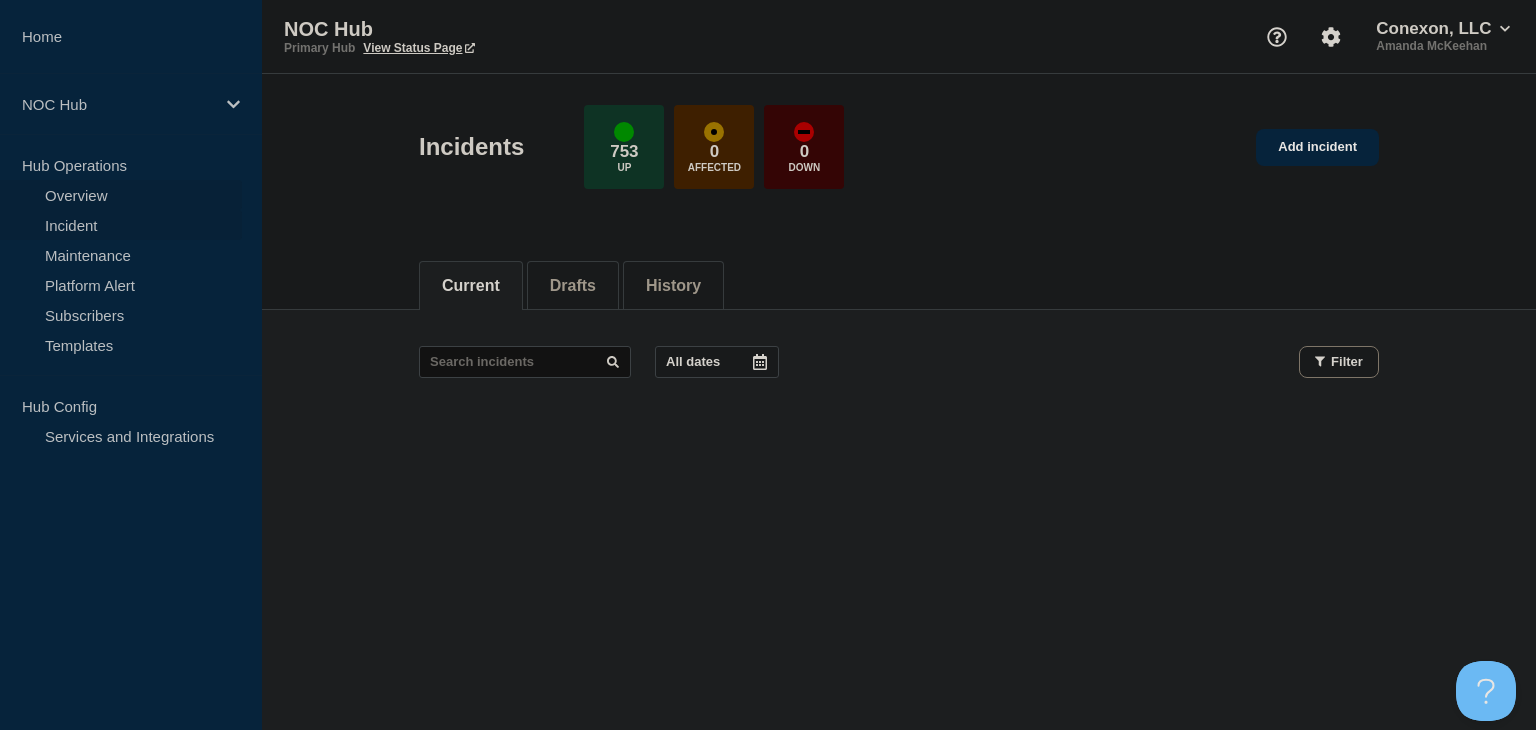 click on "Overview" at bounding box center (121, 195) 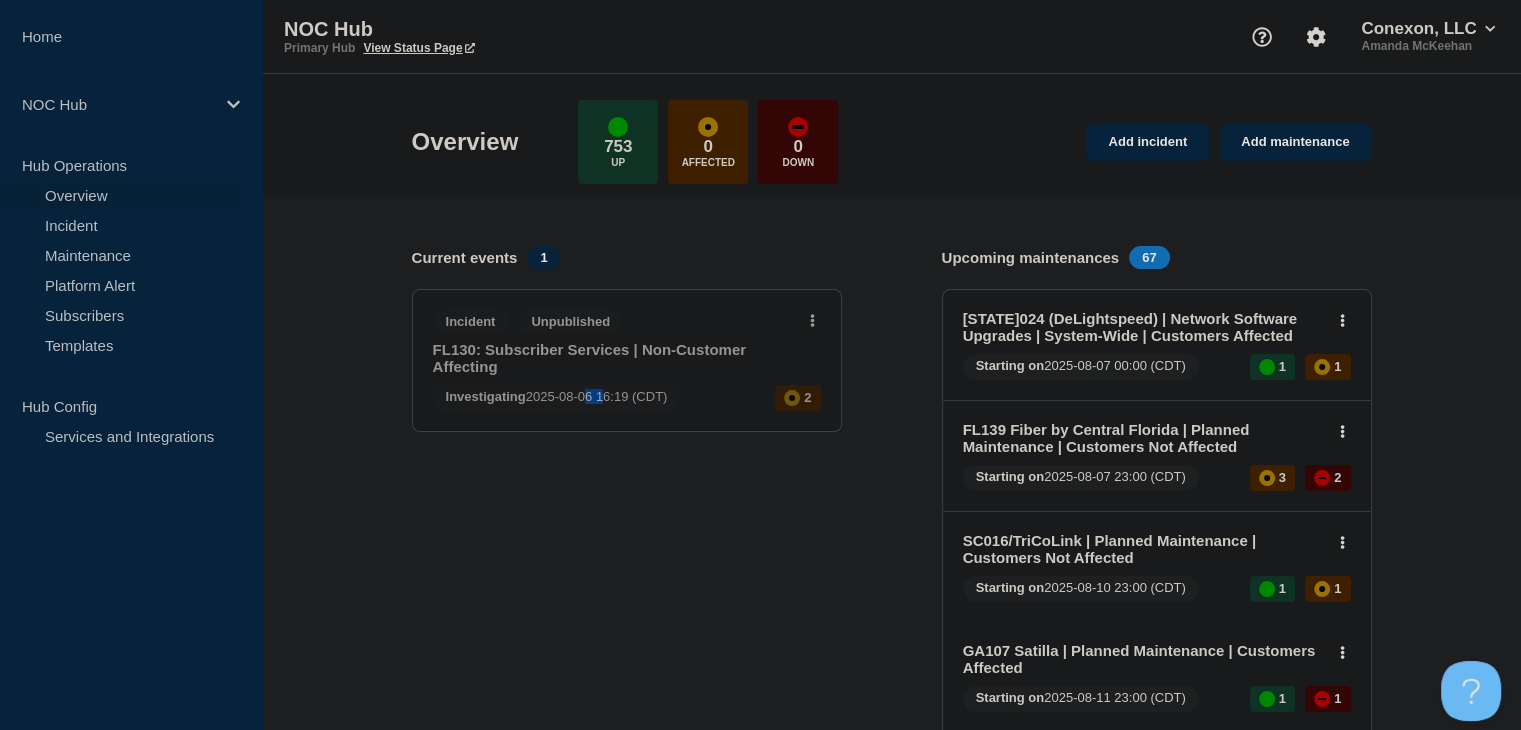 drag, startPoint x: 158, startPoint y: 1, endPoint x: 600, endPoint y: 484, distance: 654.71594 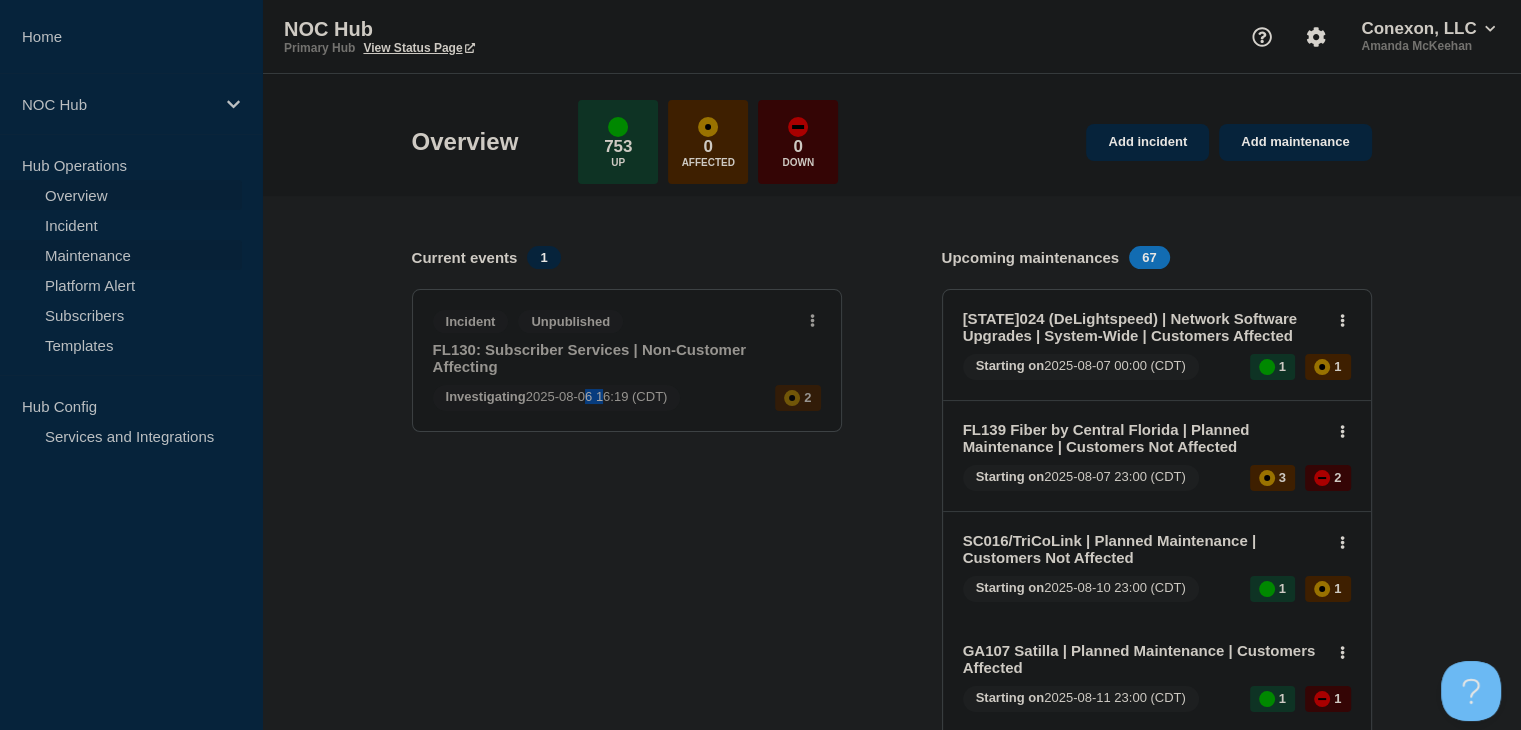 click on "Maintenance" at bounding box center [121, 255] 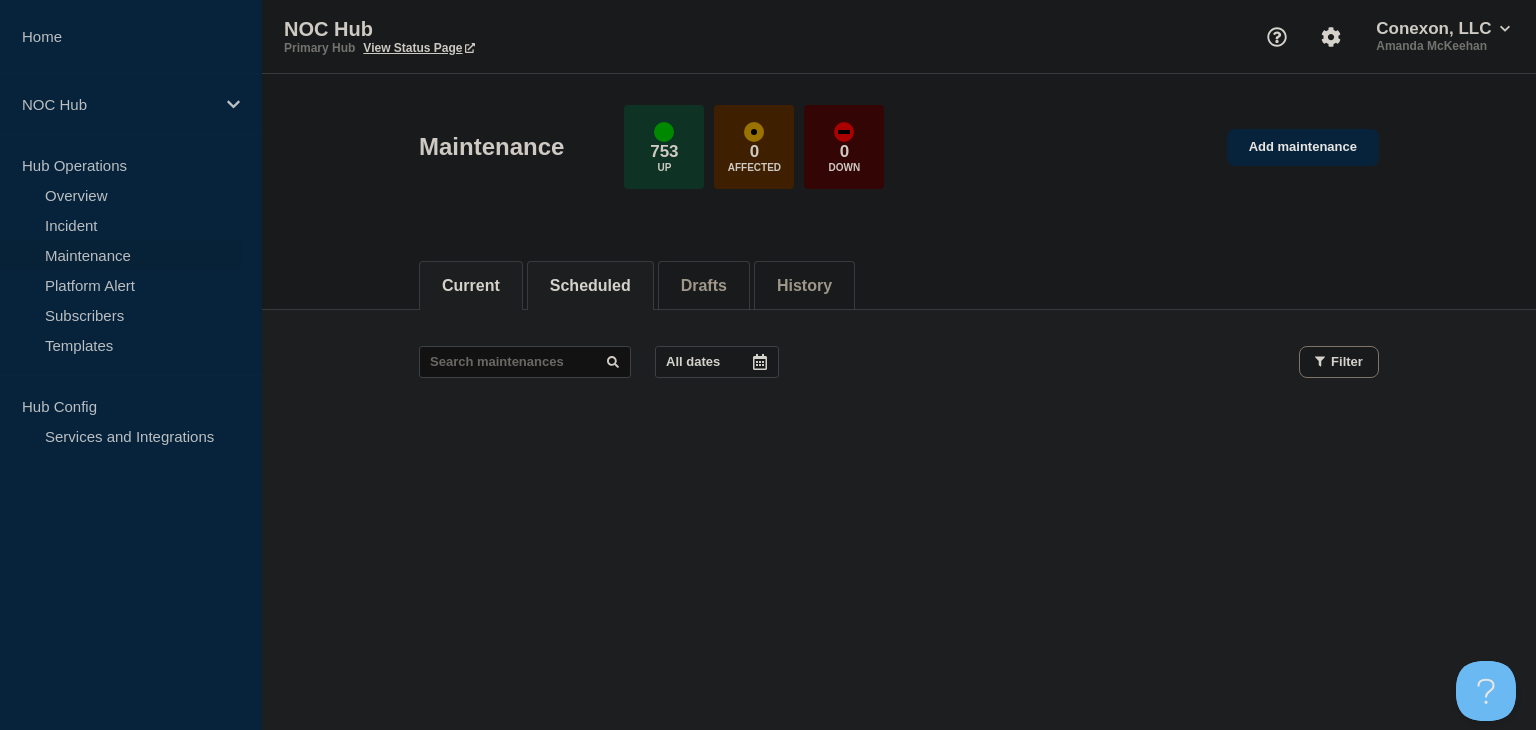 click on "Scheduled" at bounding box center [590, 286] 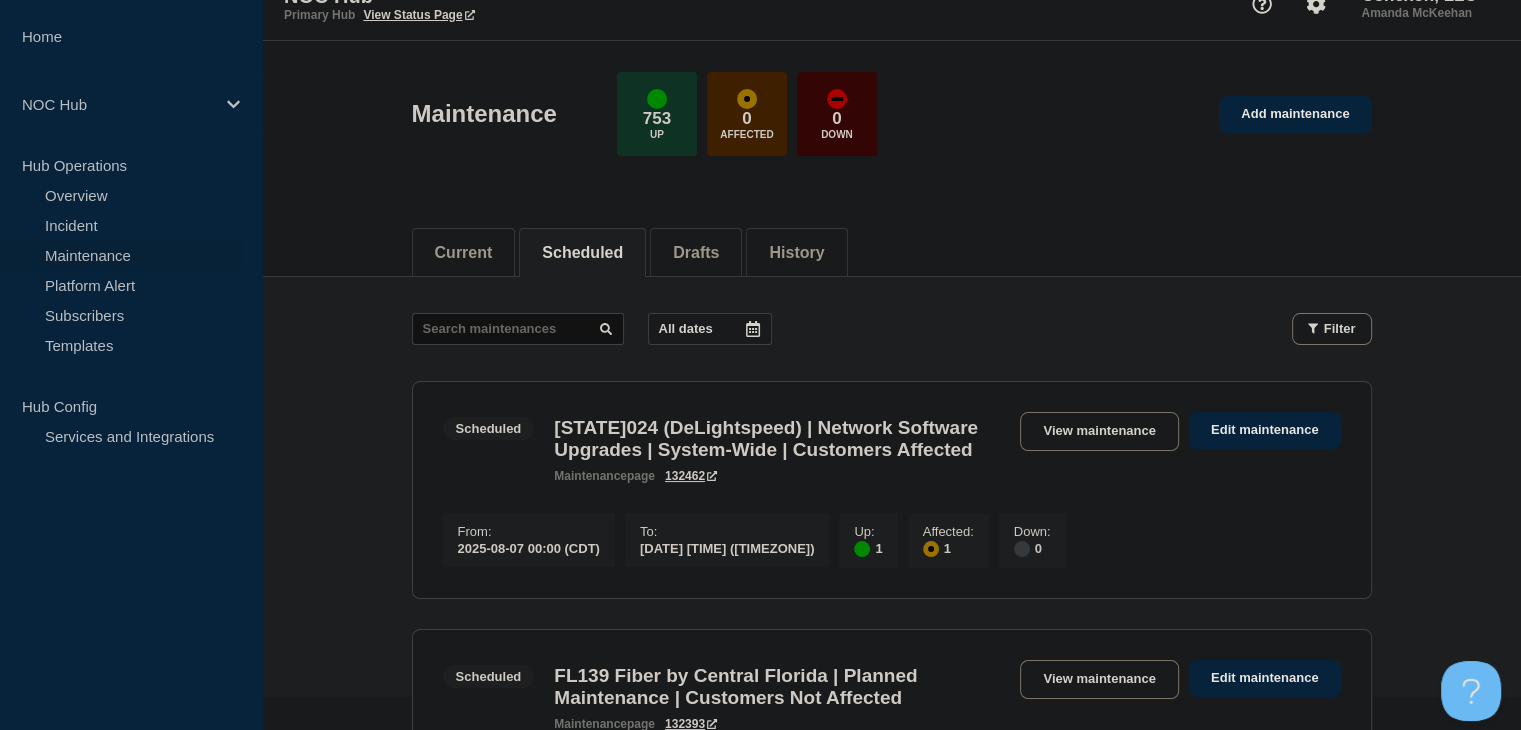 scroll, scrollTop: 0, scrollLeft: 0, axis: both 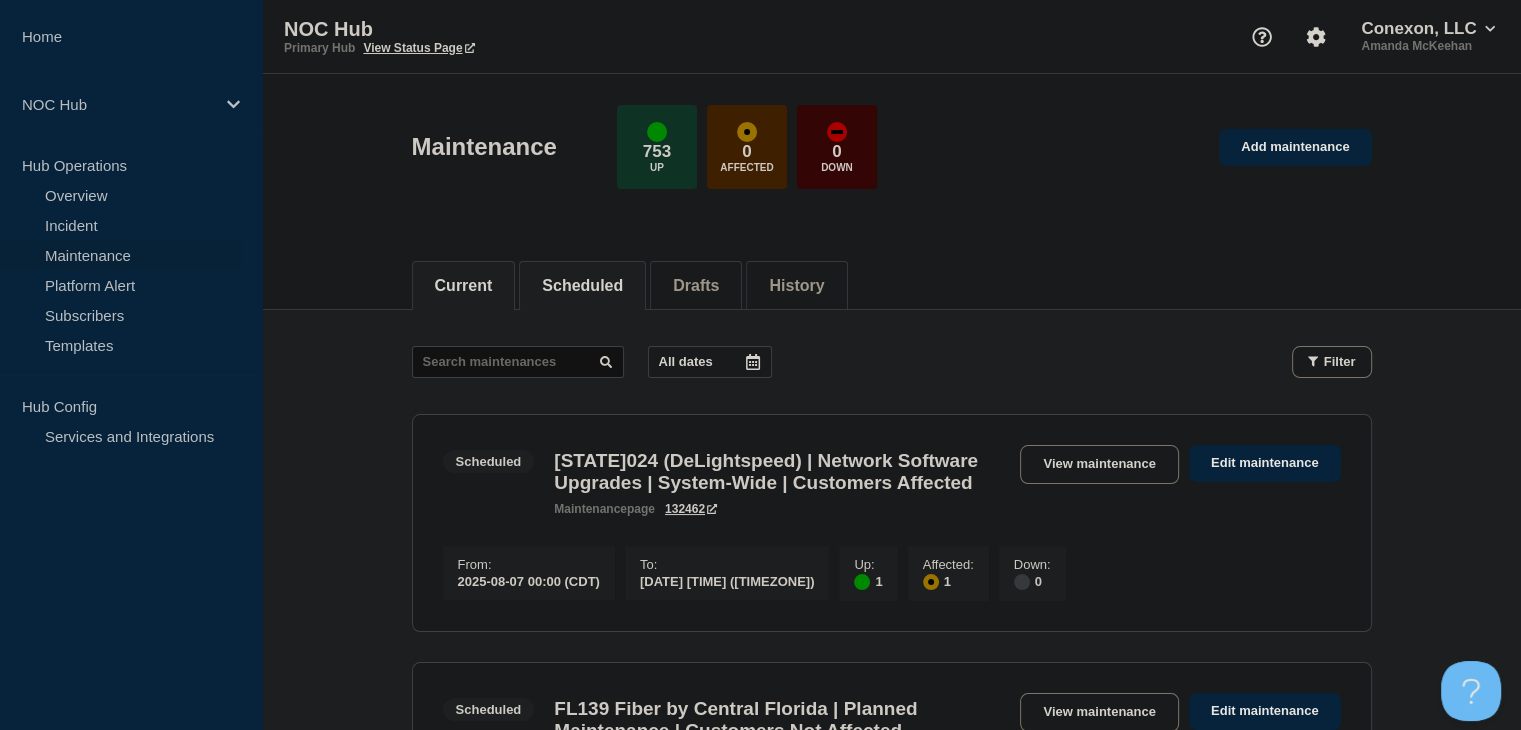 click on "Current" at bounding box center [464, 286] 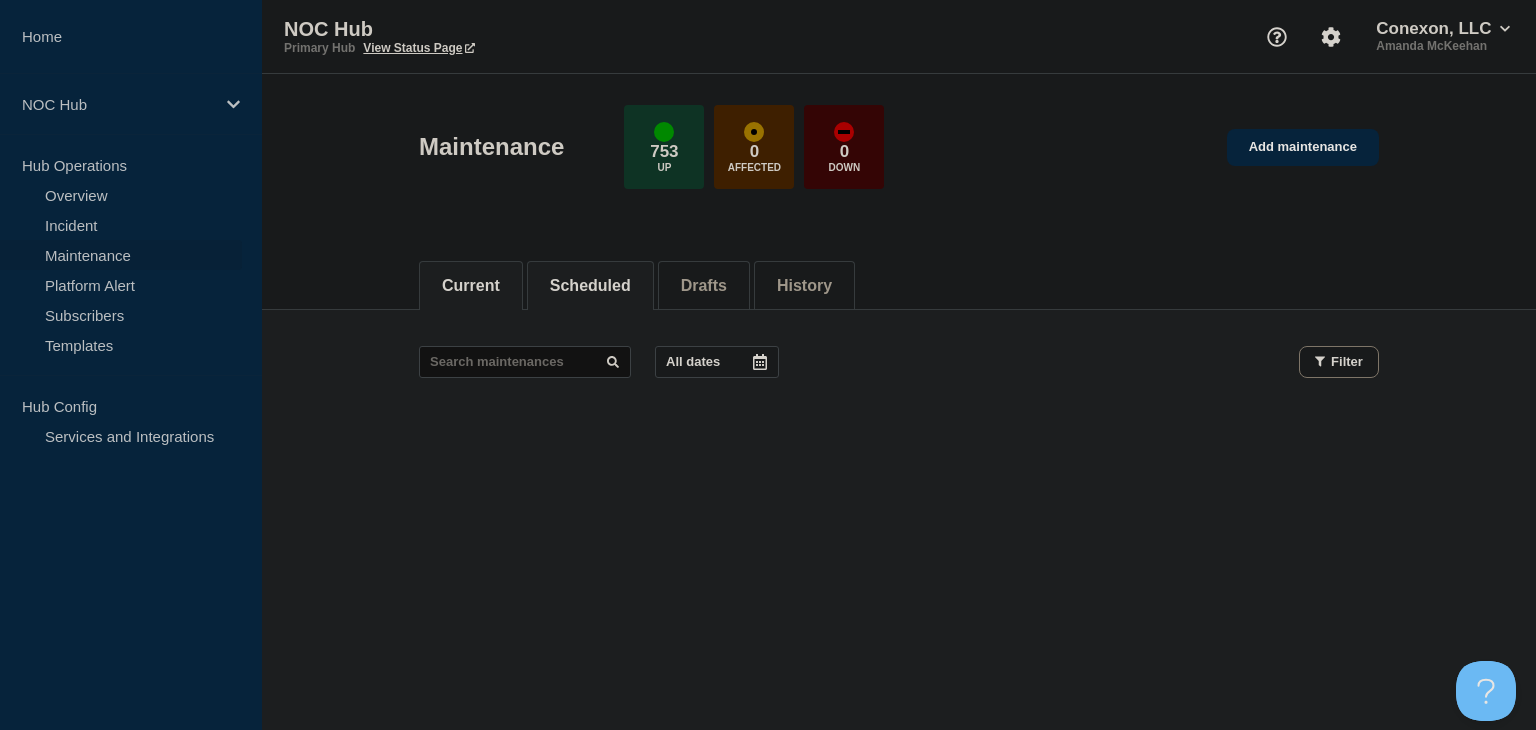 click on "Scheduled" at bounding box center (590, 286) 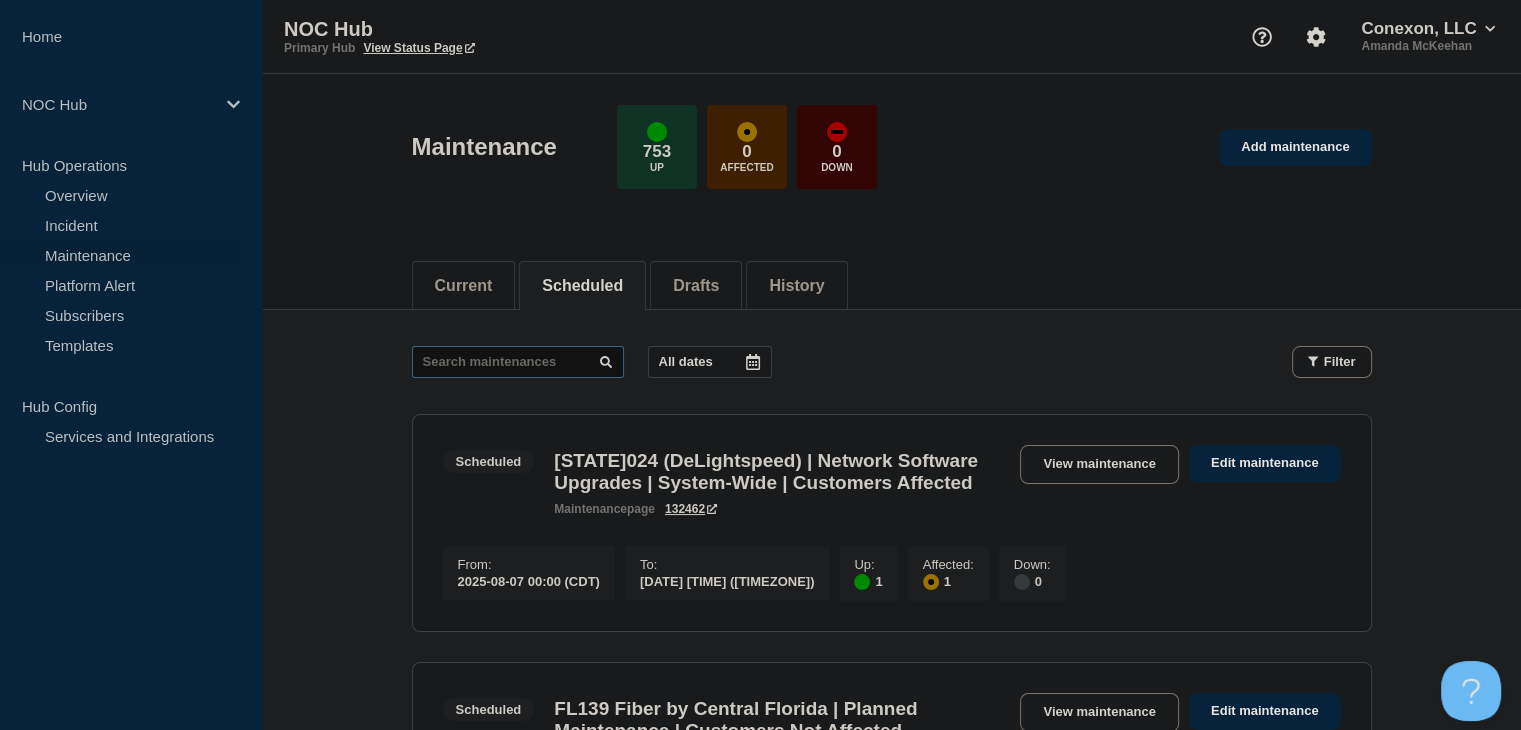 click at bounding box center [518, 362] 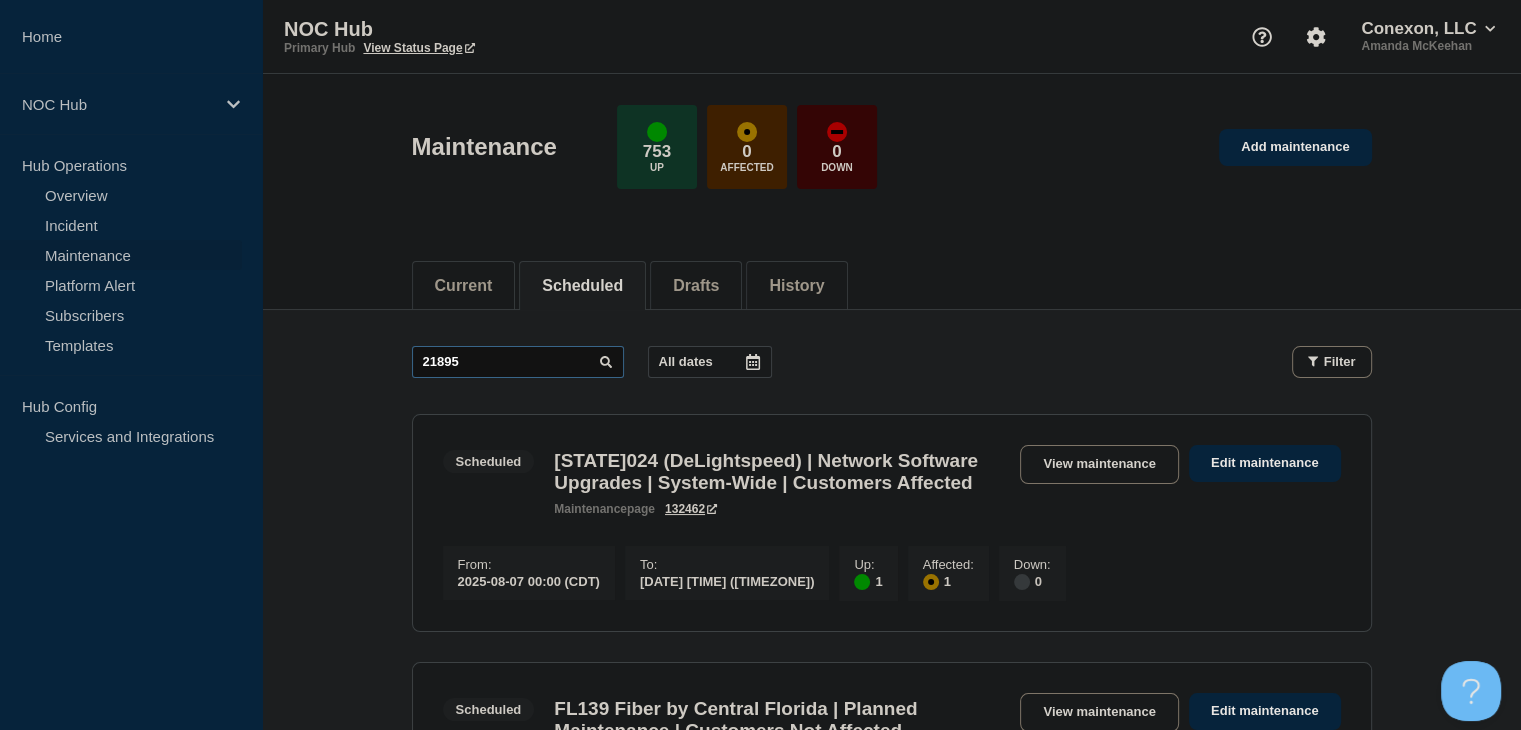 type on "21895" 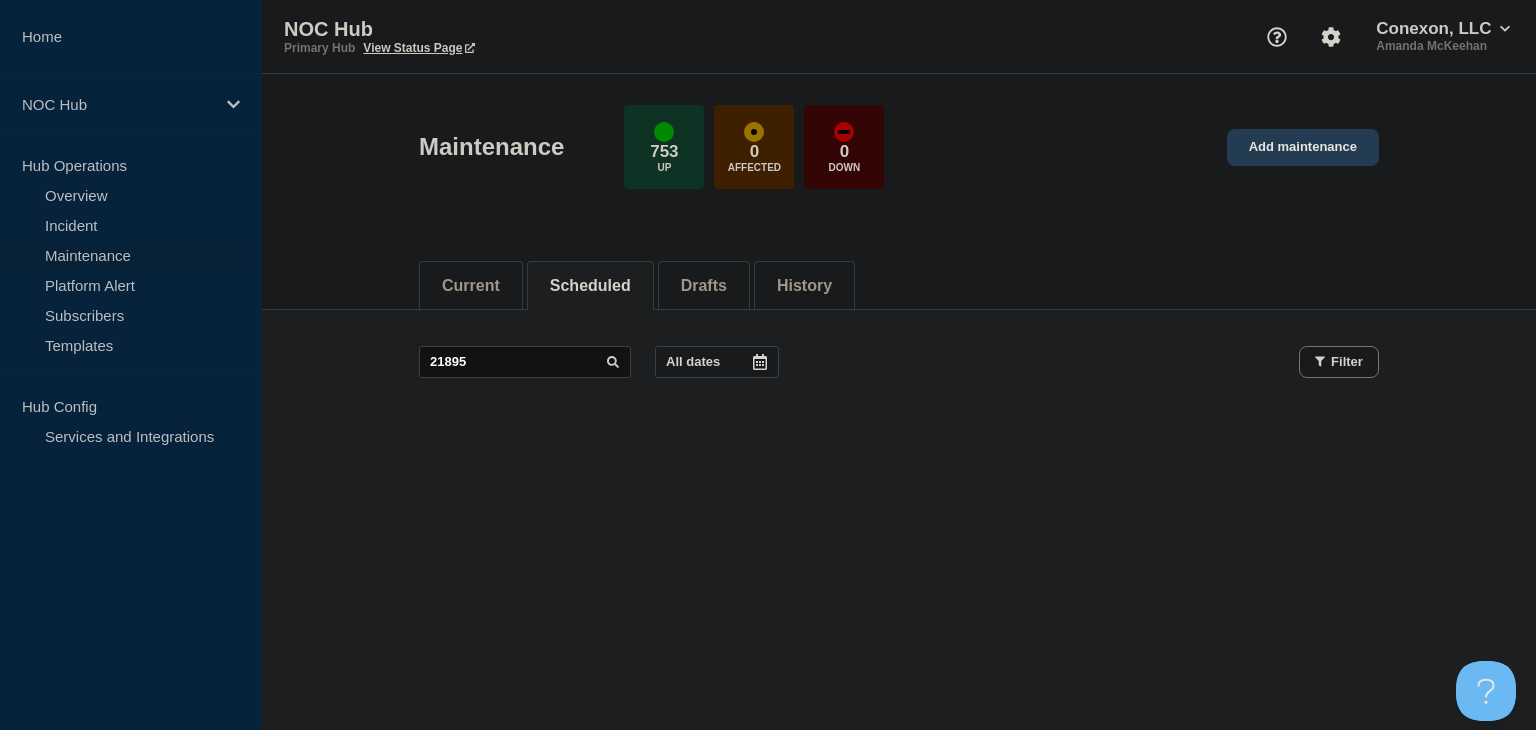 click on "Add maintenance" 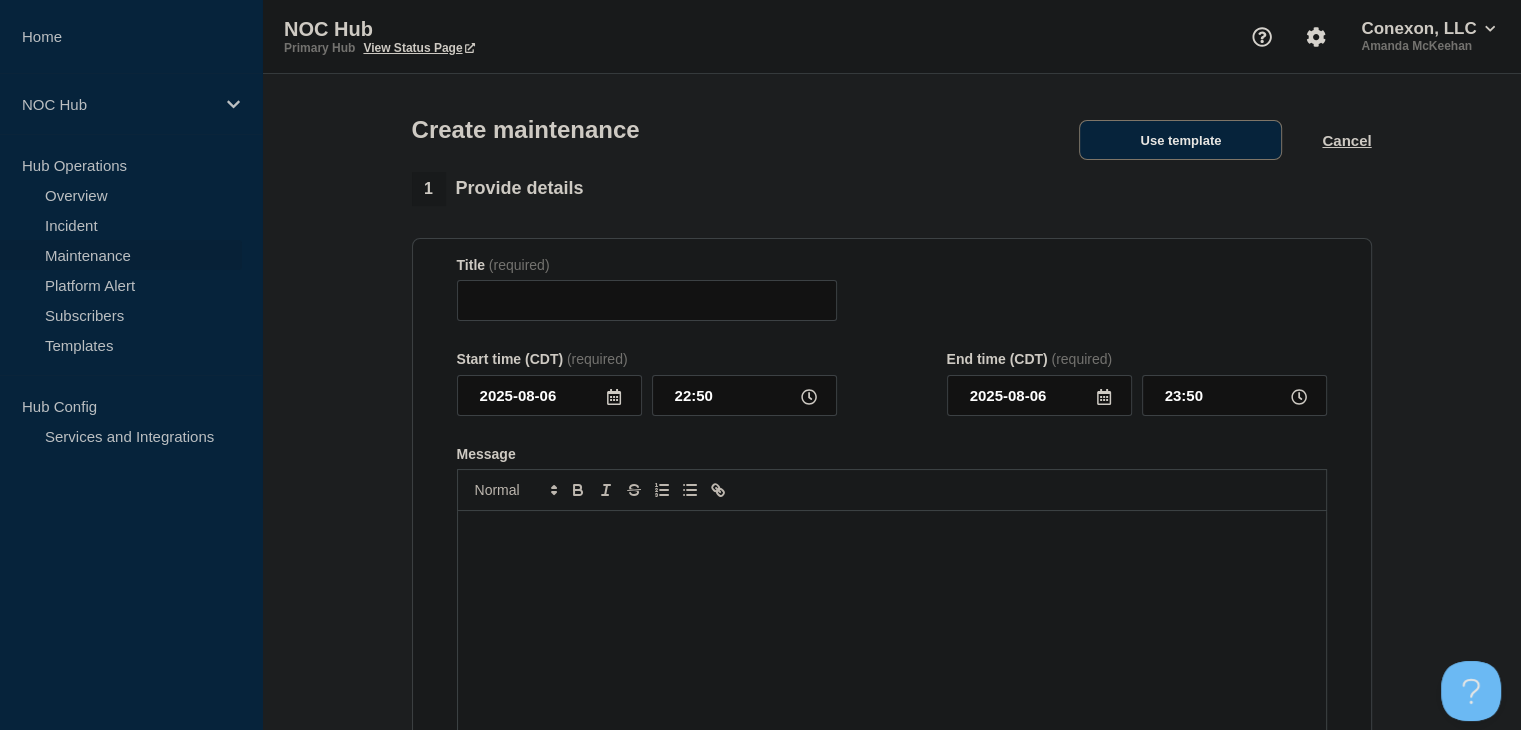 click on "Use template" at bounding box center [1180, 140] 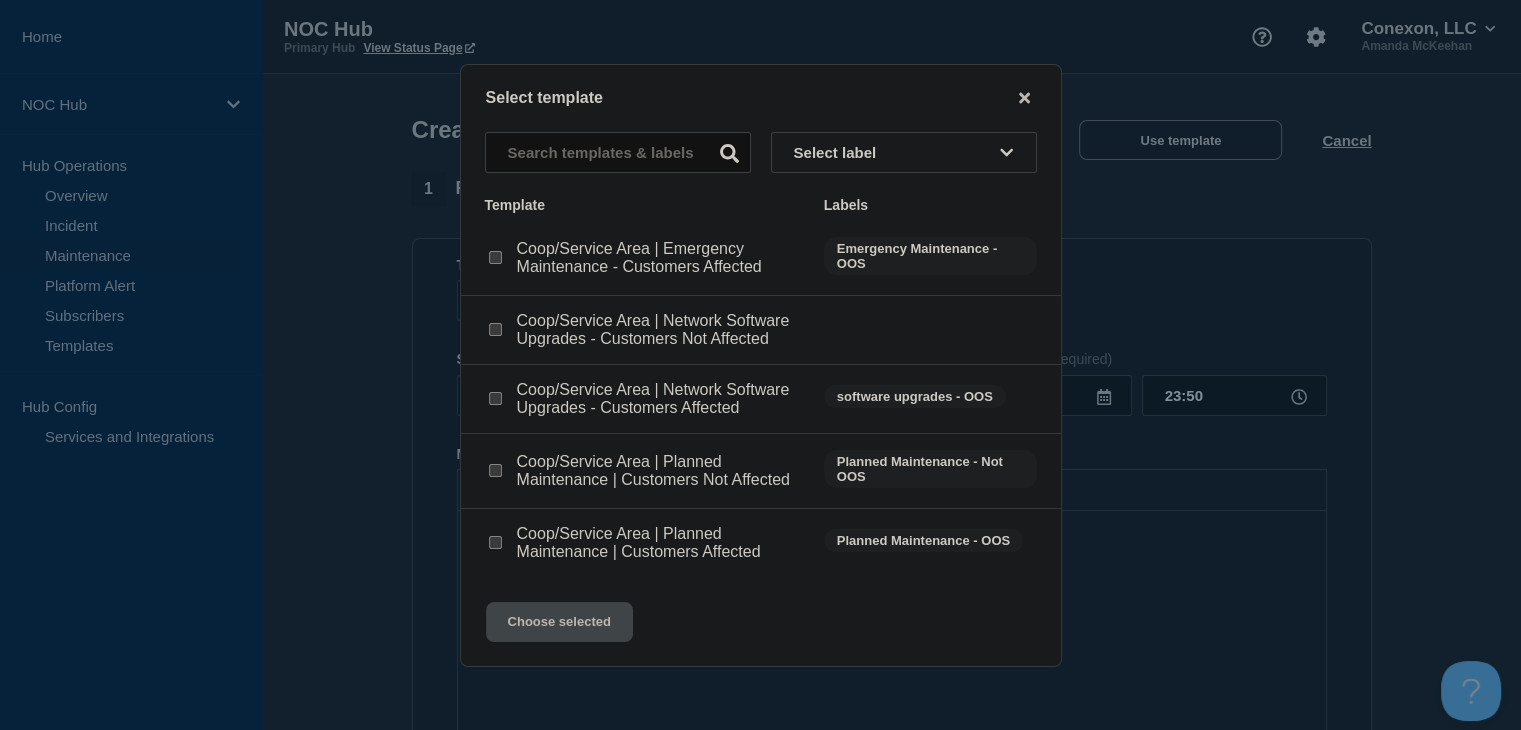 click at bounding box center [495, 542] 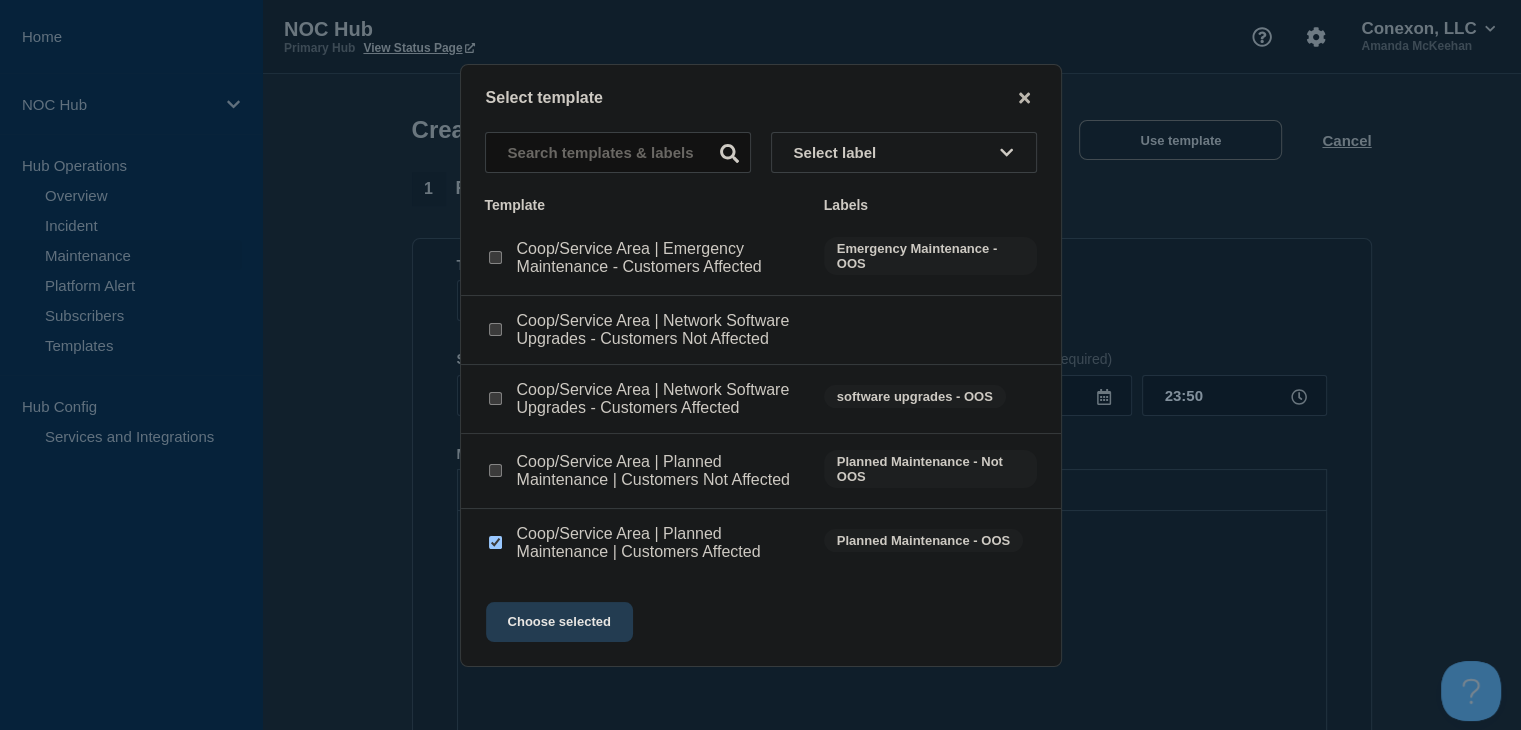 click on "Choose selected" 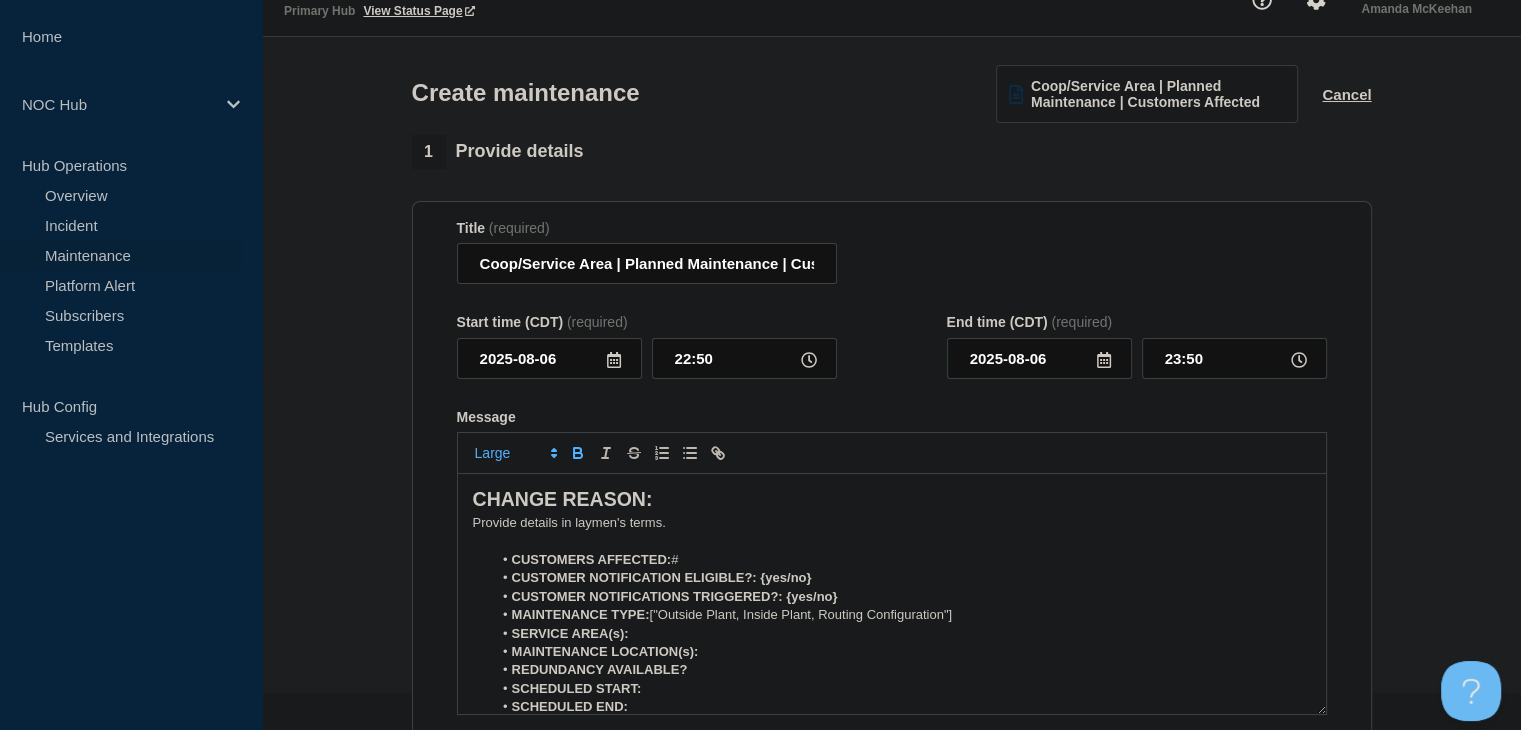 scroll, scrollTop: 100, scrollLeft: 0, axis: vertical 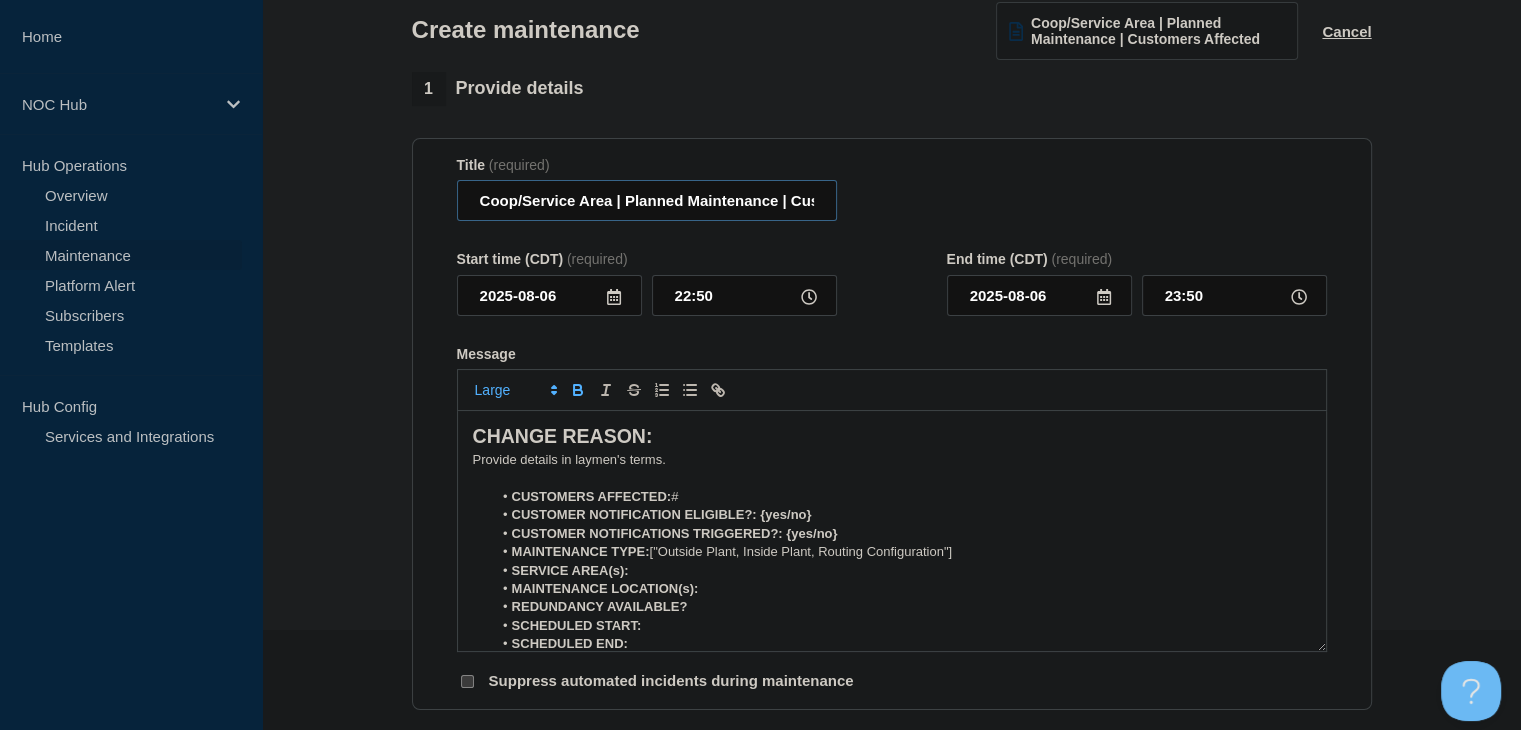 drag, startPoint x: 610, startPoint y: 203, endPoint x: 347, endPoint y: 209, distance: 263.06842 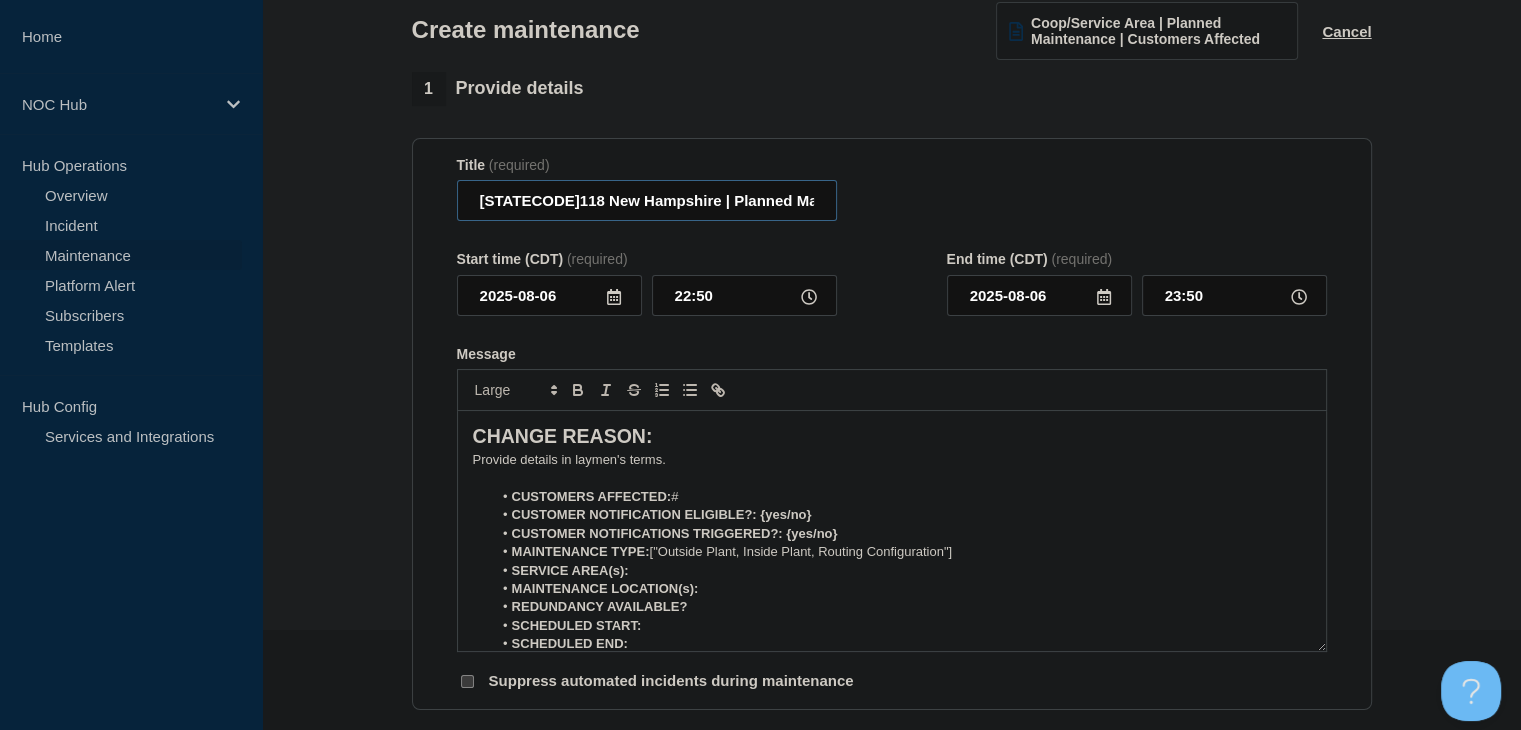 type on "[STATECODE]118 New Hampshire | Planned Maintenance | Customers Affected" 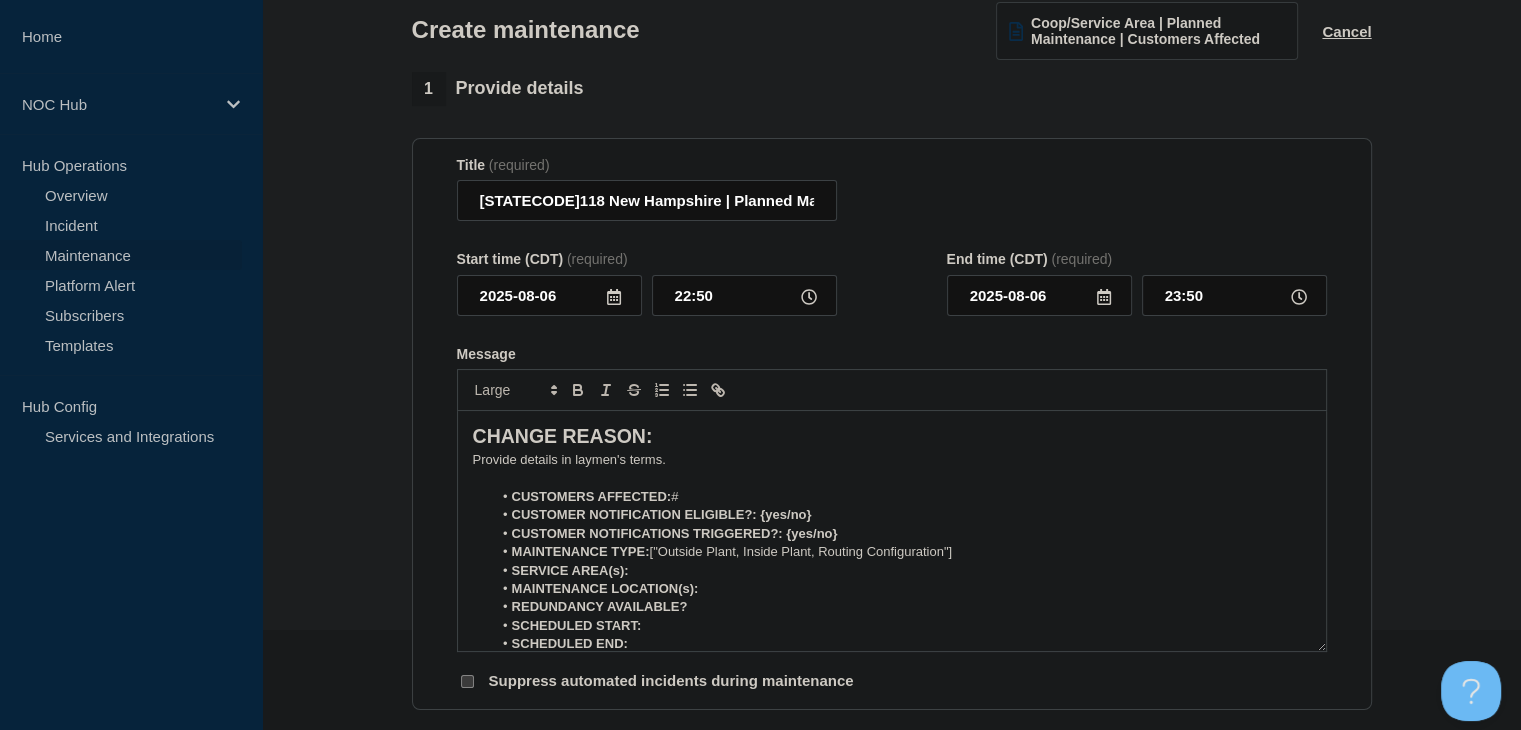 click on "CUSTOMERS AFFECTED:  #" at bounding box center (901, 497) 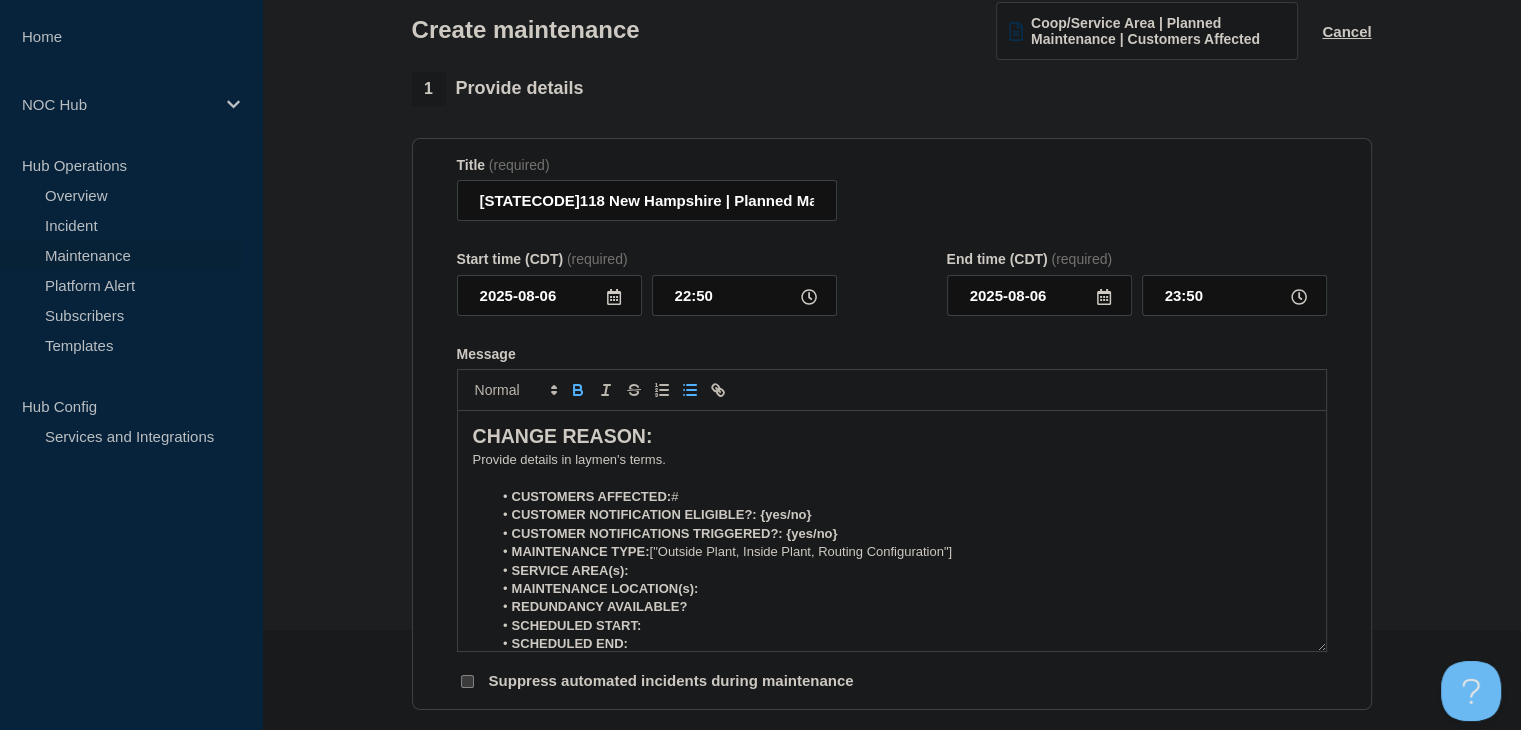 click on "CUSTOMERS AFFECTED:  #" at bounding box center [901, 497] 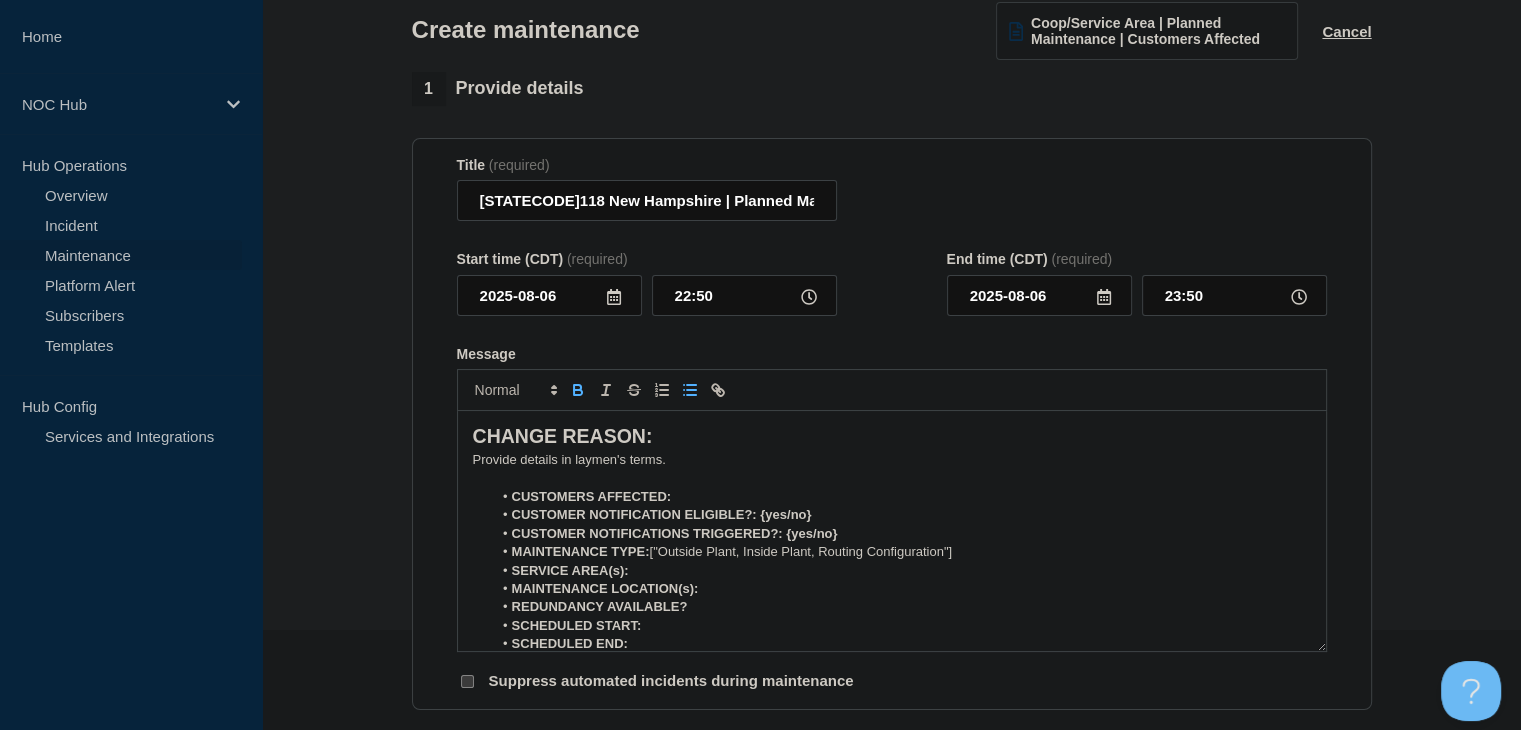 type 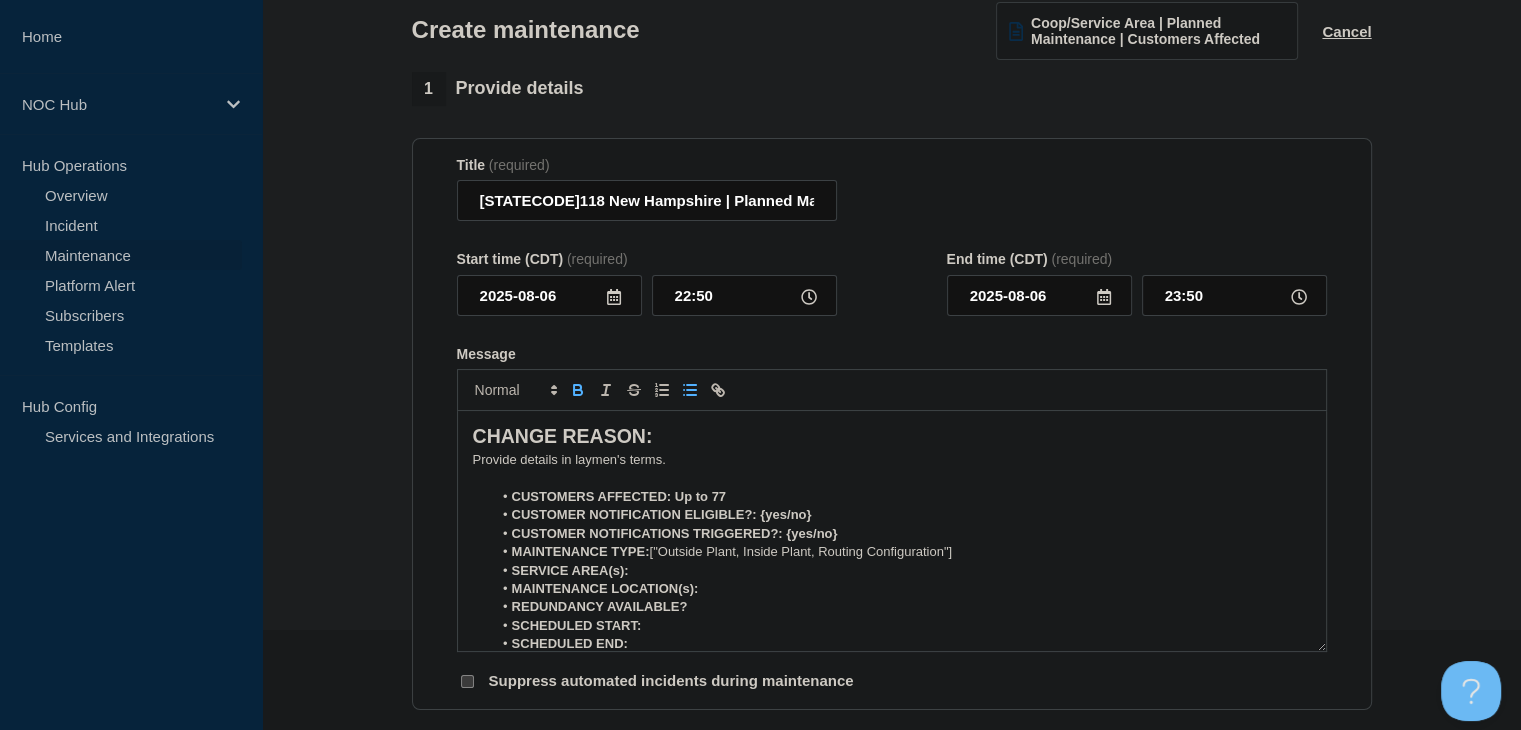 click on "CUSTOMERS AFFECTED: Up to 77" at bounding box center [619, 496] 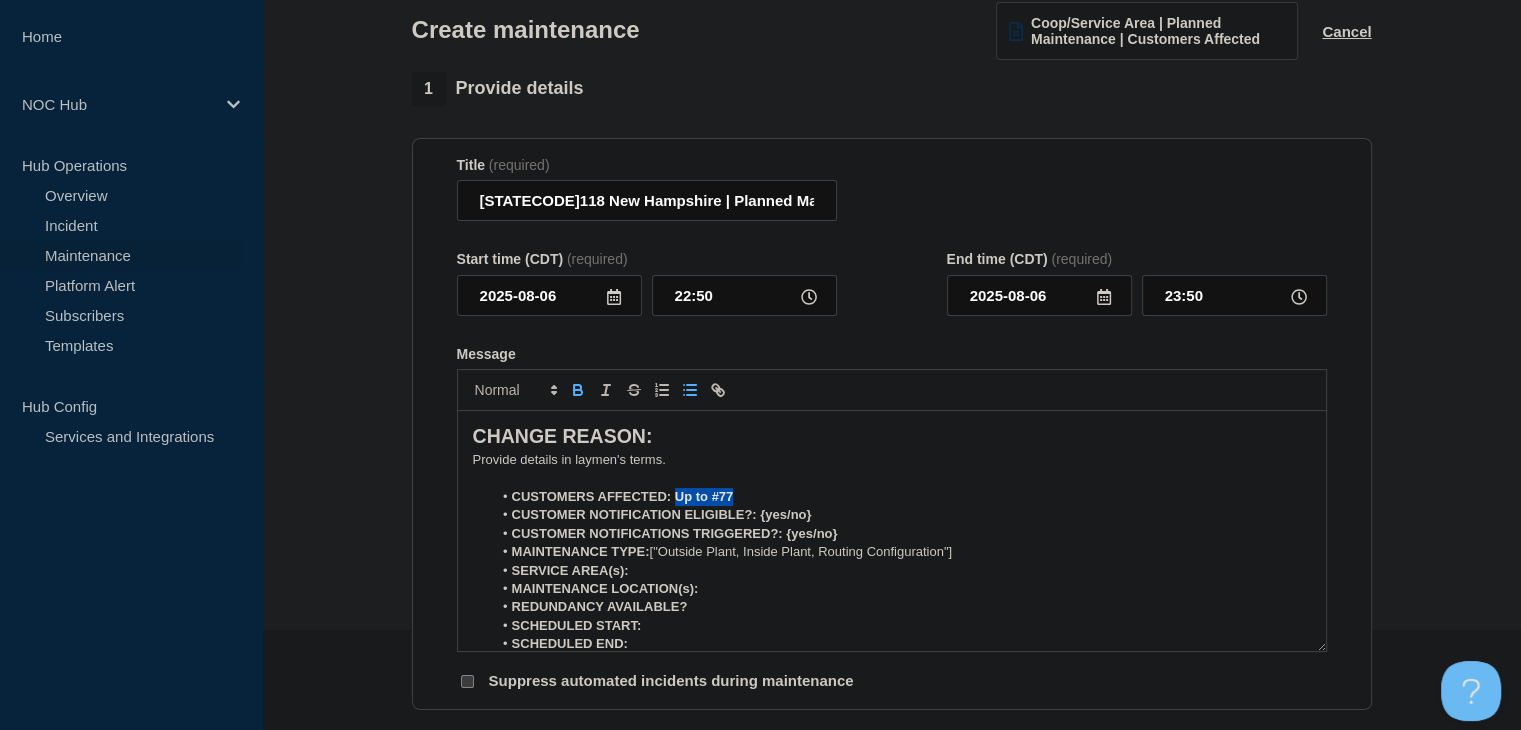 drag, startPoint x: 747, startPoint y: 502, endPoint x: 676, endPoint y: 503, distance: 71.00704 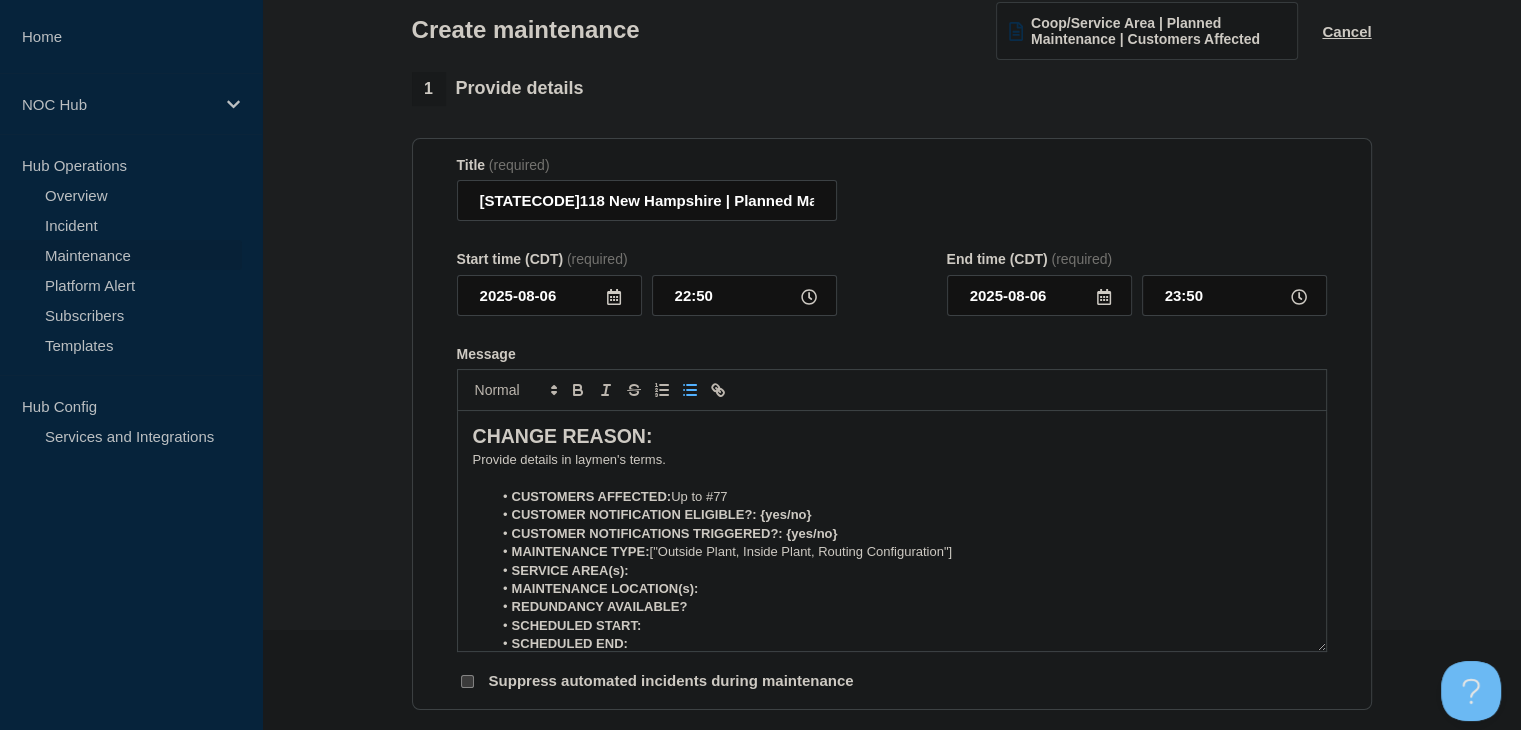 click on "CUSTOMER NOTIFICATION ELIGIBLE?: {yes/no}" at bounding box center [901, 515] 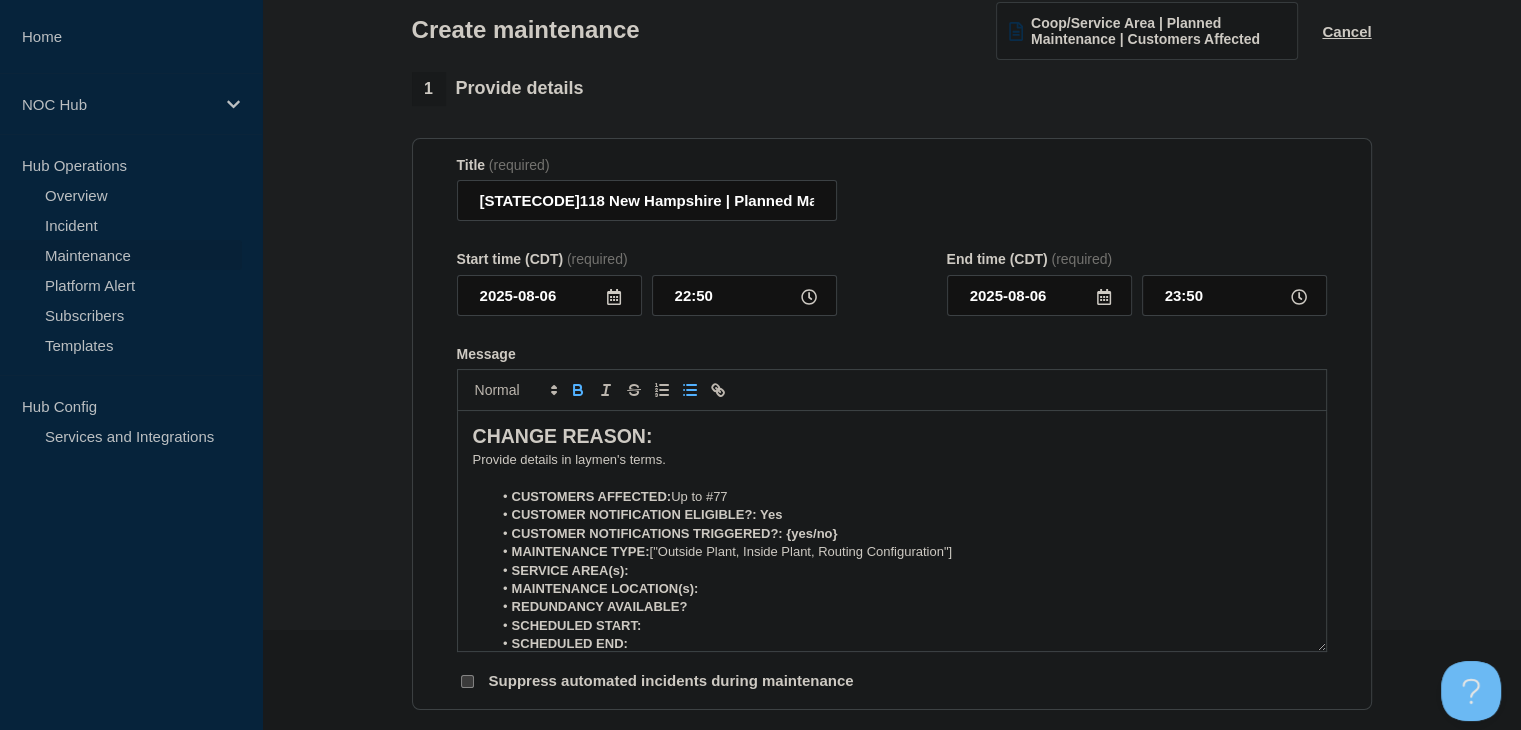 click on "CUSTOMER NOTIFICATIONS TRIGGERED?: {yes/no}" at bounding box center (901, 534) 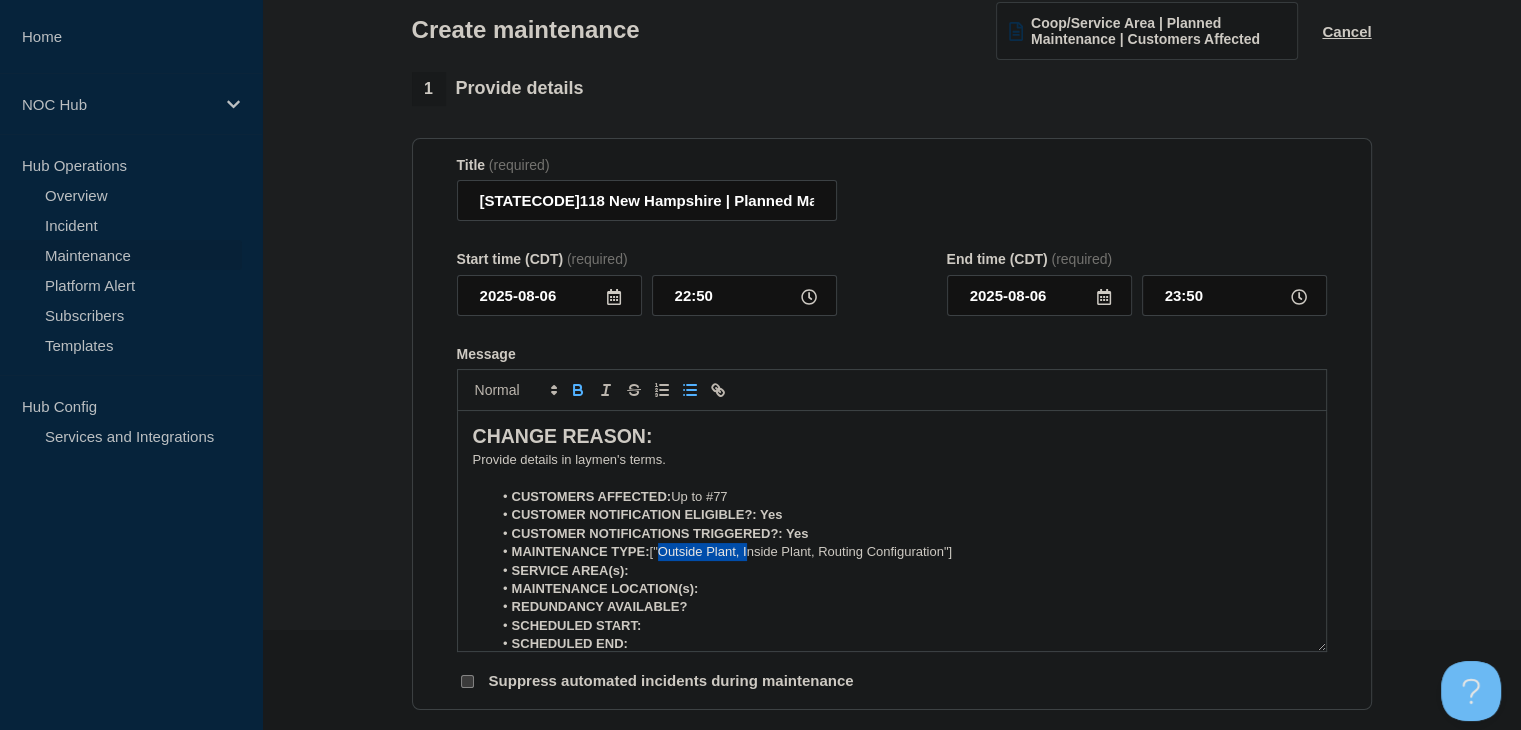 drag, startPoint x: 748, startPoint y: 558, endPoint x: 664, endPoint y: 563, distance: 84.14868 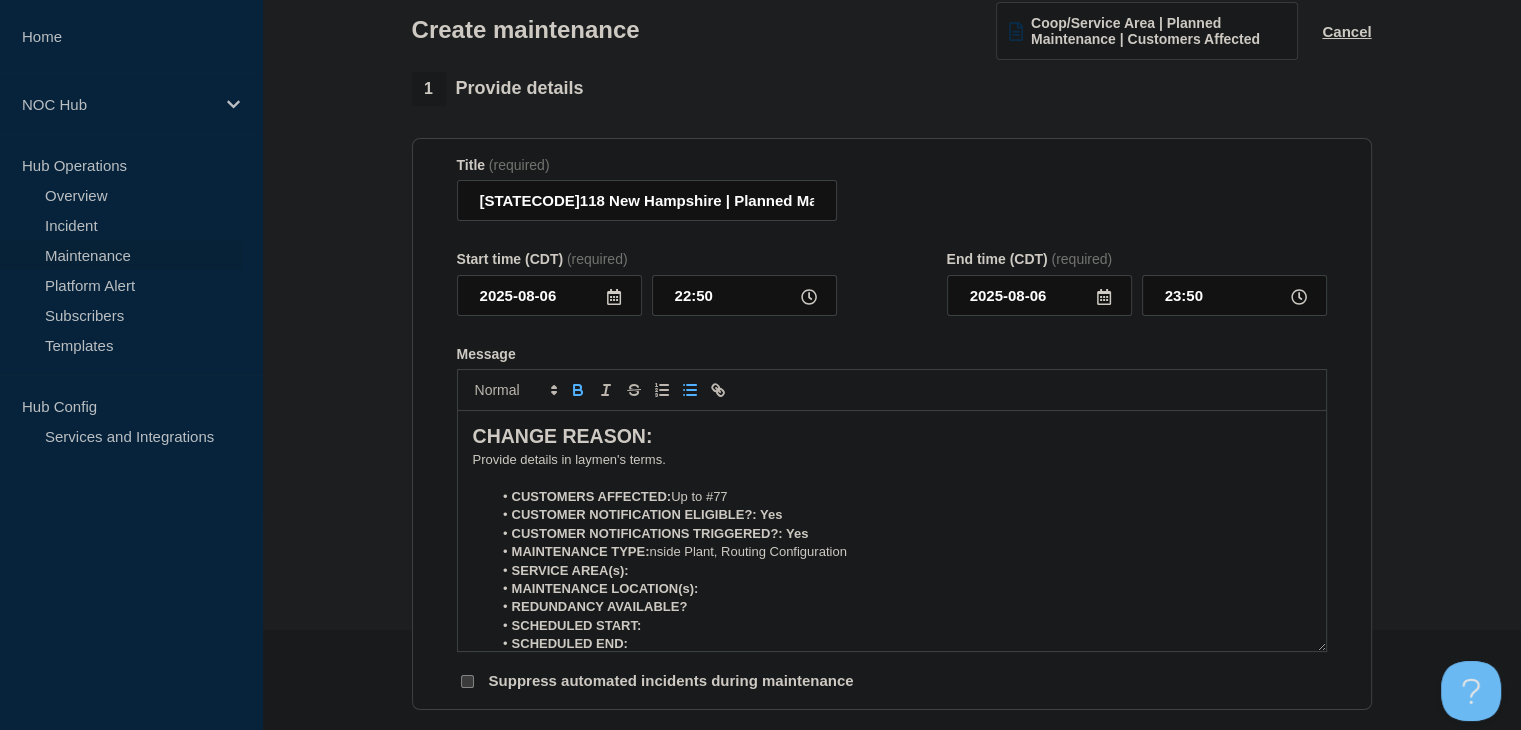 click on "MAINTENANCE TYPE: nside Plant, Routing Configuration"]" at bounding box center (901, 552) 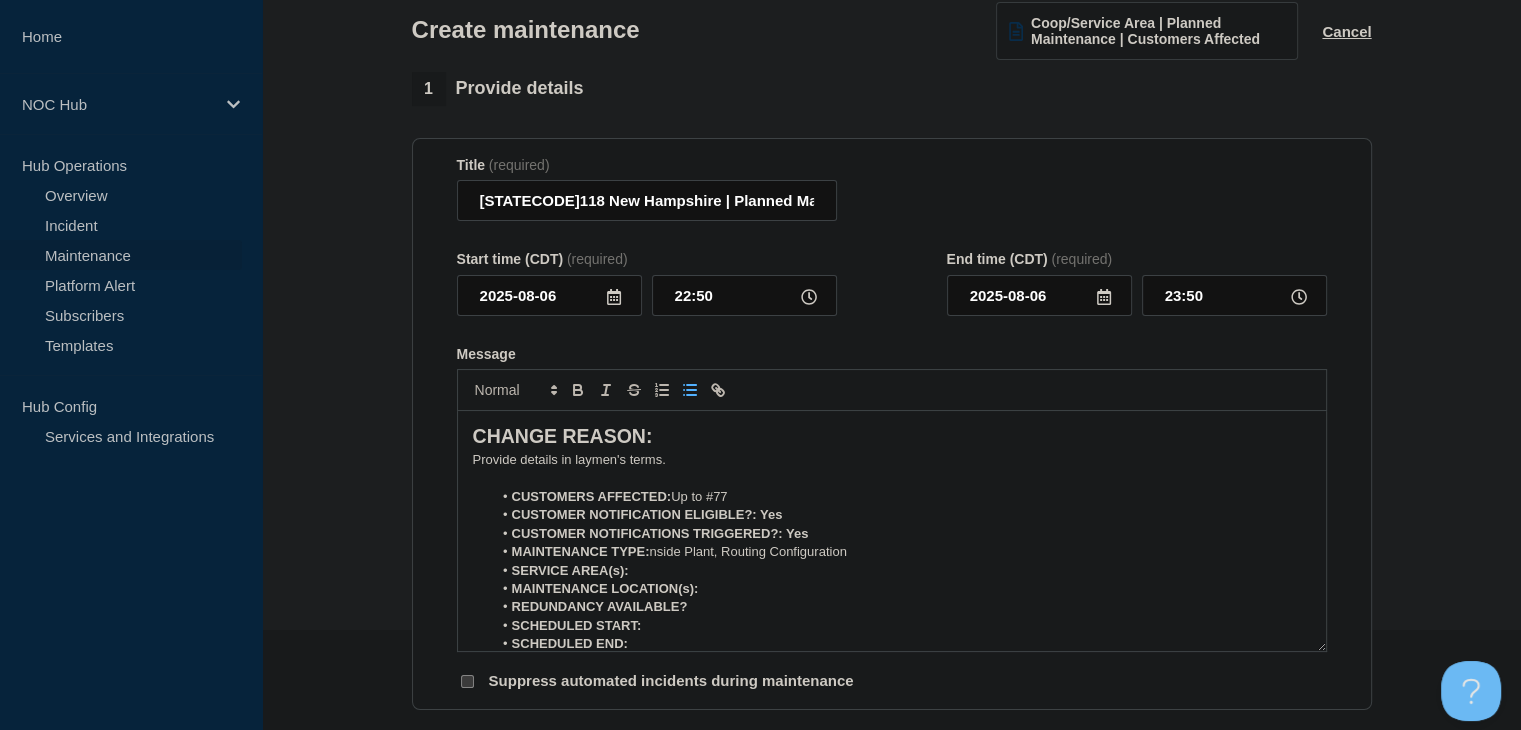click on "MAINTENANCE TYPE: nside Plant, Routing Configuration" at bounding box center [901, 552] 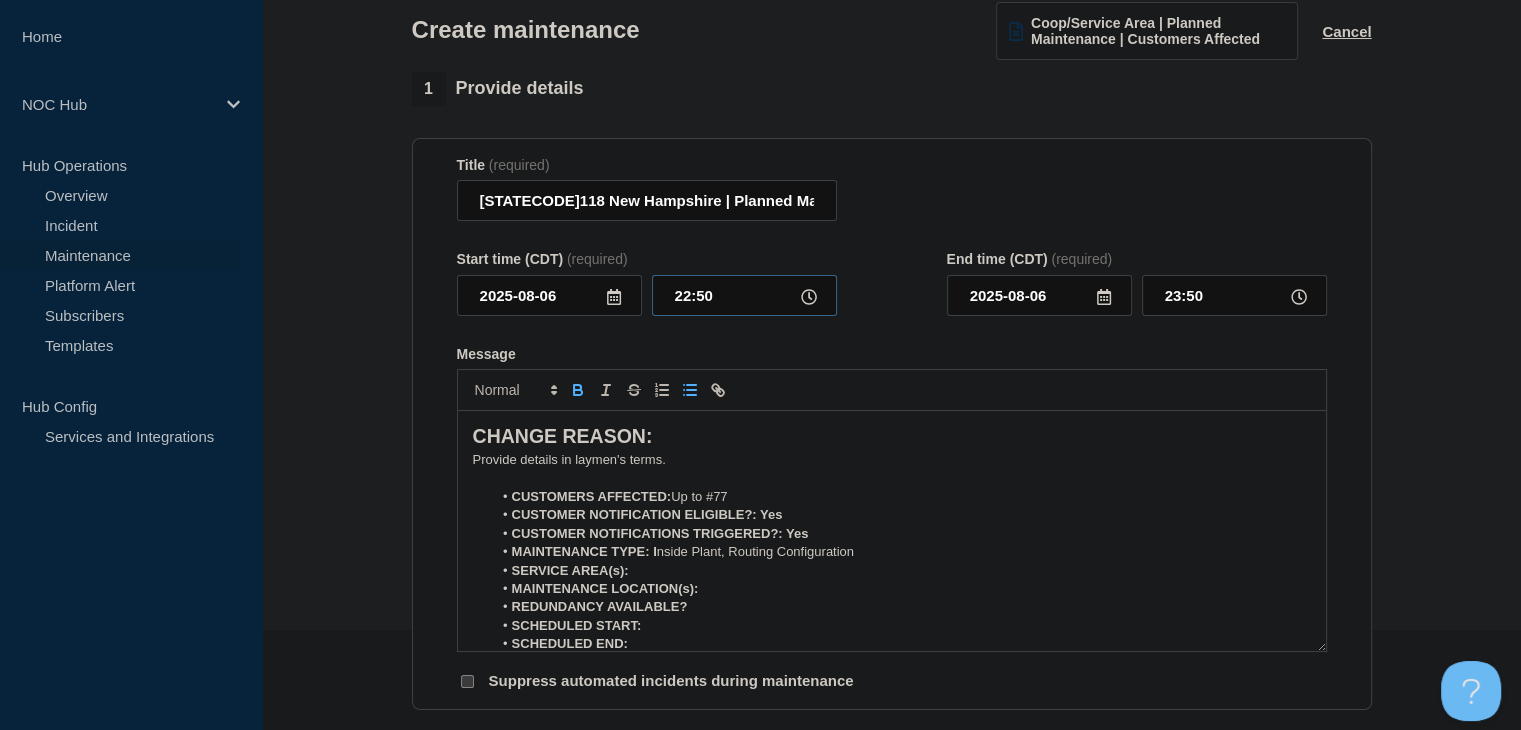 click on "22:50" at bounding box center (744, 295) 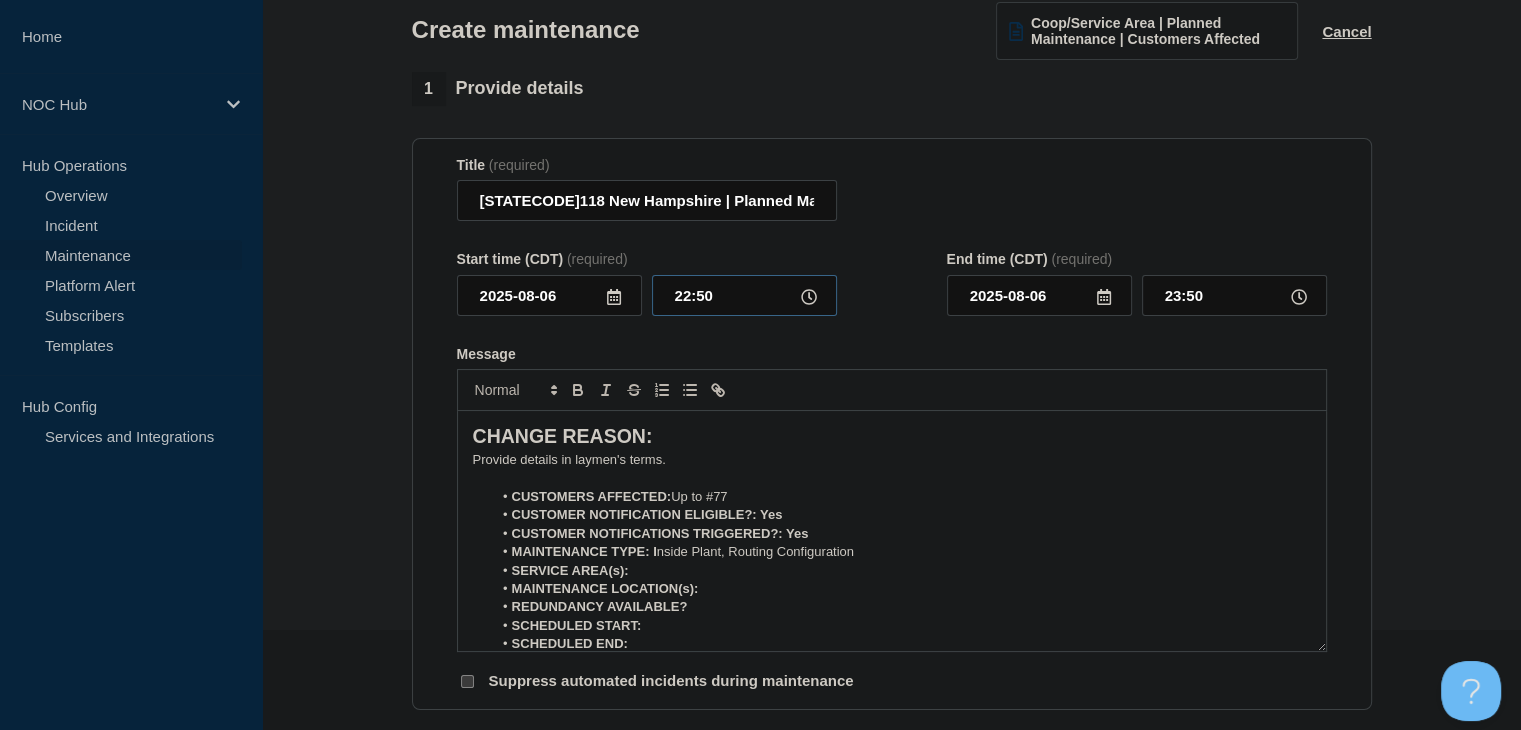click on "22:50" at bounding box center [744, 295] 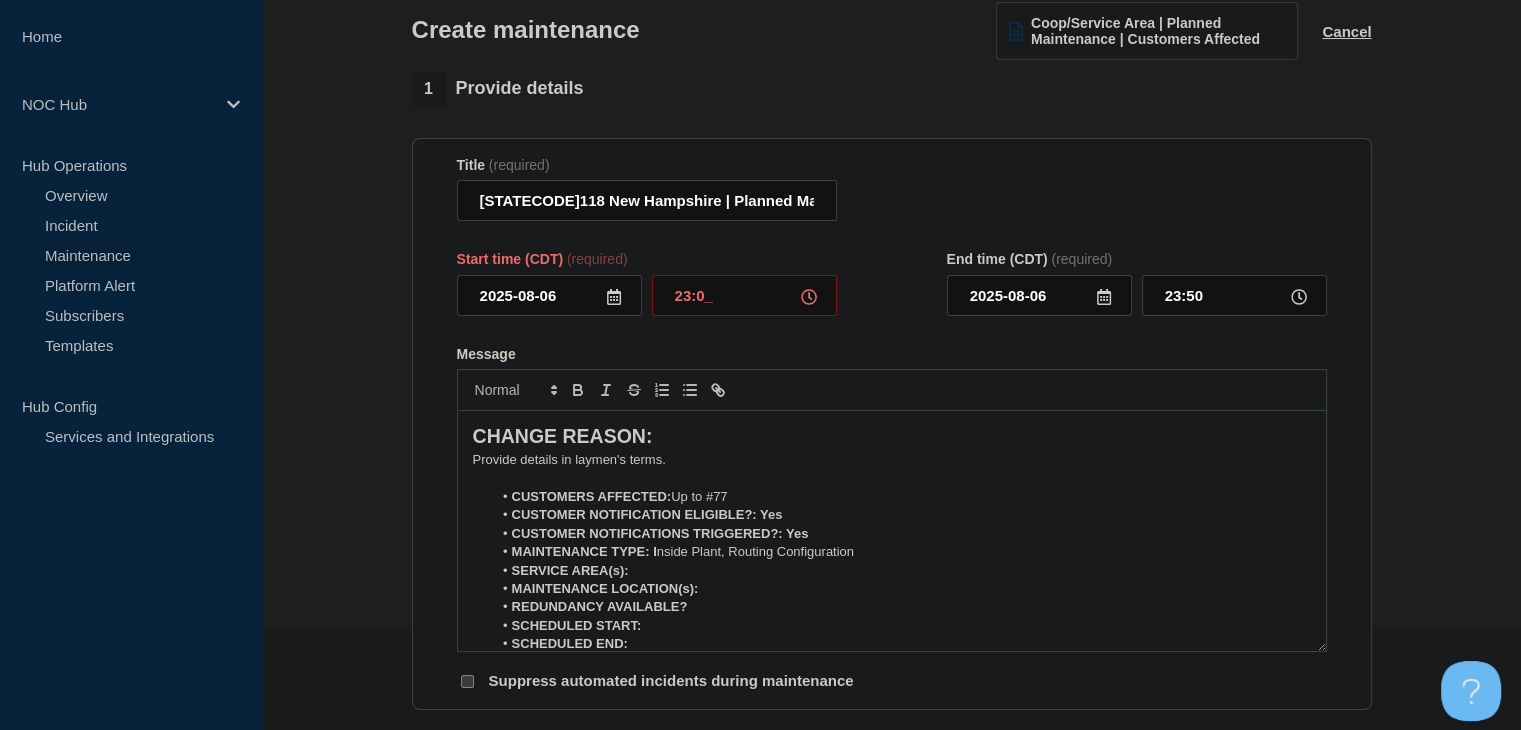 type on "23:00" 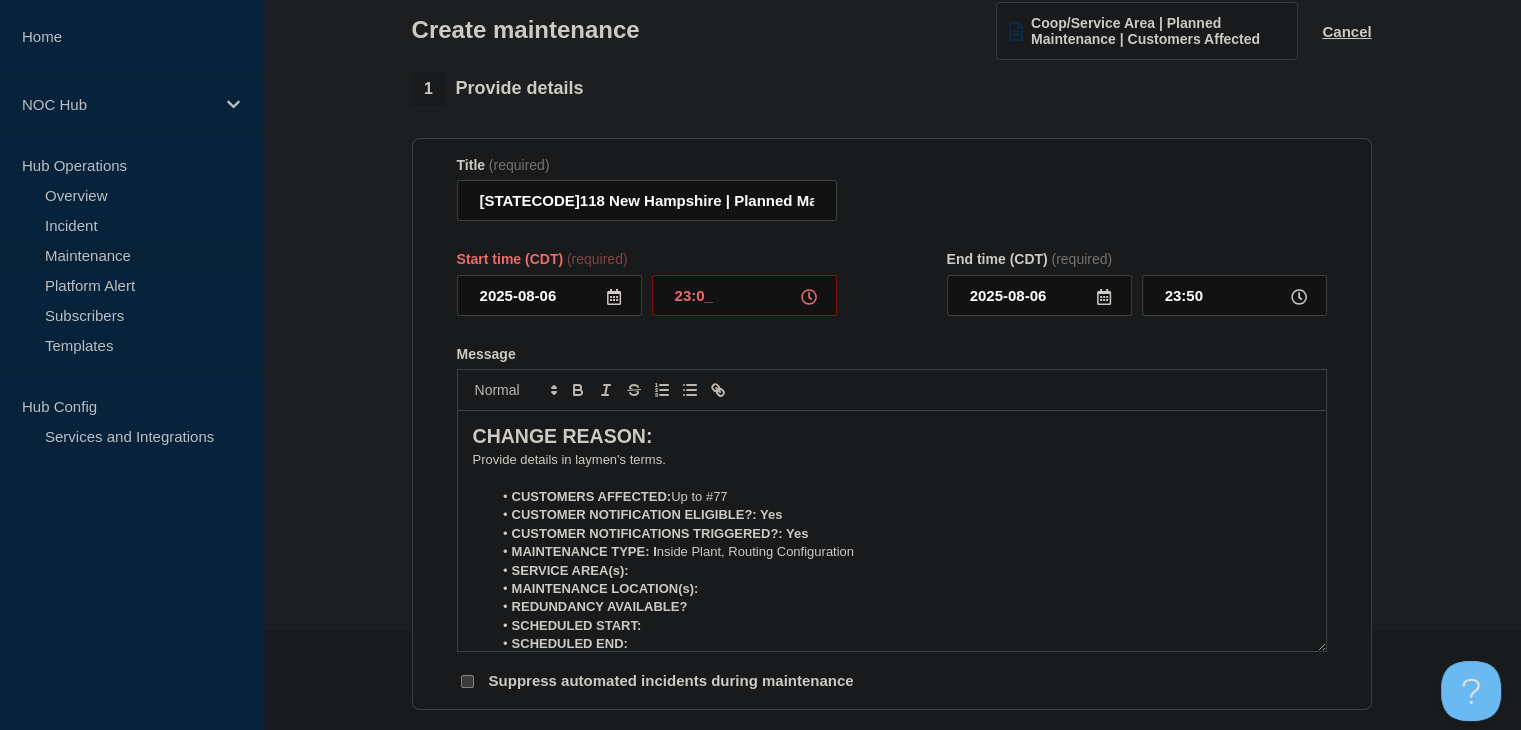type on "2025-08-07" 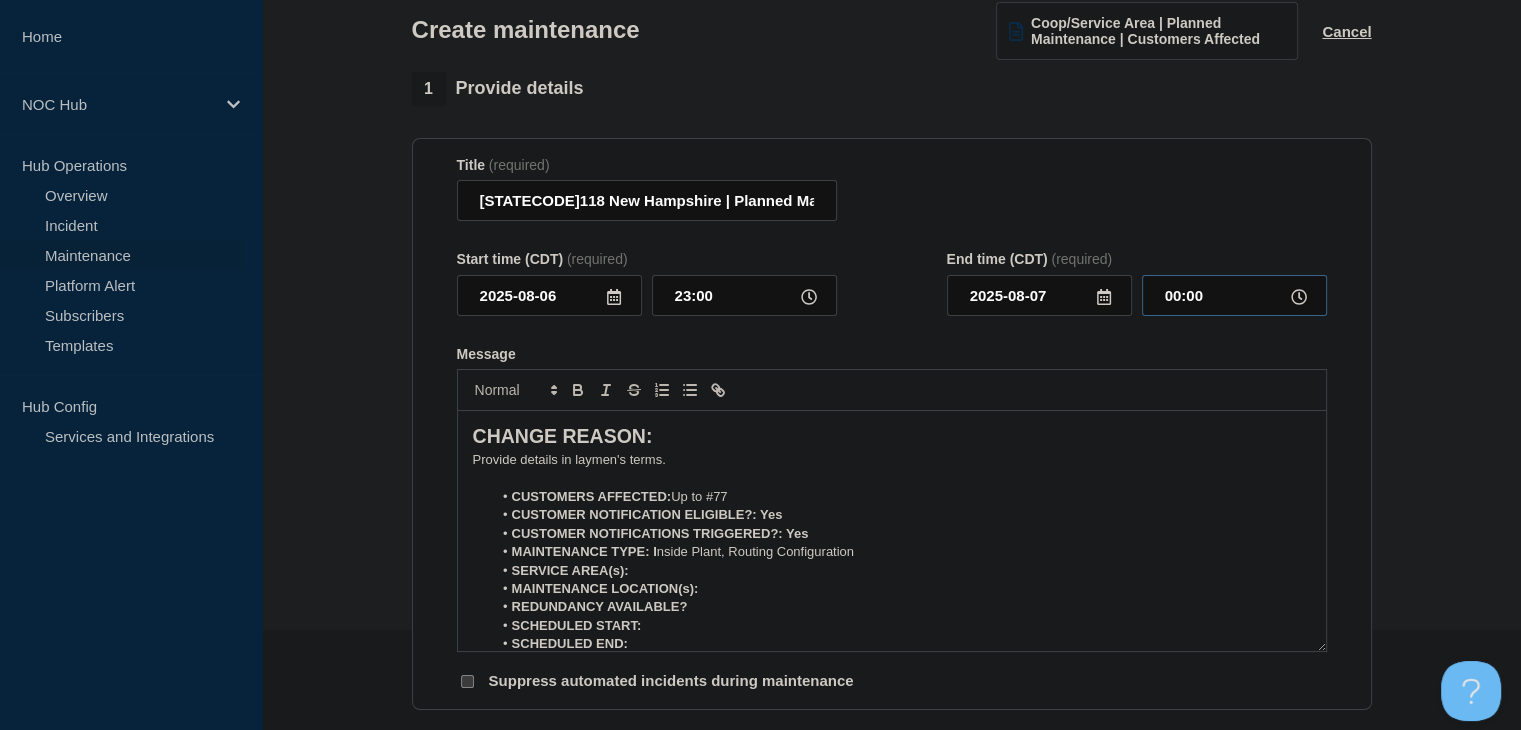 click on "00:00" at bounding box center (1234, 295) 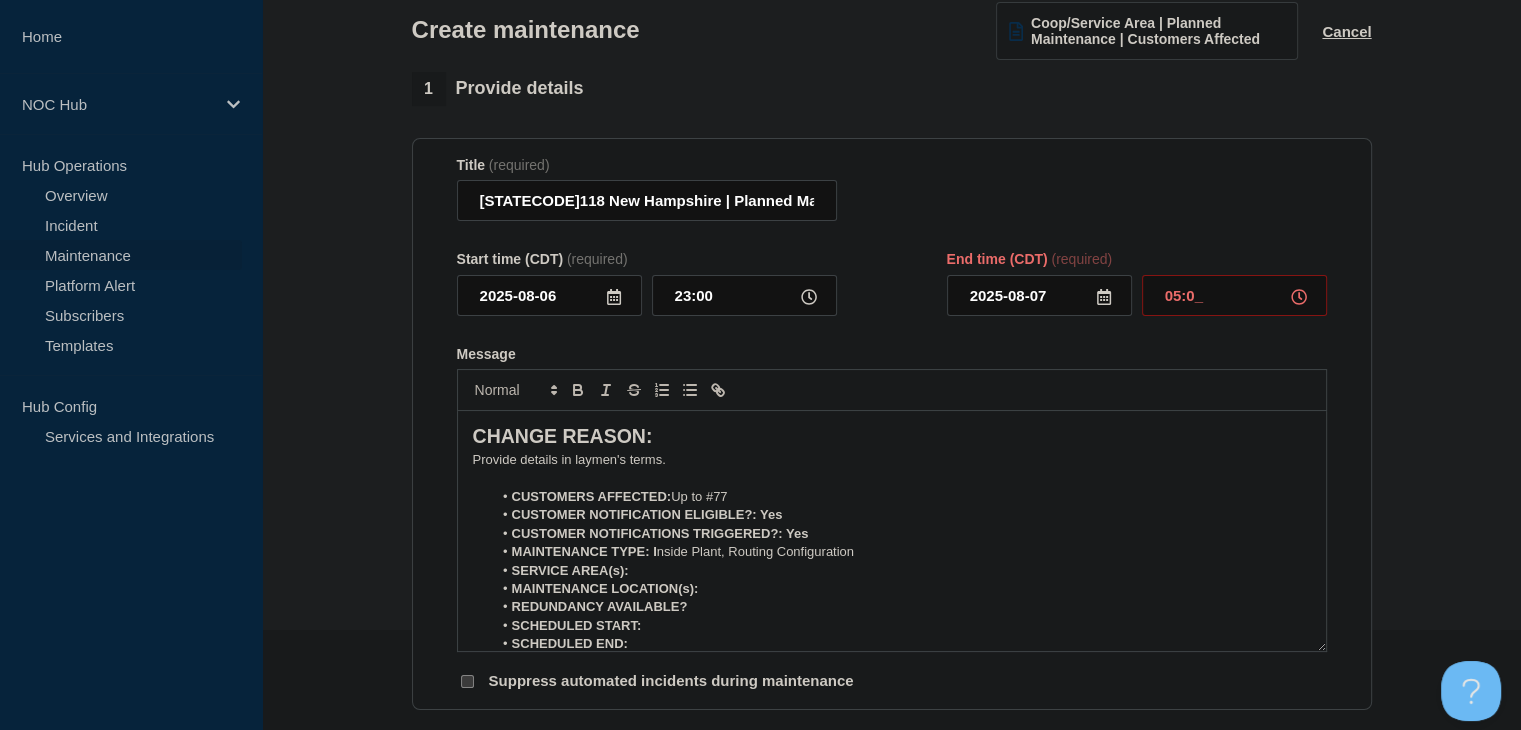 type on "05:00" 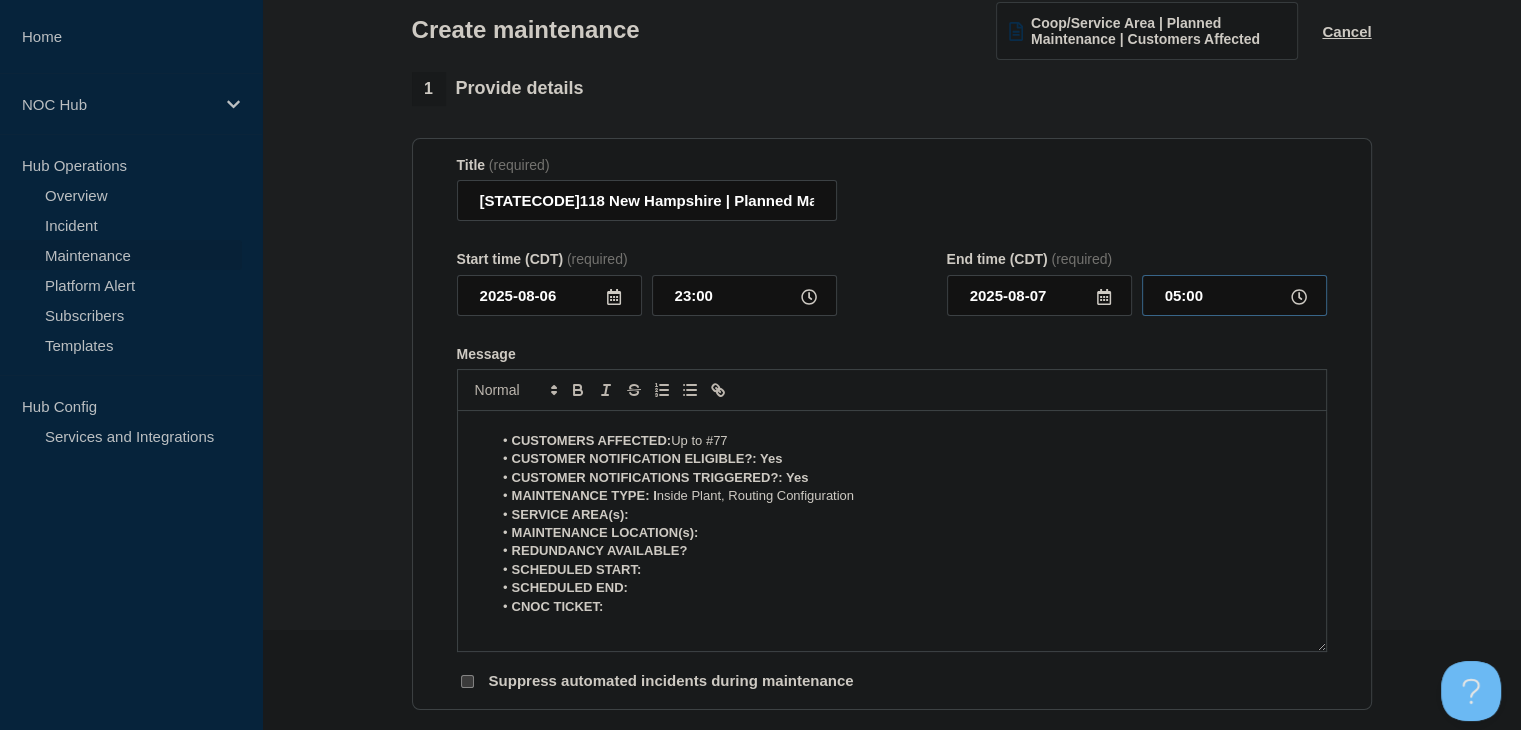 scroll, scrollTop: 100, scrollLeft: 0, axis: vertical 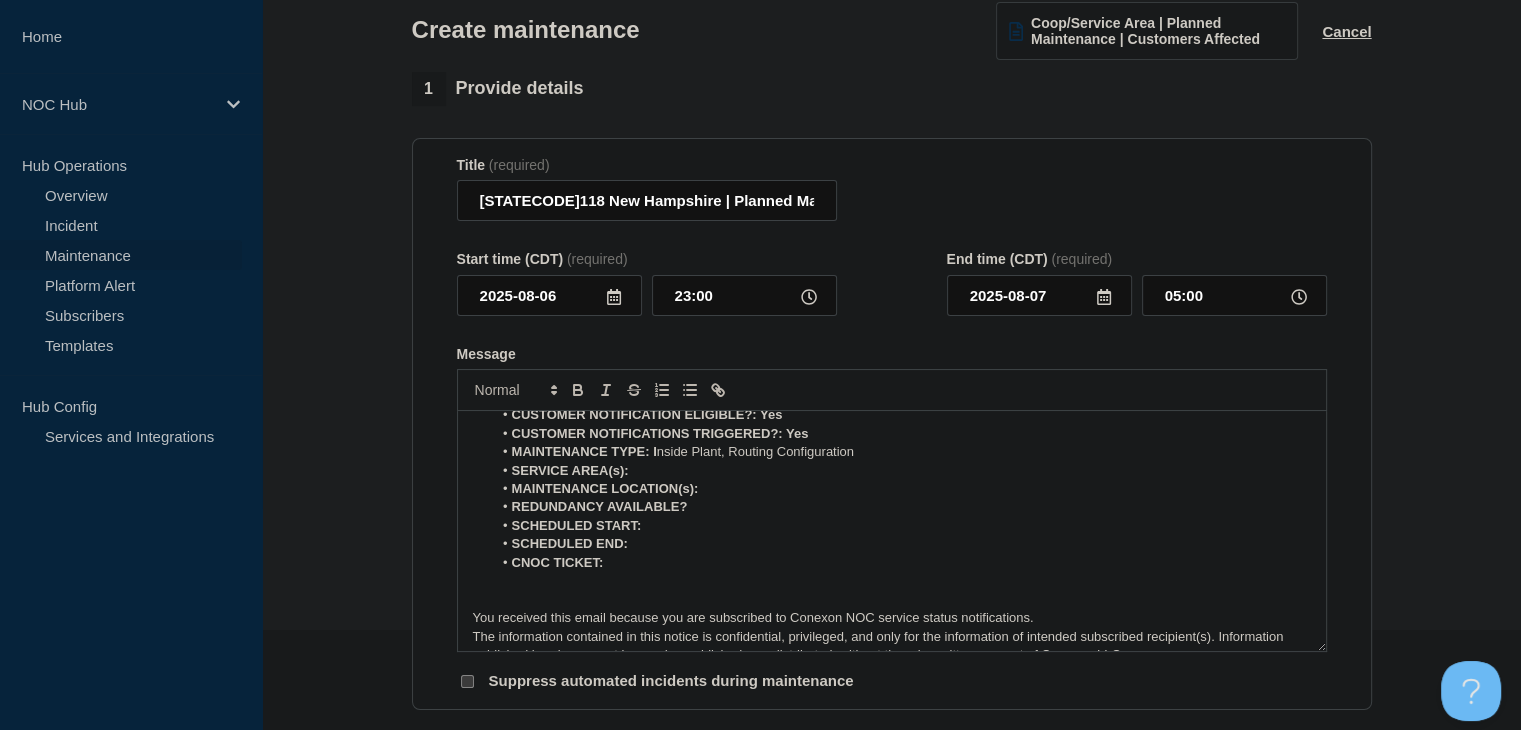 click on "SERVICE AREA(s):" at bounding box center (901, 471) 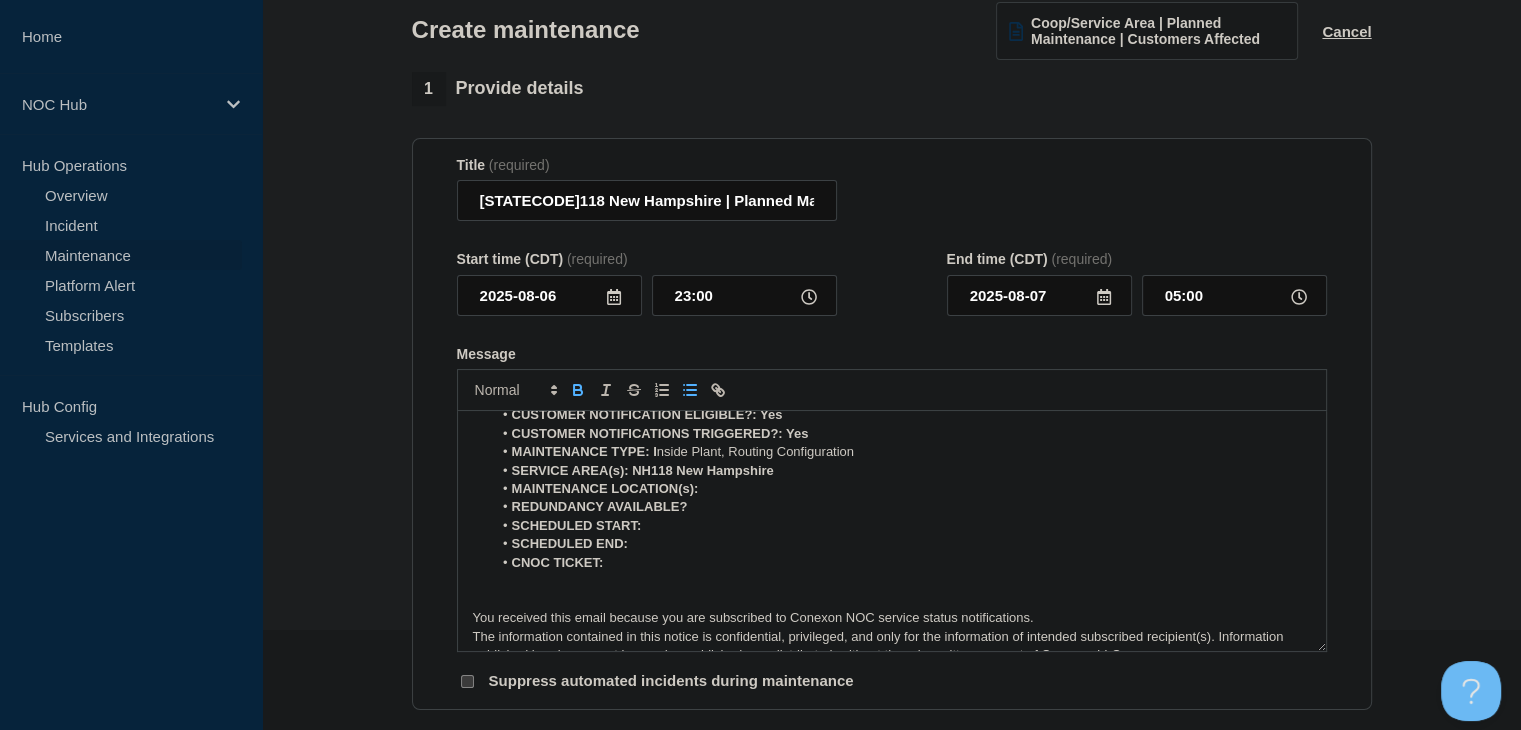 click on "MAINTENANCE LOCATION(s):" at bounding box center (901, 489) 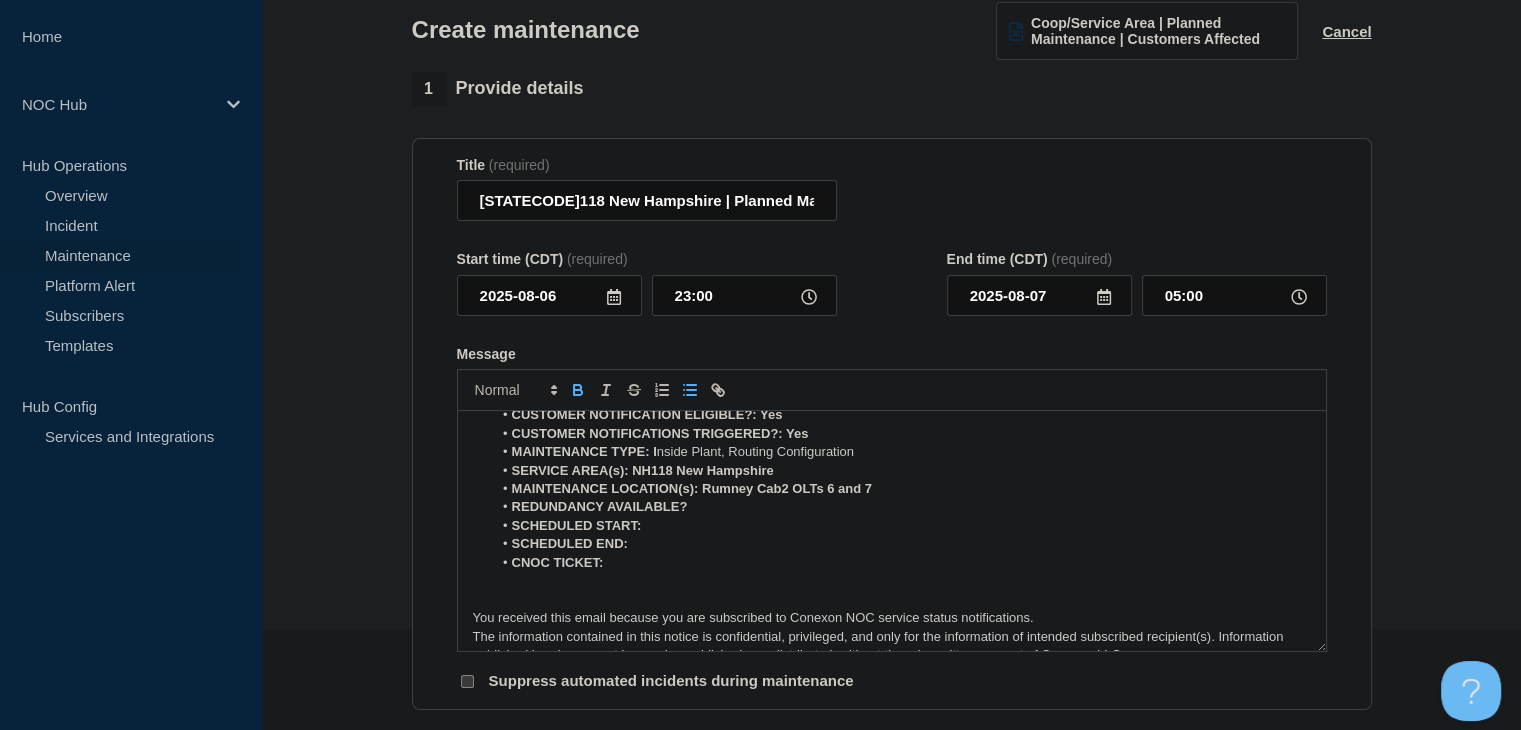 click on "REDUNDANCY AVAILABLE?" at bounding box center [901, 507] 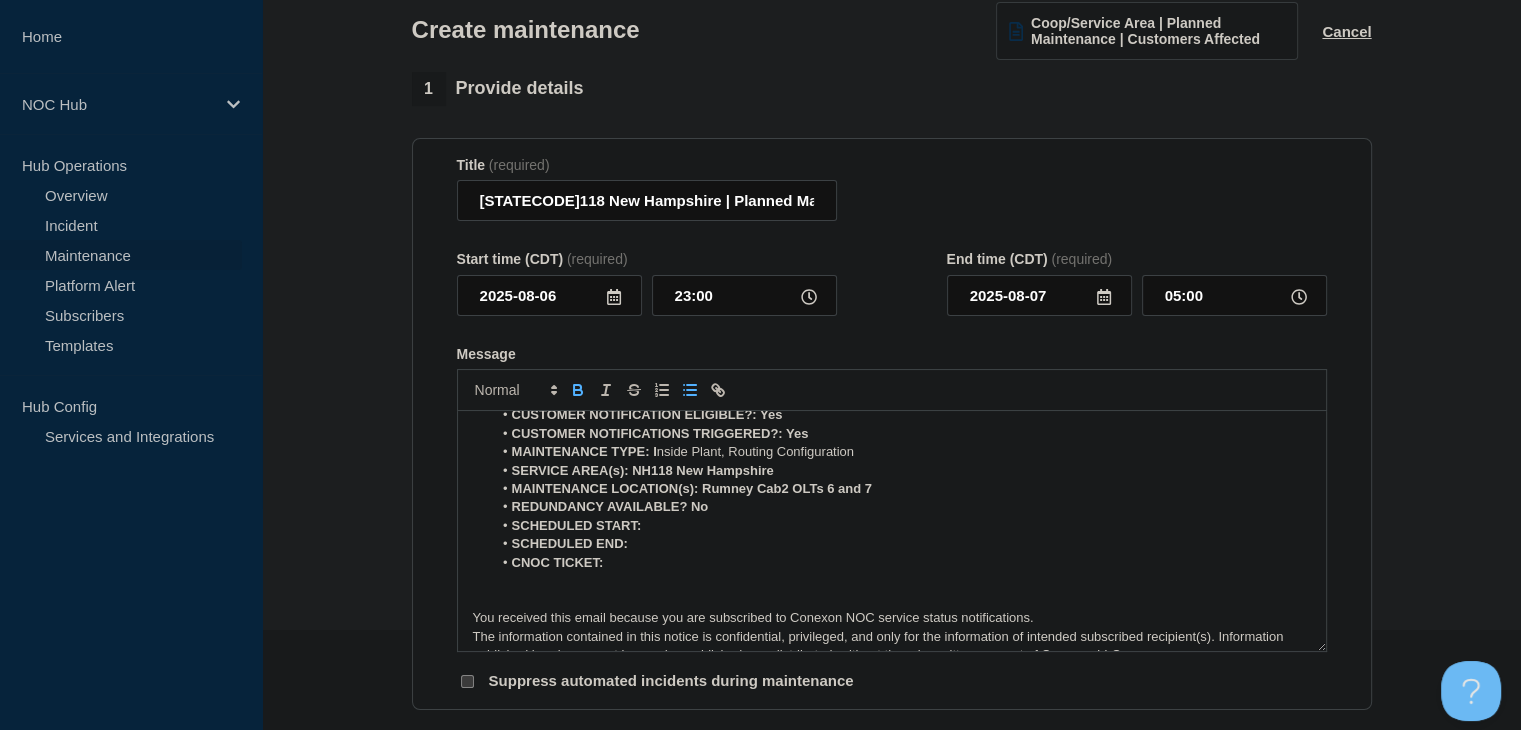 click on "SCHEDULED START:" at bounding box center [901, 526] 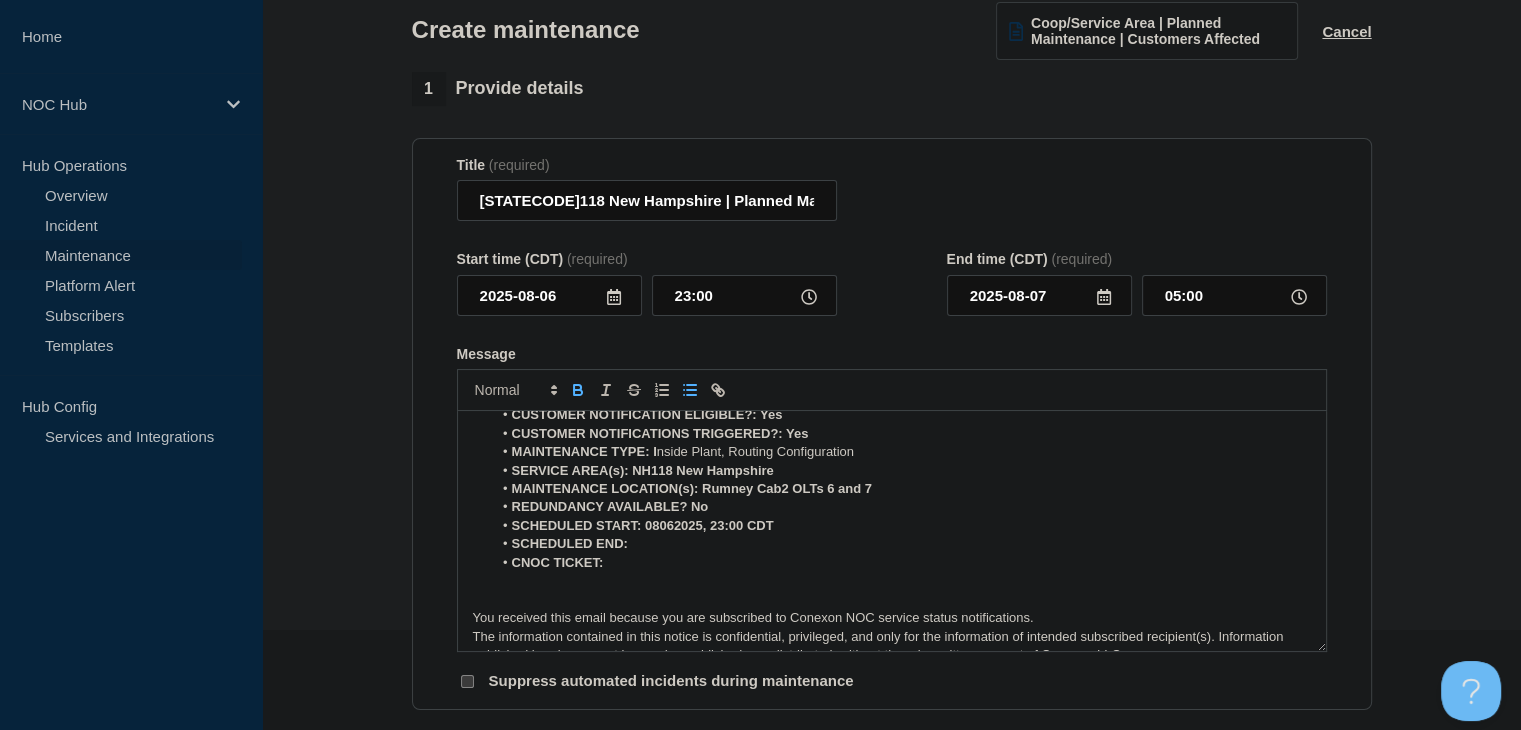 click on "SCHEDULED END:" at bounding box center (901, 544) 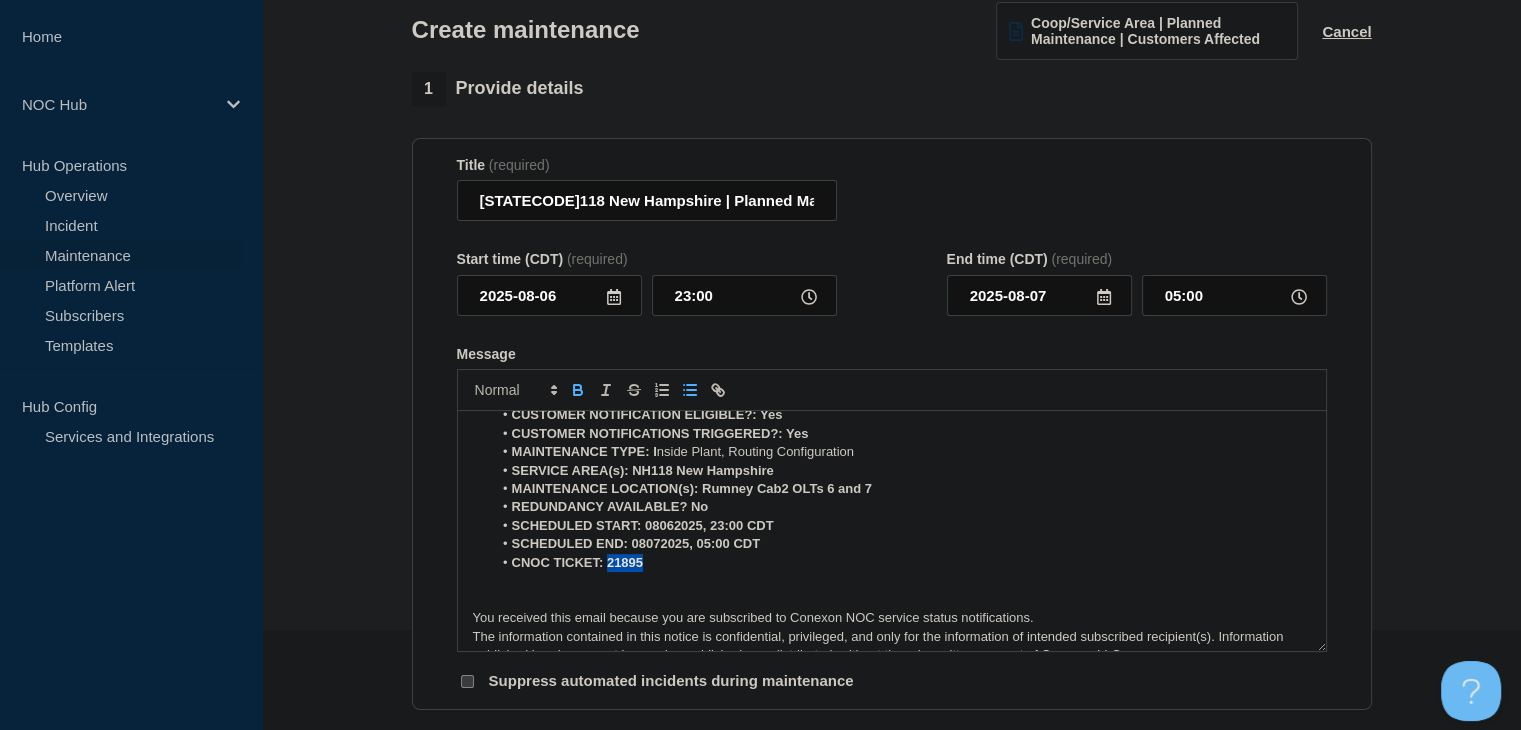 drag, startPoint x: 656, startPoint y: 567, endPoint x: 605, endPoint y: 569, distance: 51.0392 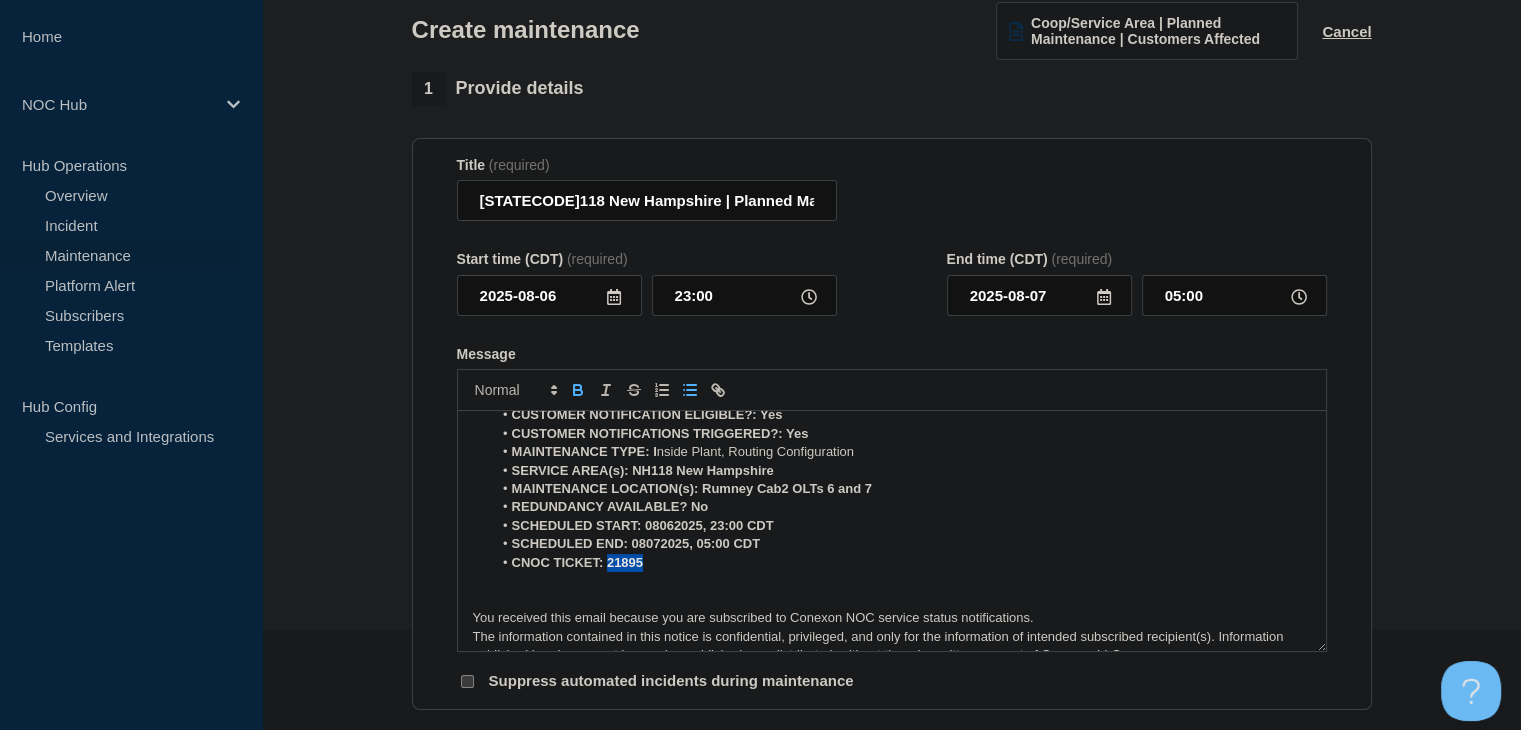 click on "CNOC TICKET: 21895" at bounding box center (901, 563) 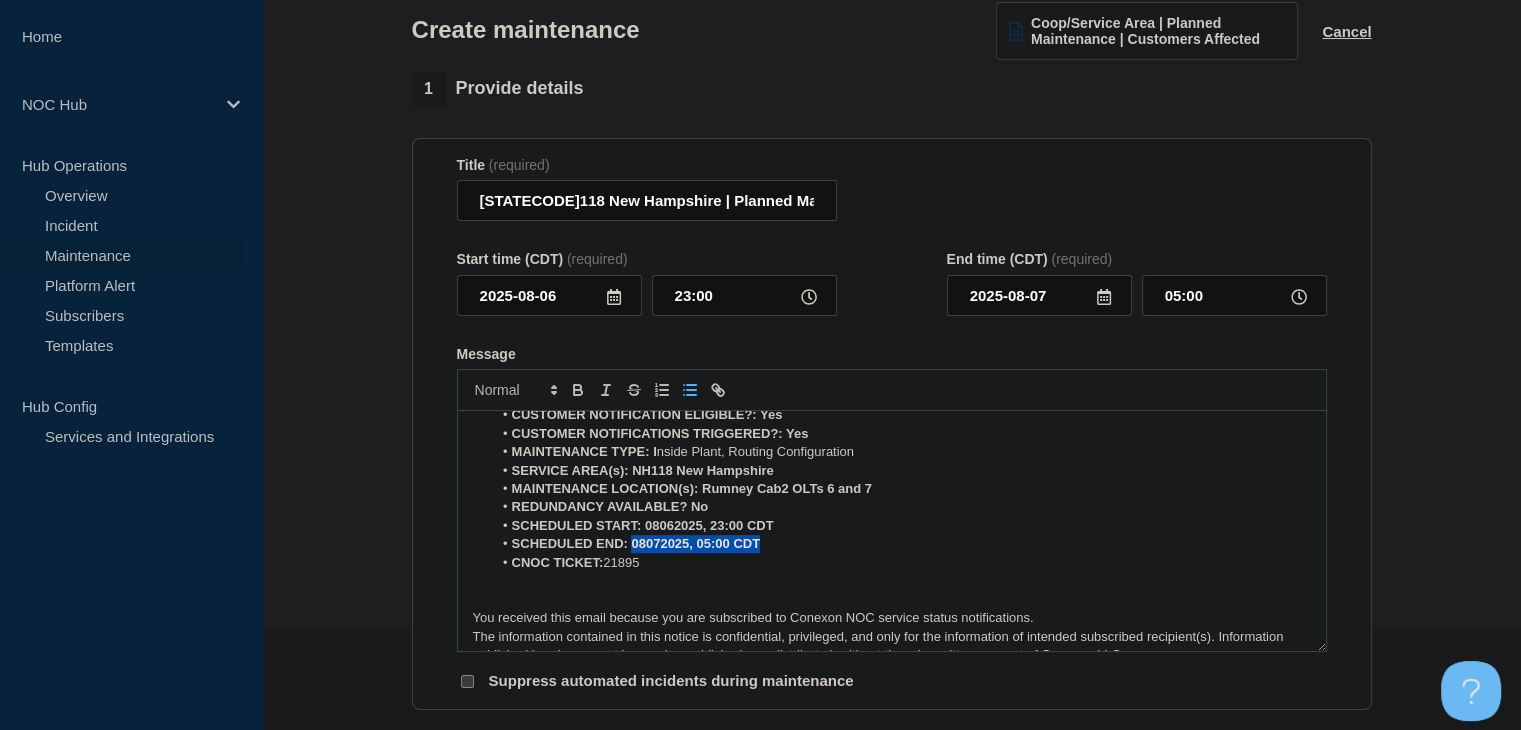 drag, startPoint x: 765, startPoint y: 552, endPoint x: 632, endPoint y: 553, distance: 133.00375 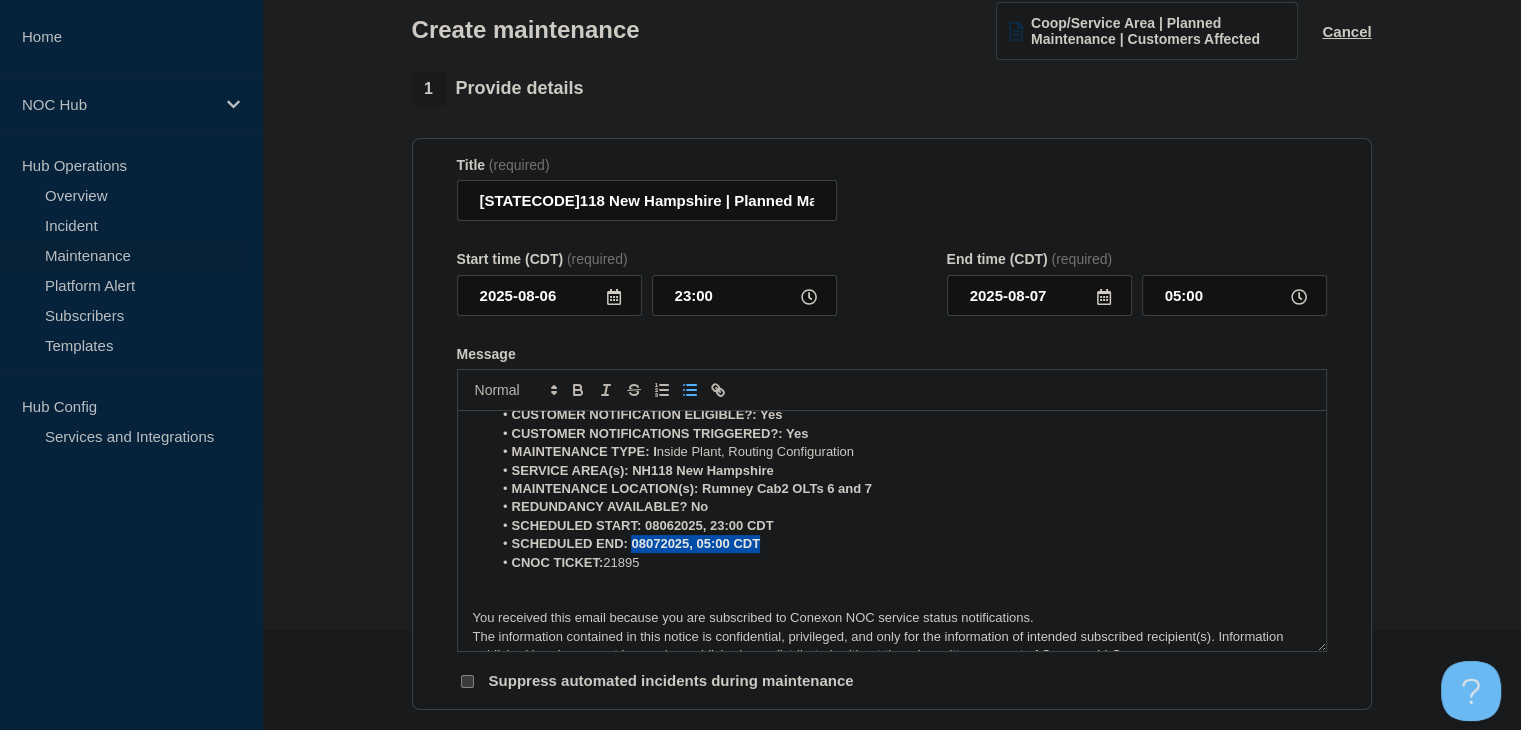 click on "SCHEDULED END: 08072025, 05:00 CDT" at bounding box center [901, 544] 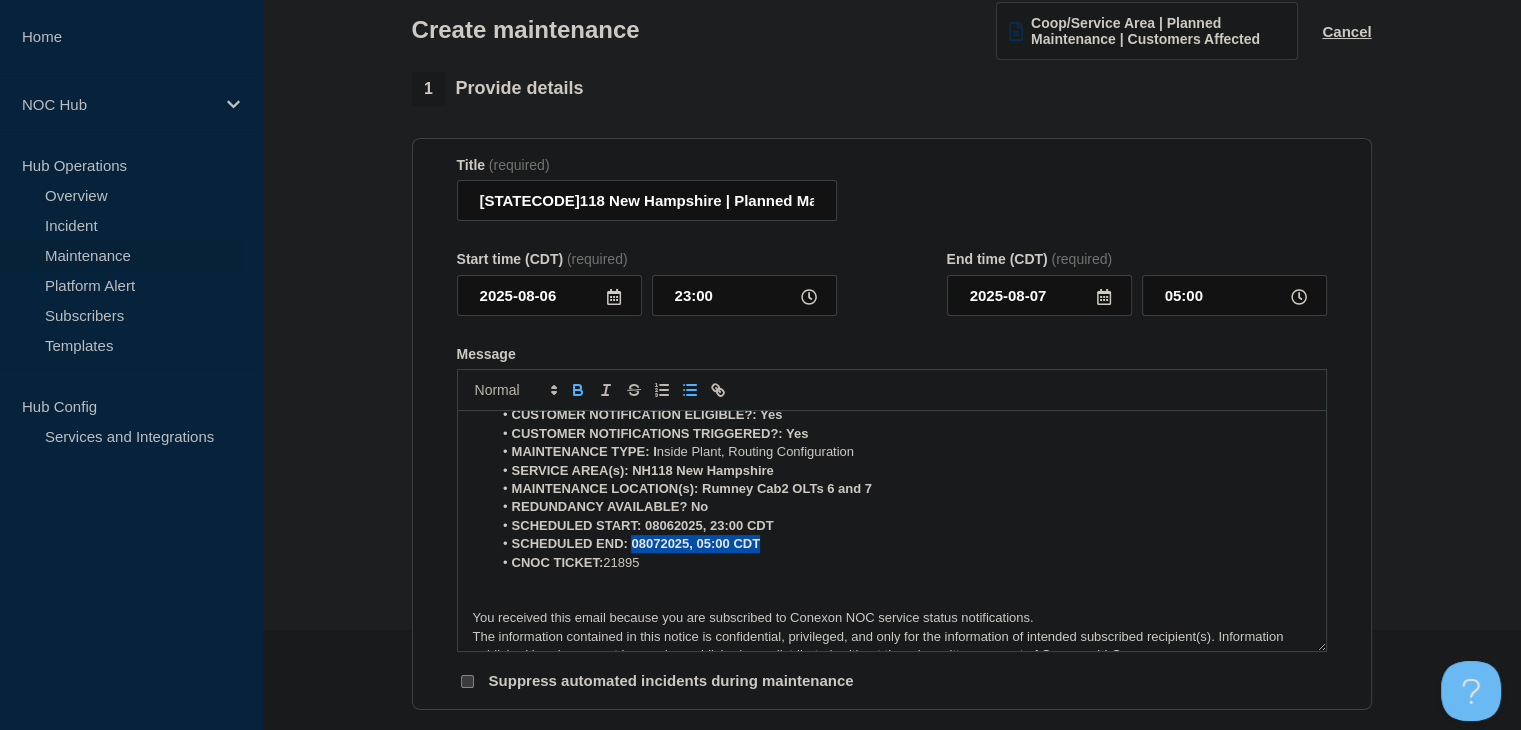 click 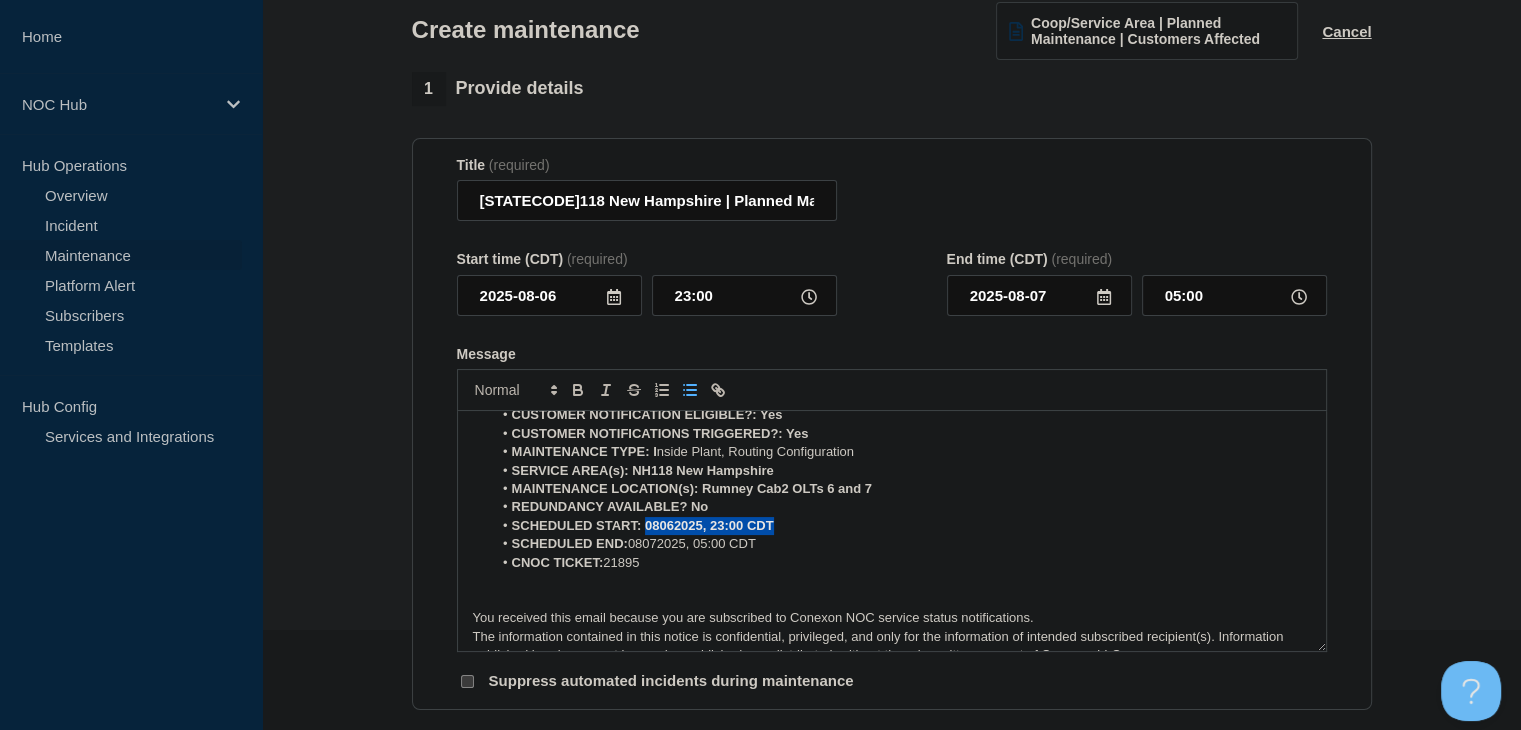 drag, startPoint x: 784, startPoint y: 529, endPoint x: 643, endPoint y: 531, distance: 141.01419 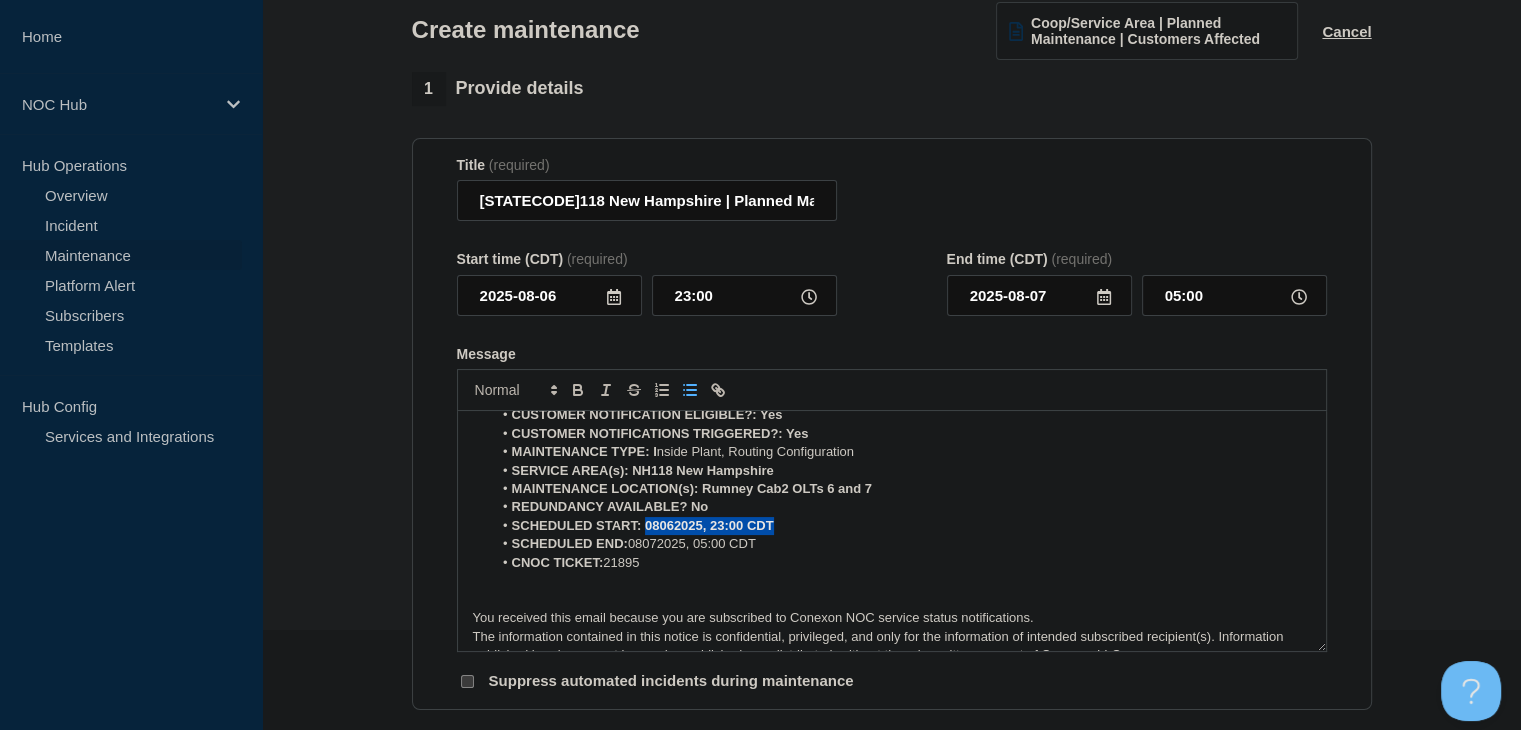 click on "SCHEDULED START: 08062025, 23:00 CDT" at bounding box center [901, 526] 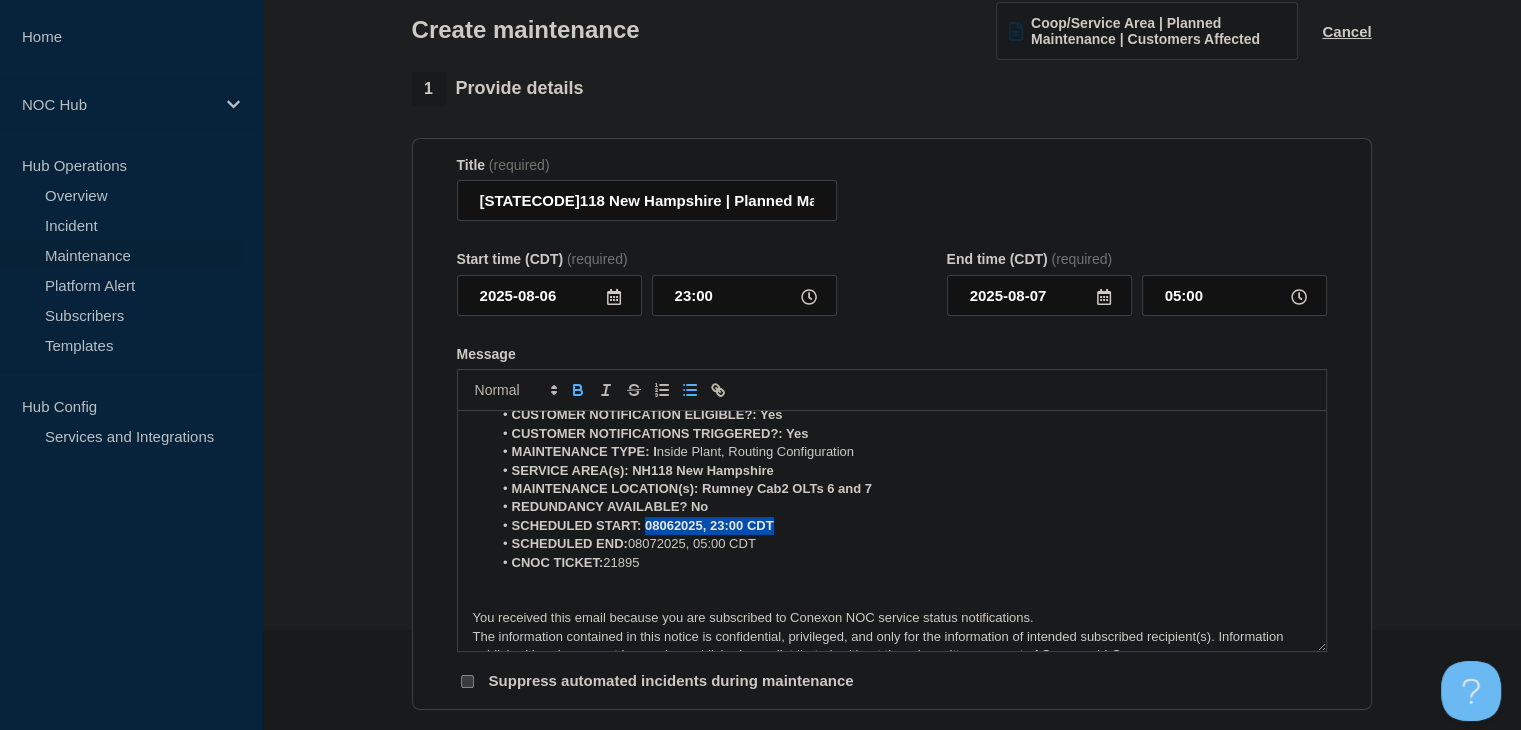 click 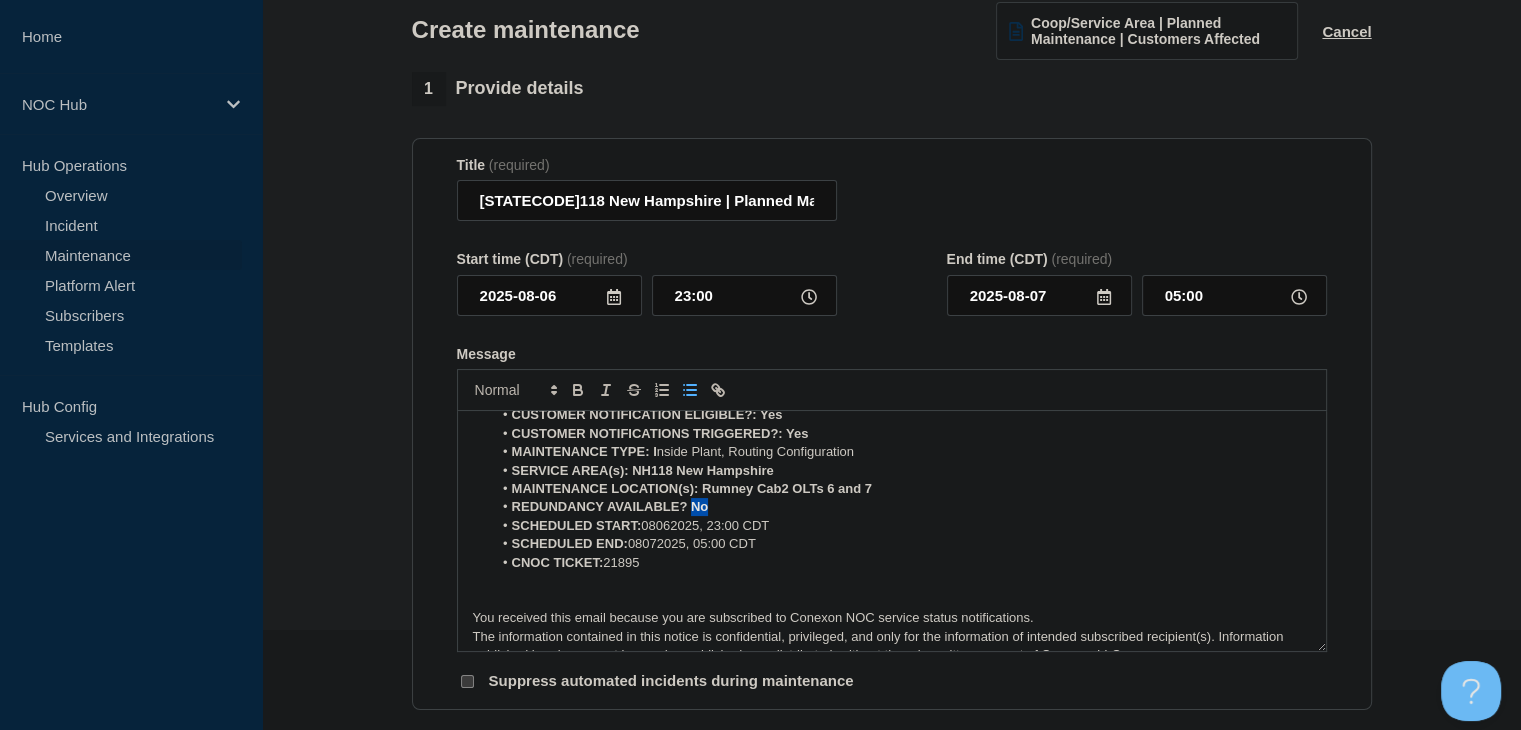 drag, startPoint x: 724, startPoint y: 514, endPoint x: 691, endPoint y: 514, distance: 33 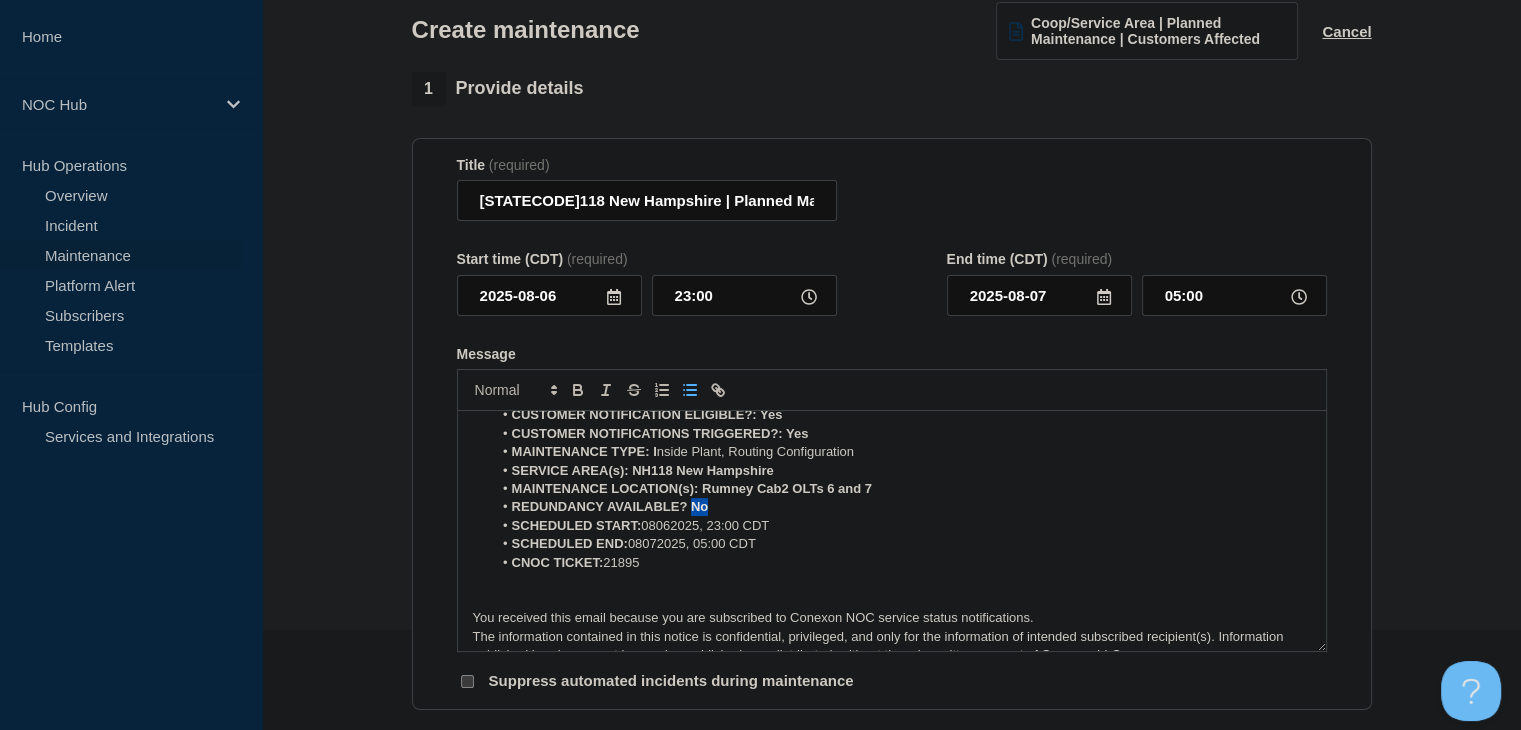 click on "REDUNDANCY AVAILABLE? No" at bounding box center [901, 507] 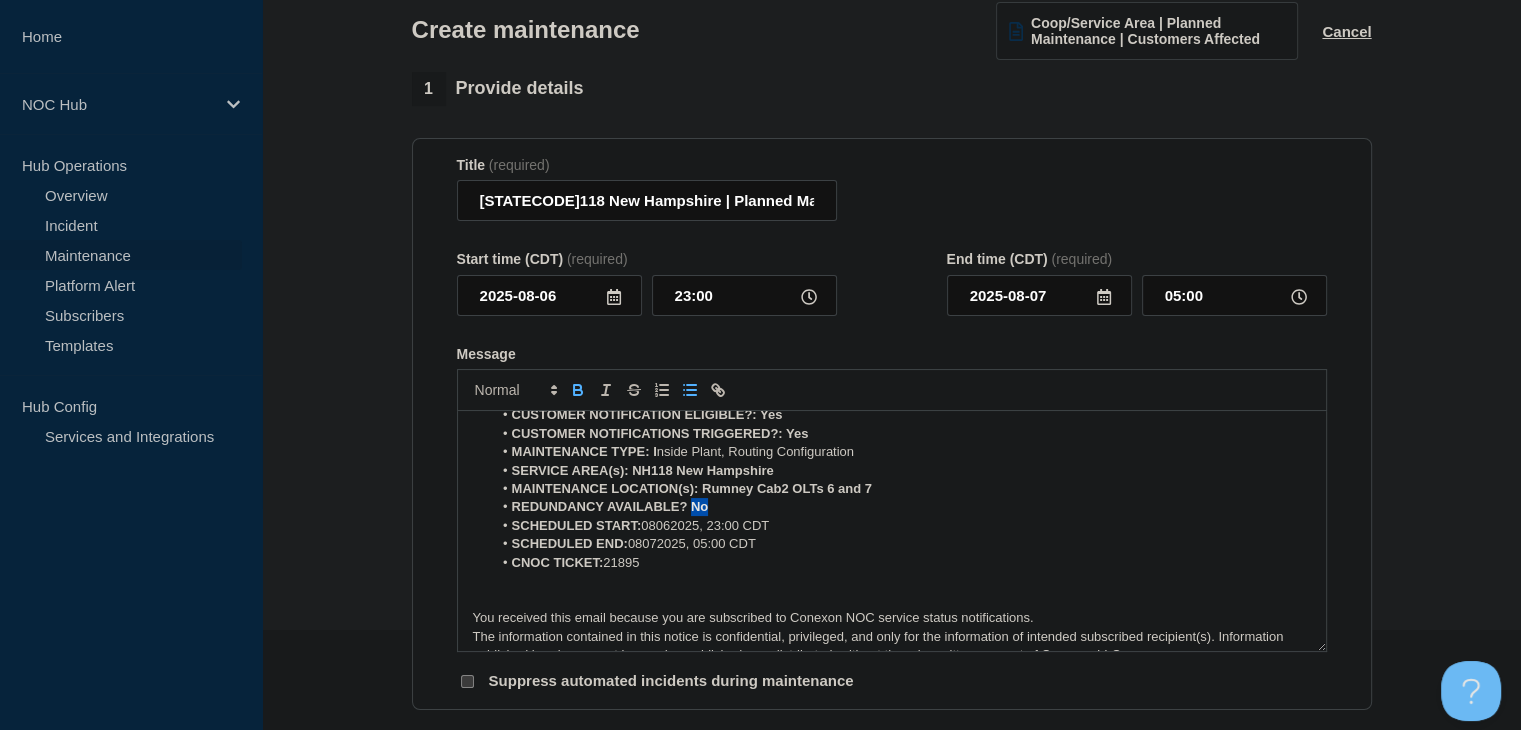 click 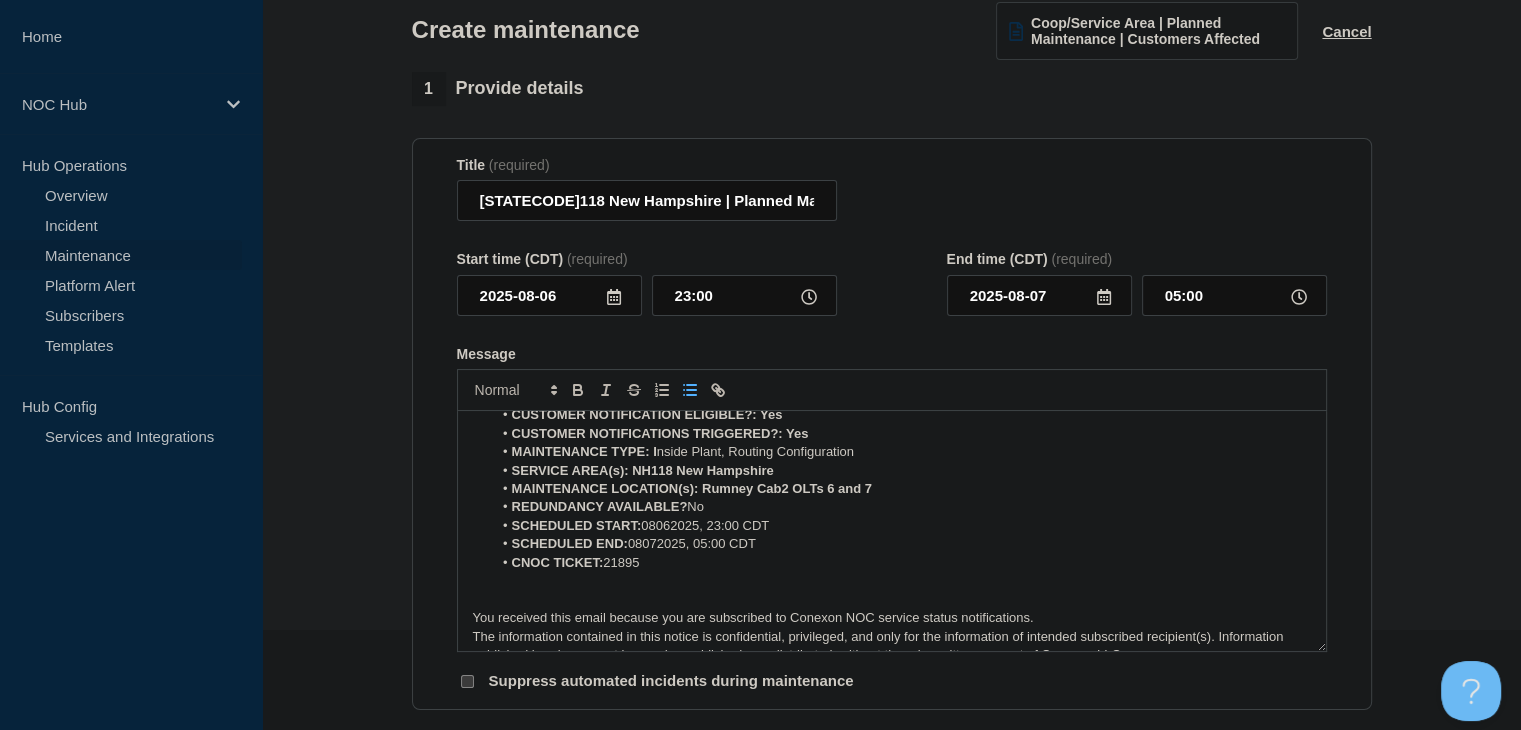 drag, startPoint x: 888, startPoint y: 487, endPoint x: 705, endPoint y: 495, distance: 183.17477 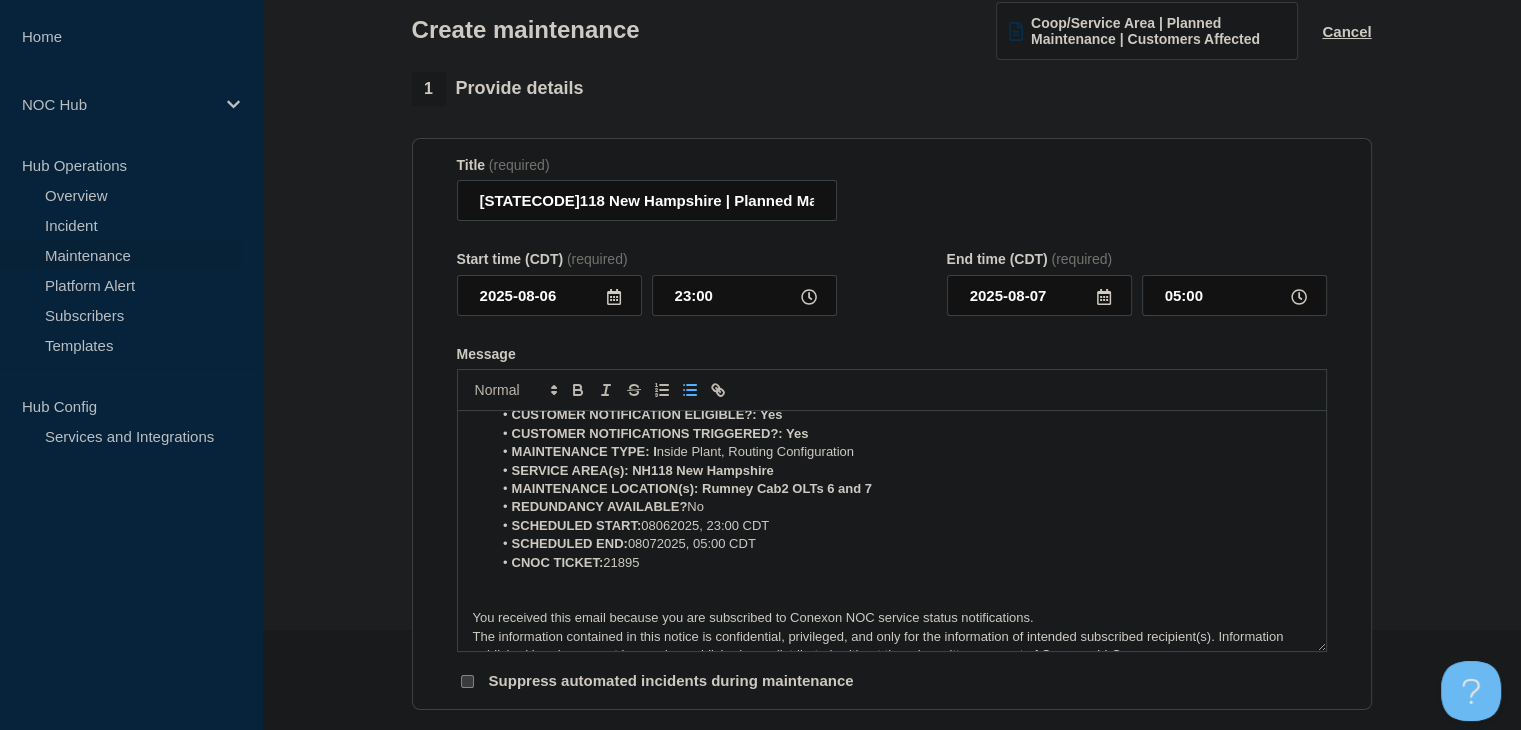 click on "MAINTENANCE LOCATION(s): Rumney Cab2 OLTs 6 and 7" at bounding box center (901, 489) 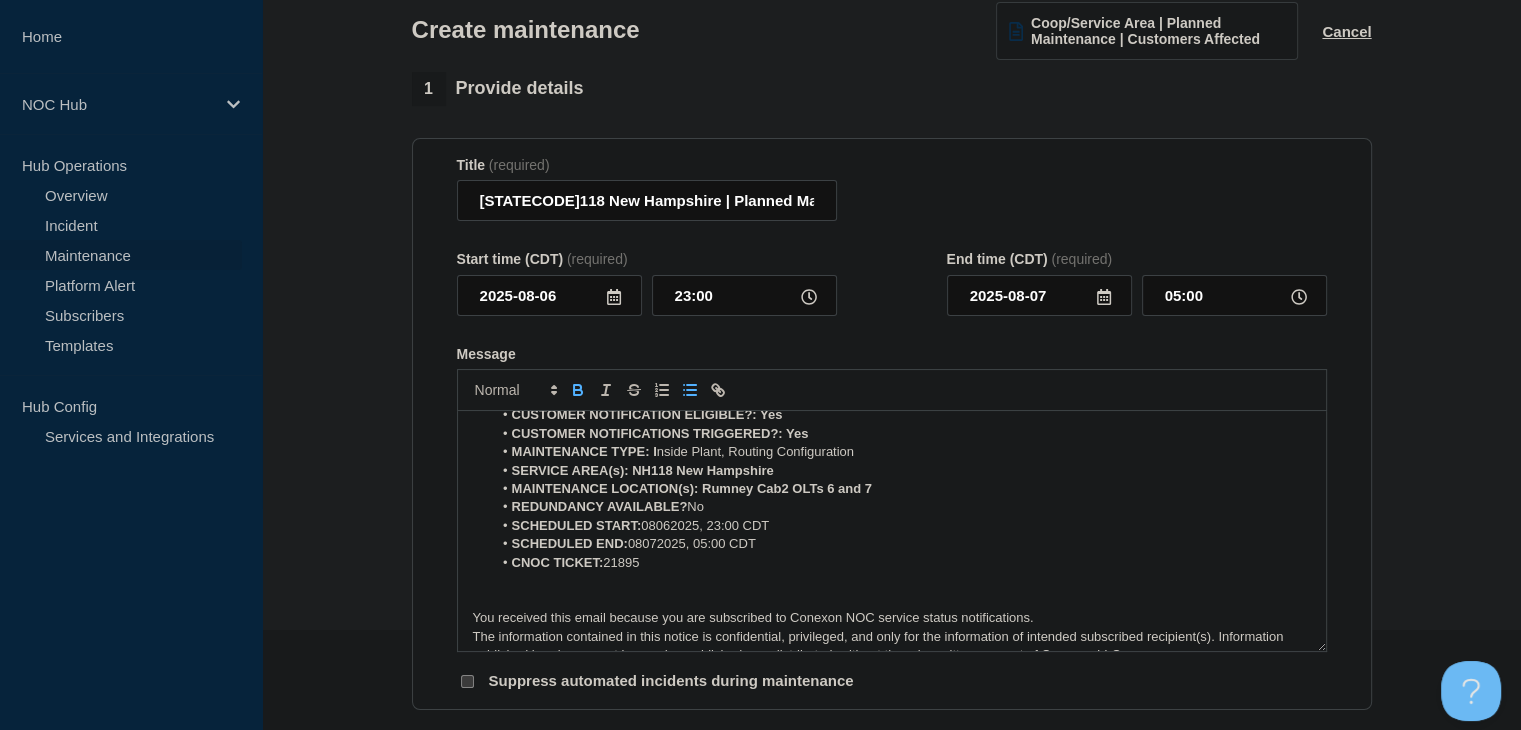 click 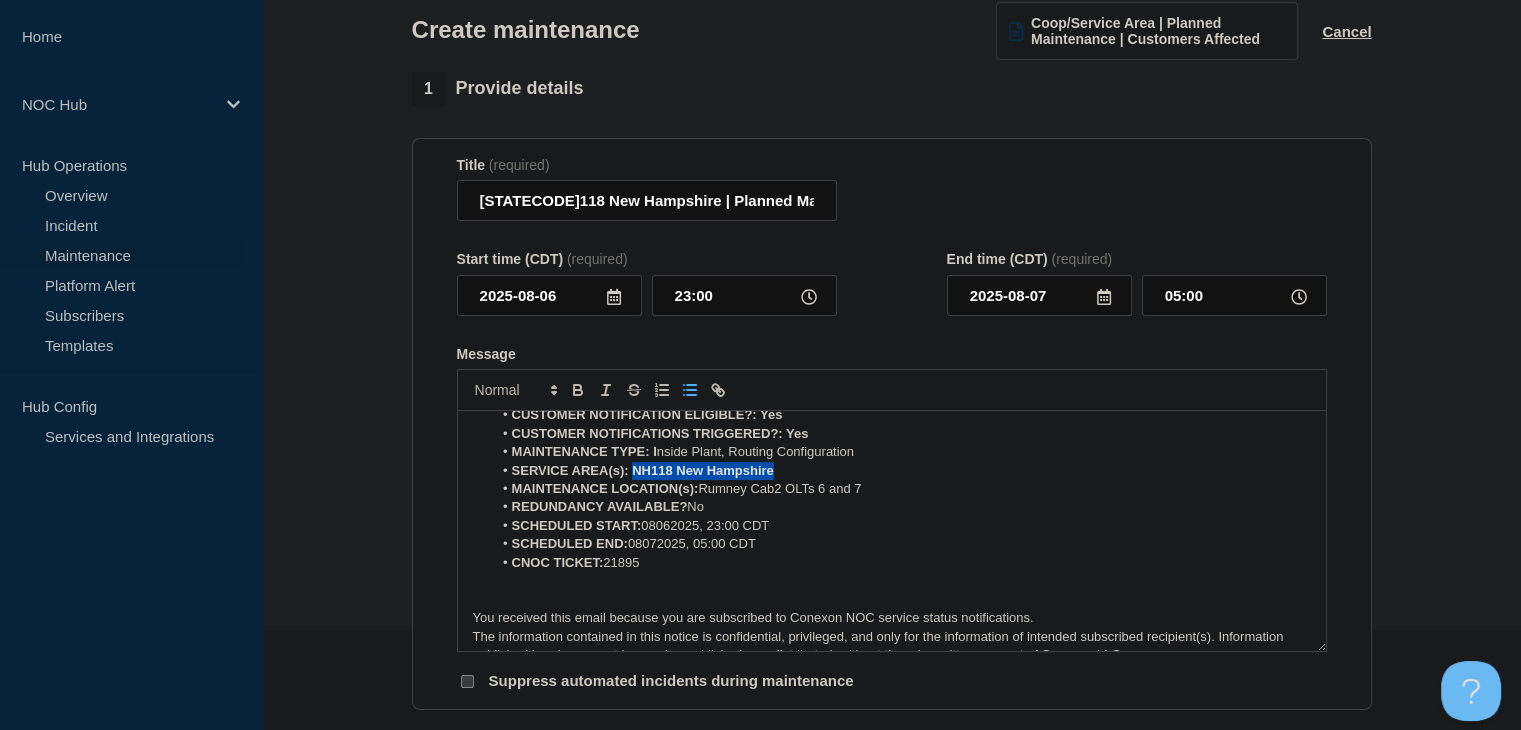 drag, startPoint x: 788, startPoint y: 477, endPoint x: 634, endPoint y: 479, distance: 154.01299 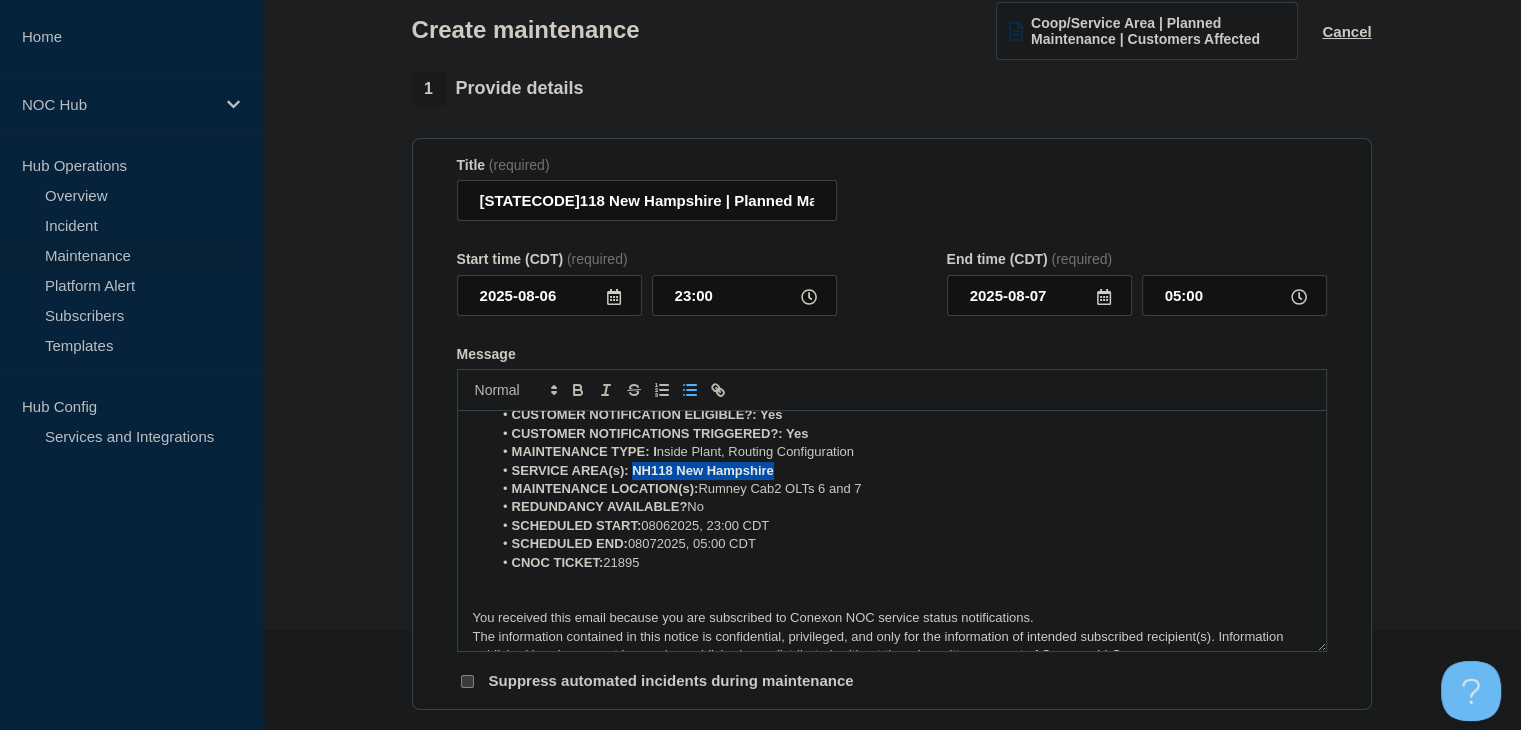 click on "SERVICE AREA(s): NH118 New Hampshire" at bounding box center [901, 471] 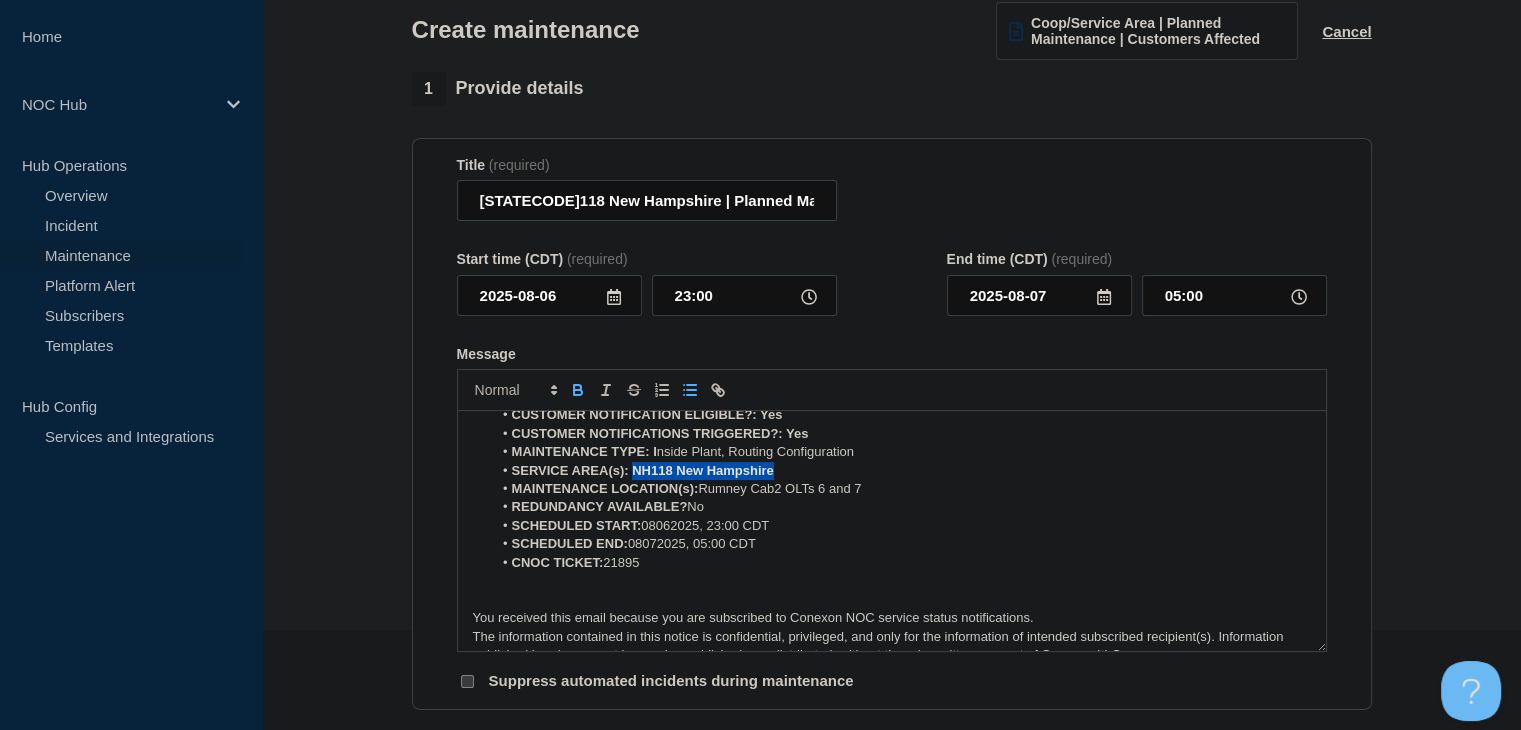 click 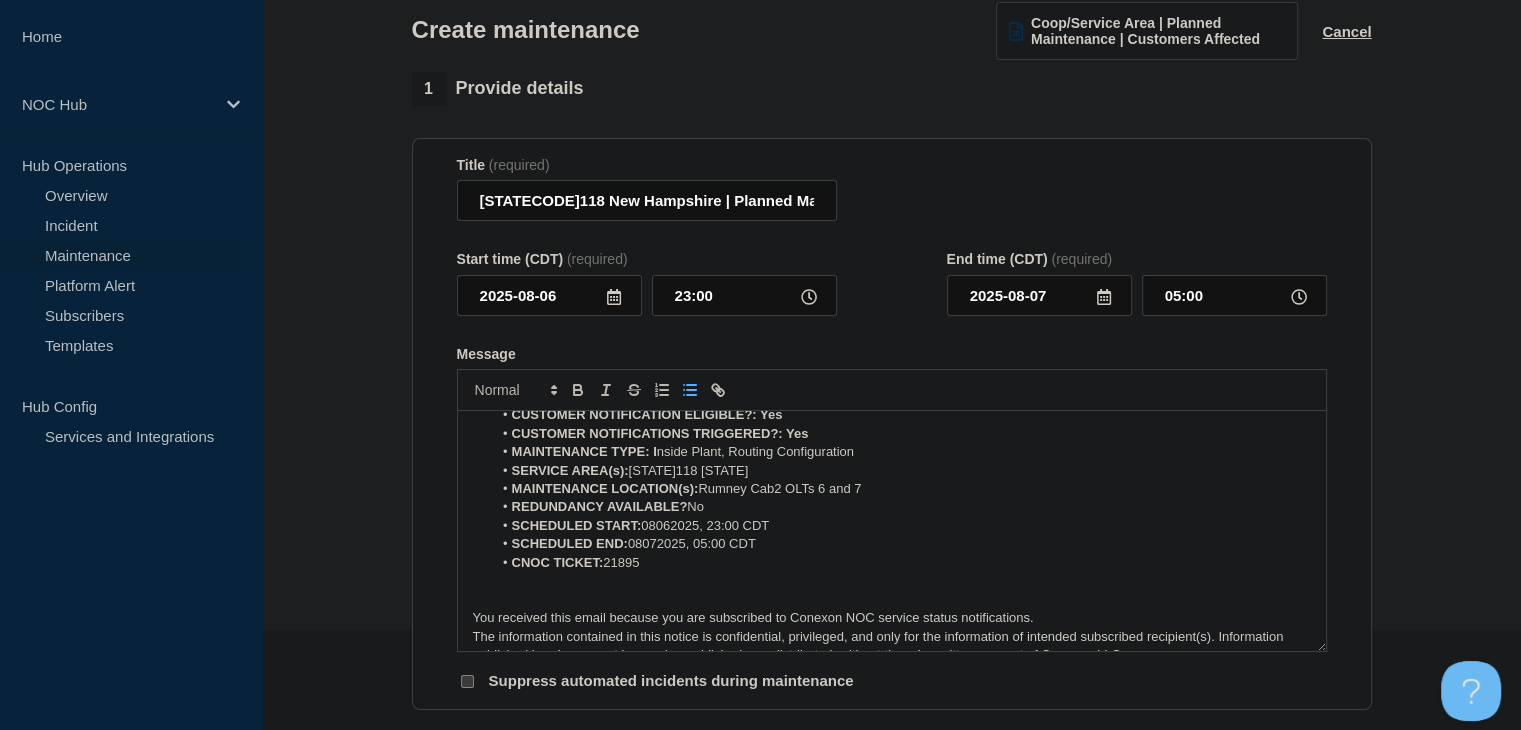 scroll, scrollTop: 0, scrollLeft: 0, axis: both 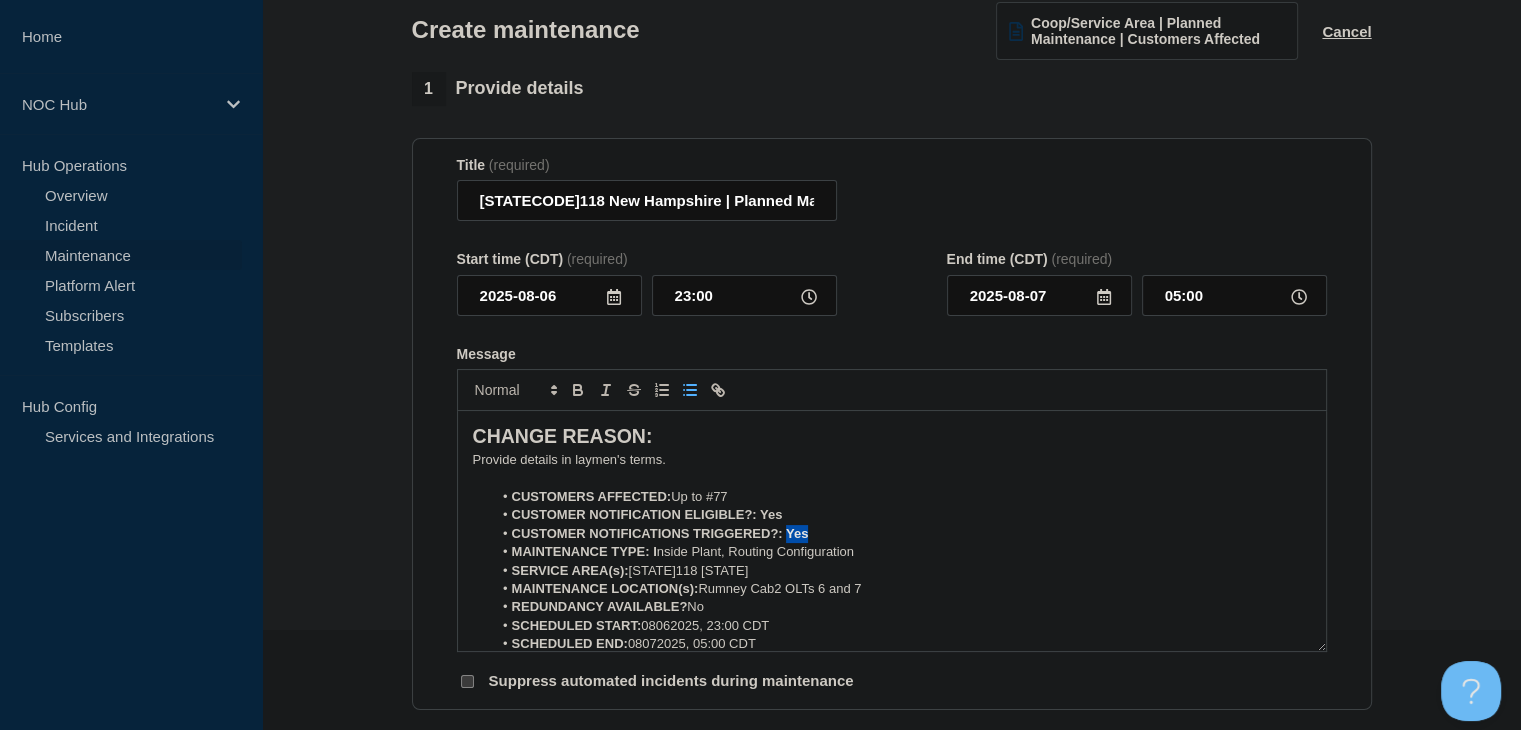 drag, startPoint x: 814, startPoint y: 538, endPoint x: 784, endPoint y: 539, distance: 30.016663 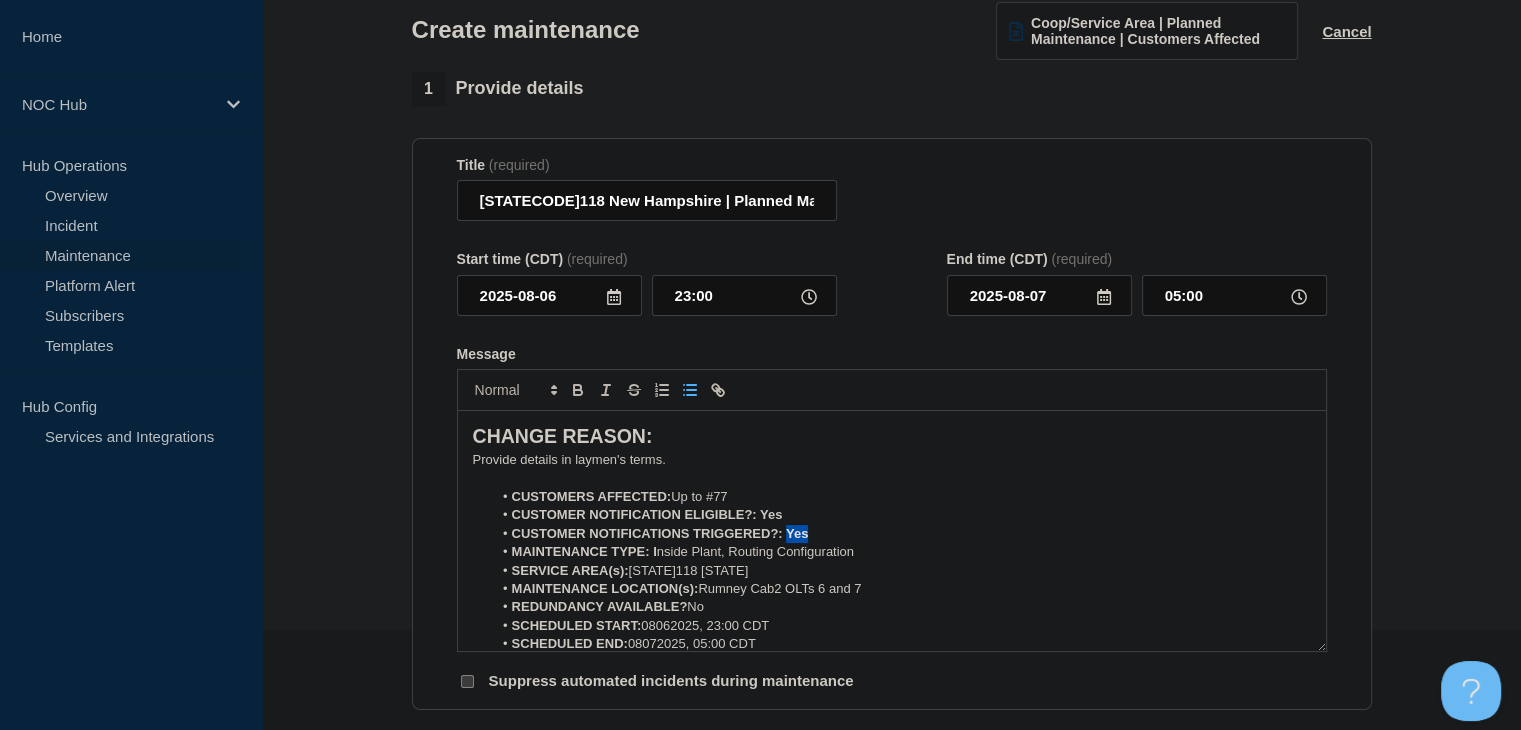 click on "CUSTOMER NOTIFICATIONS TRIGGERED?: Yes" at bounding box center (901, 534) 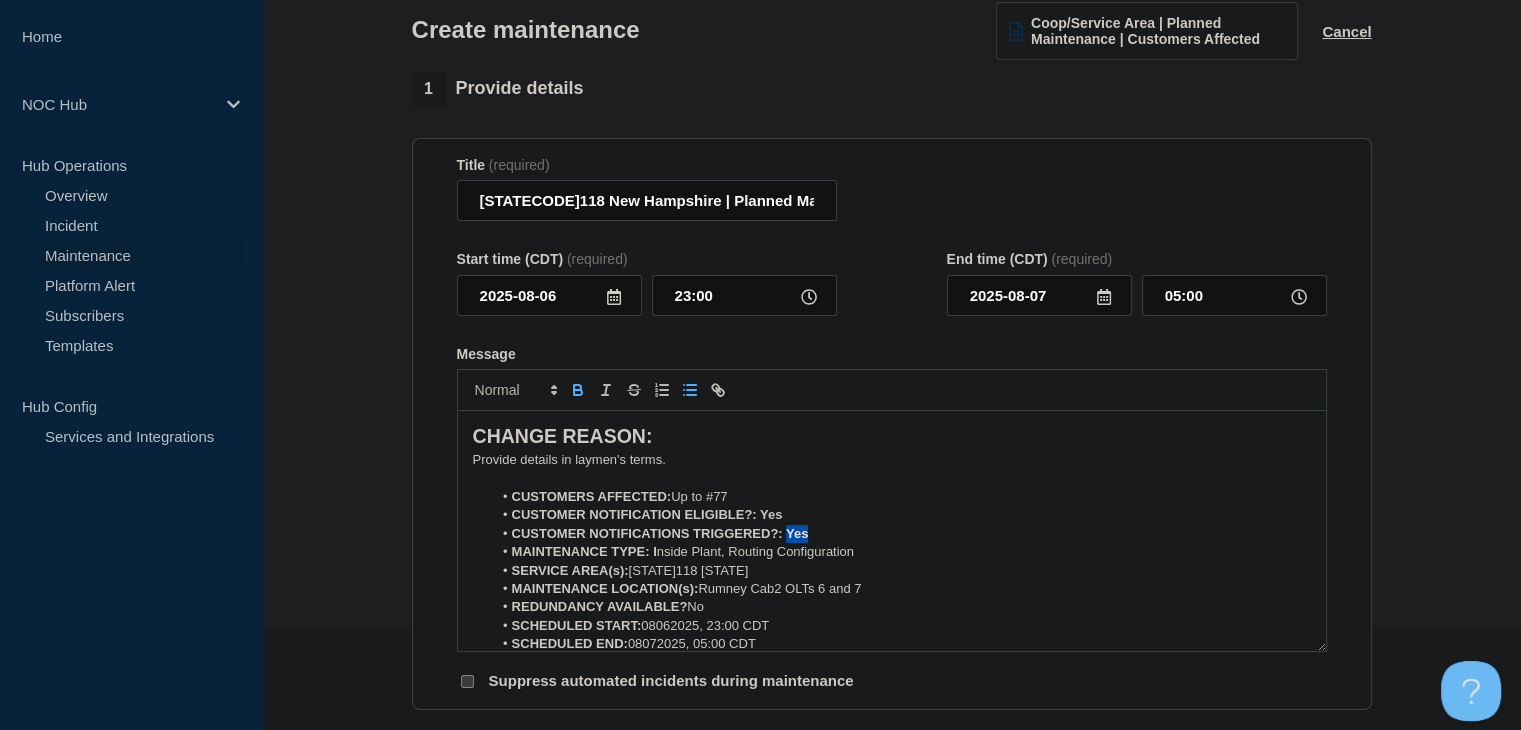 click 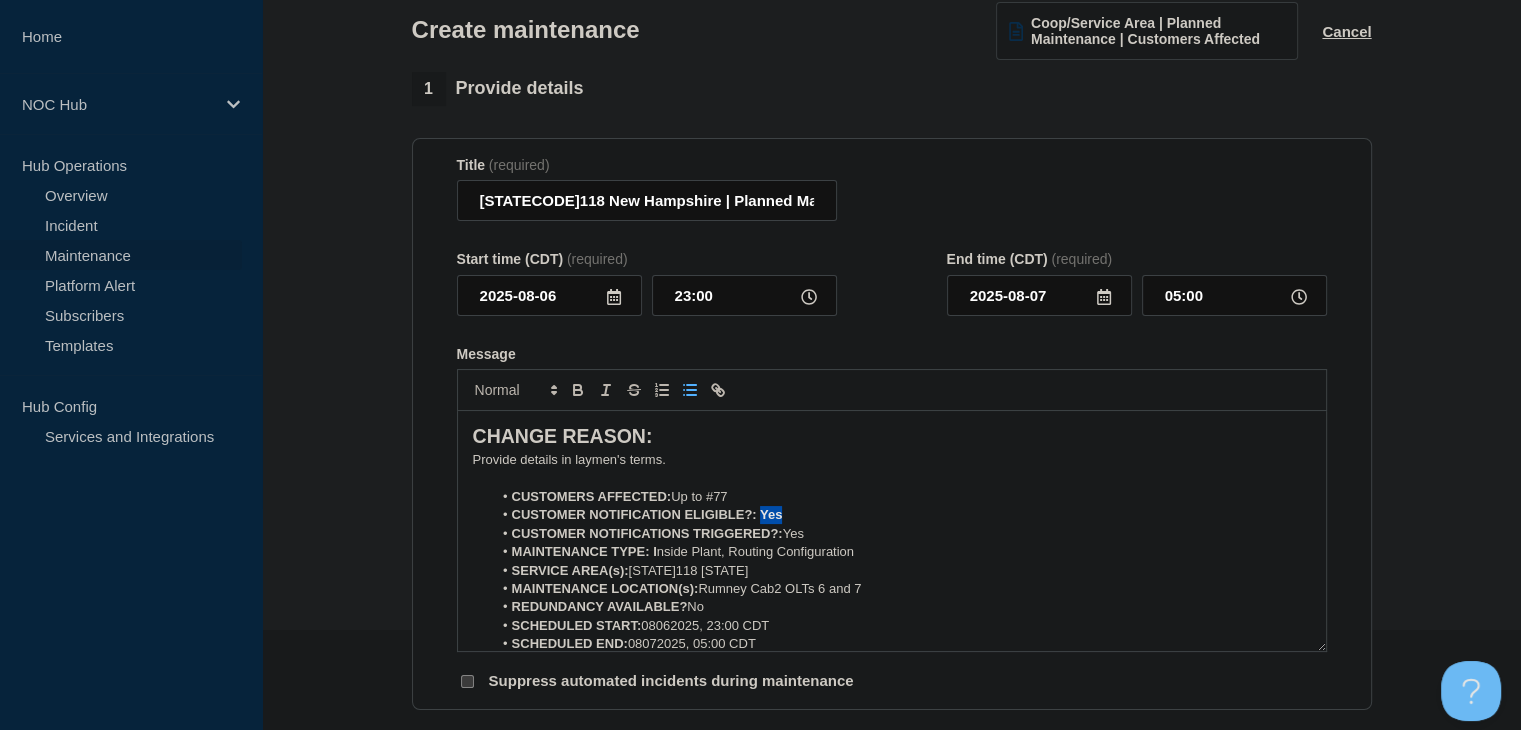 drag, startPoint x: 784, startPoint y: 527, endPoint x: 758, endPoint y: 523, distance: 26.305893 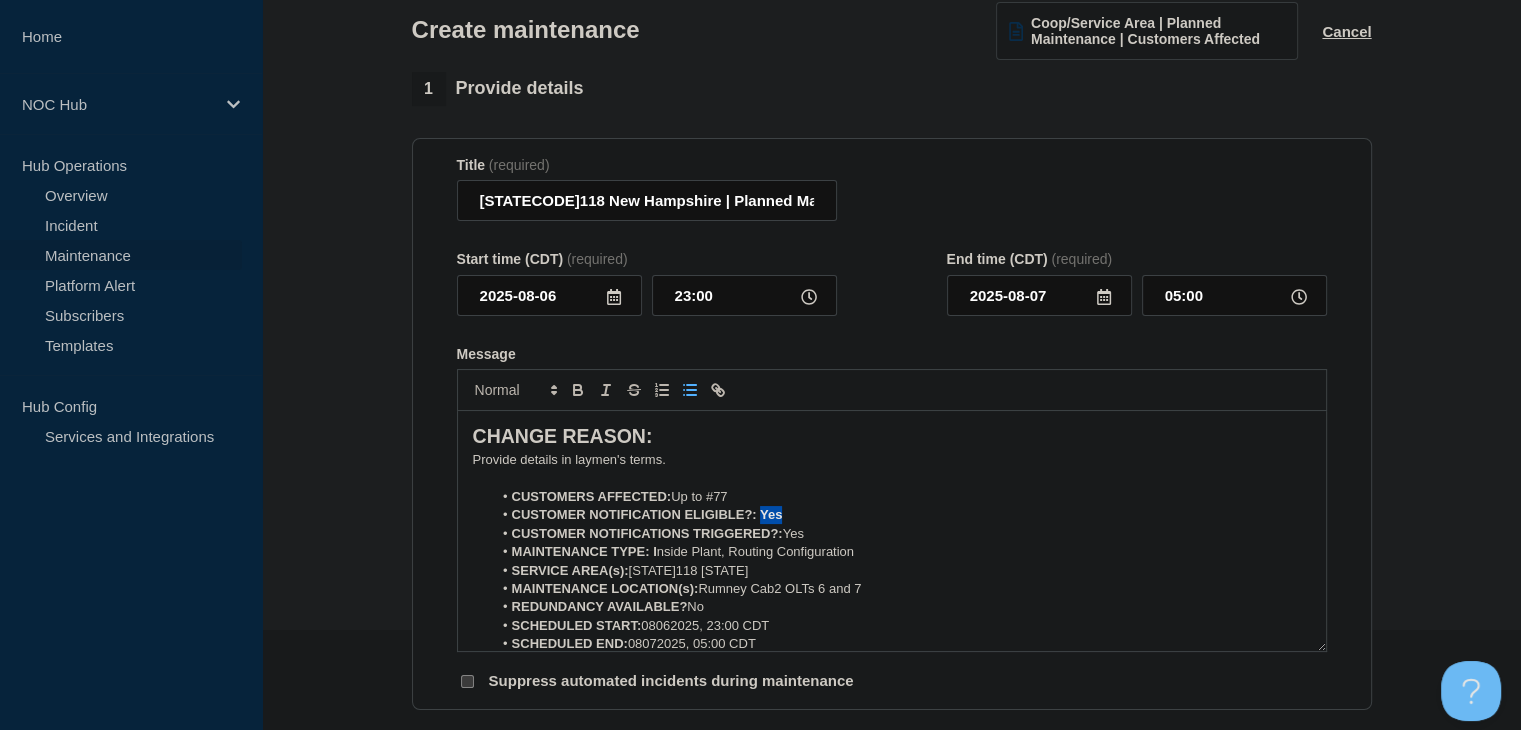 click on "CUSTOMER NOTIFICATION ELIGIBLE?: Yes" at bounding box center [901, 515] 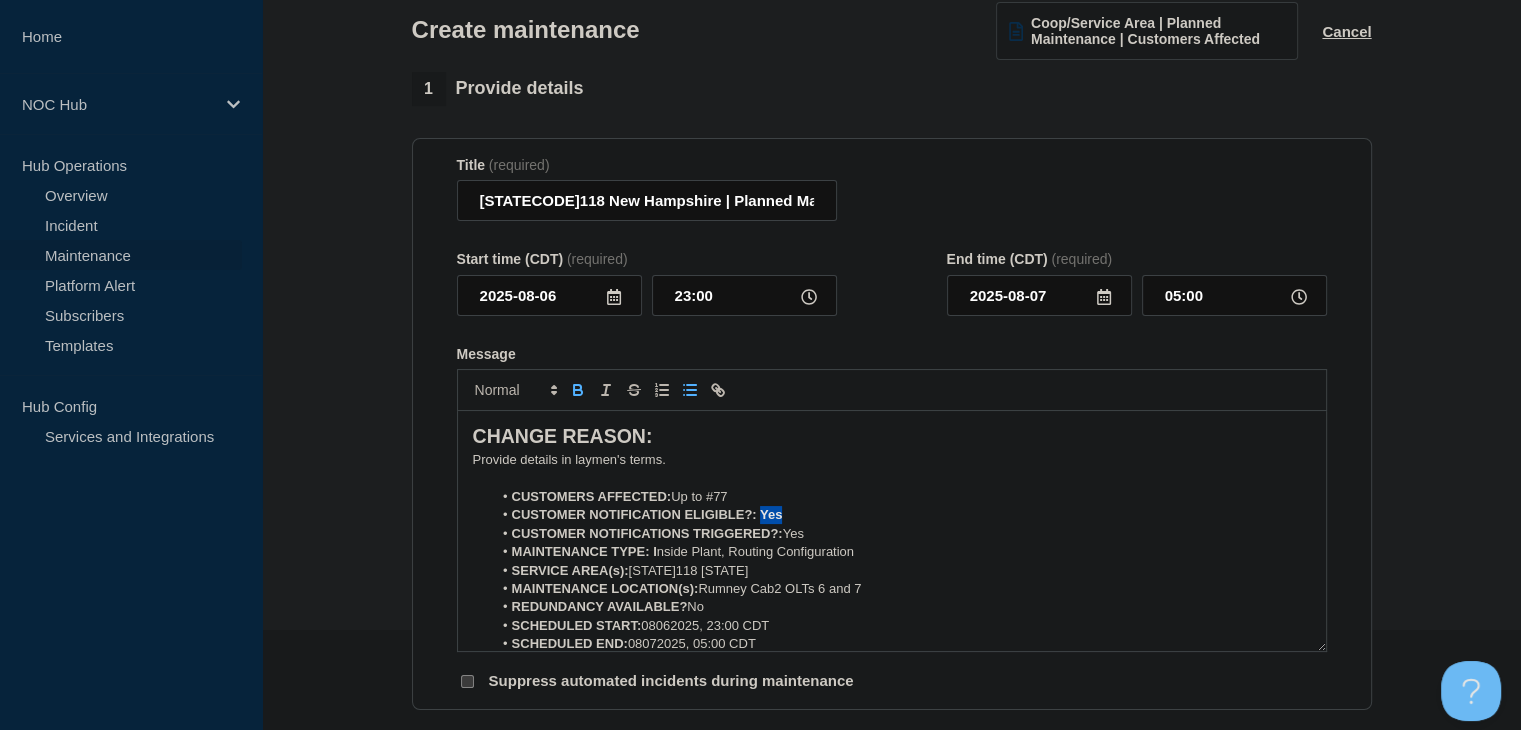 click 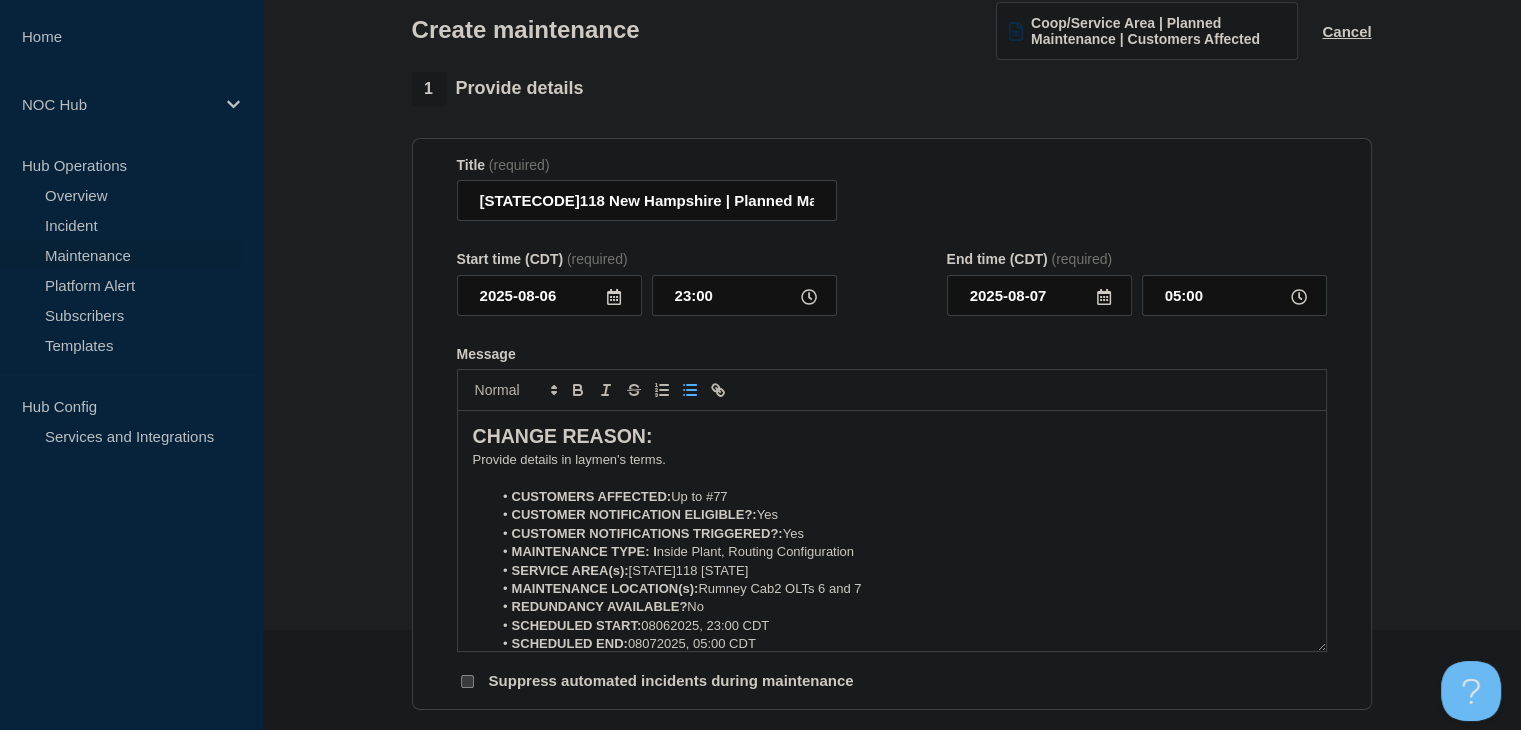 click on "﻿Provide details in laymen's terms." at bounding box center [892, 460] 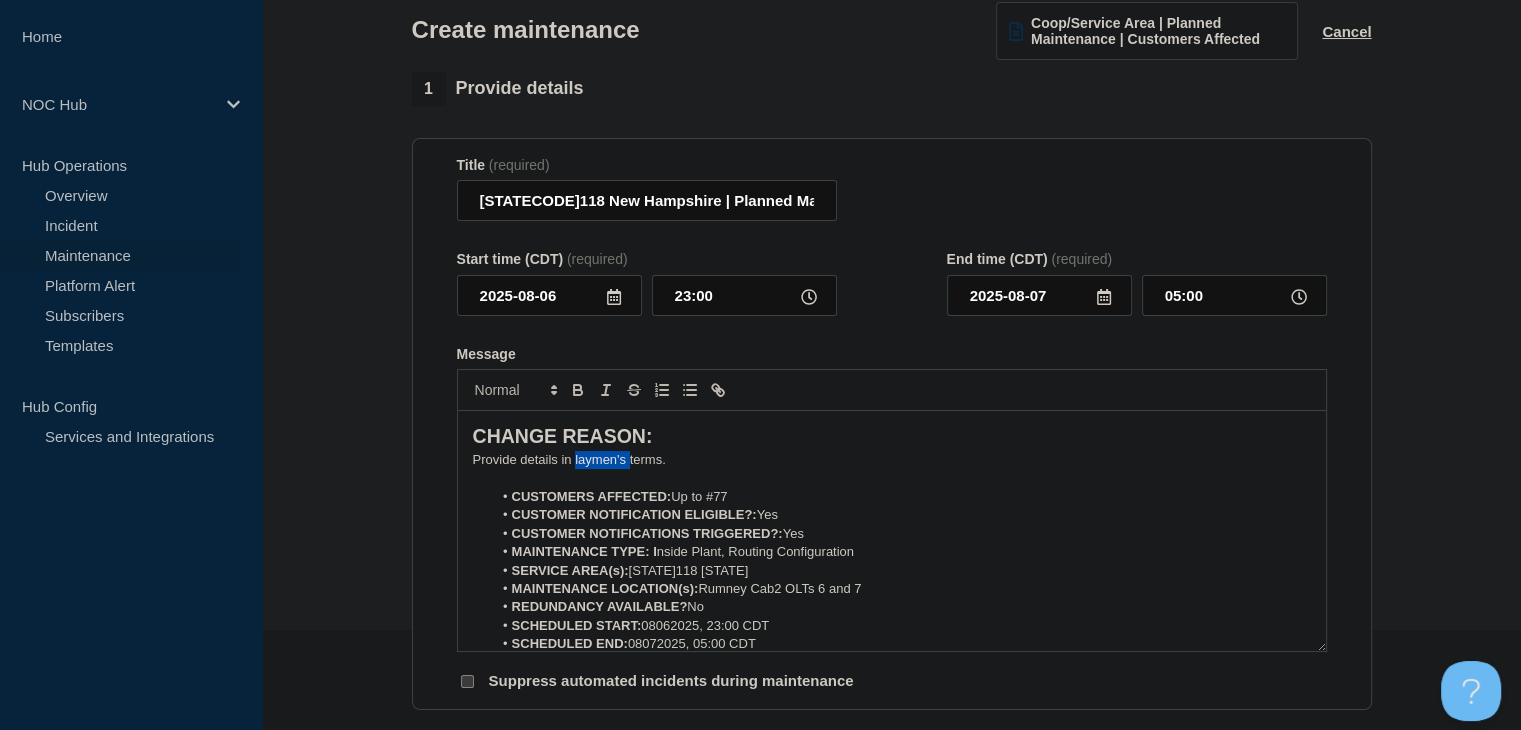 click on "﻿Provide details in laymen's terms." at bounding box center [892, 460] 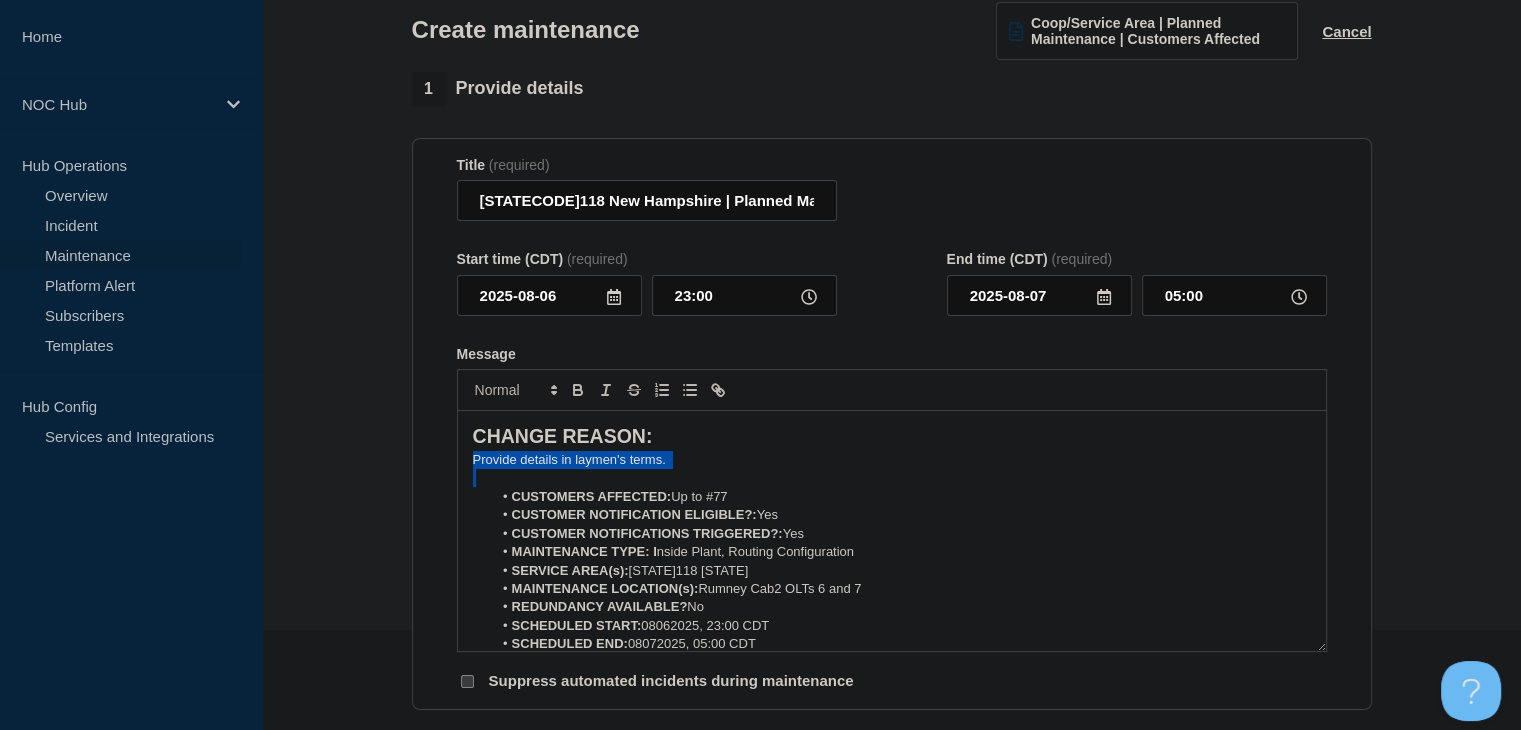 click on "﻿Provide details in laymen's terms." at bounding box center (892, 460) 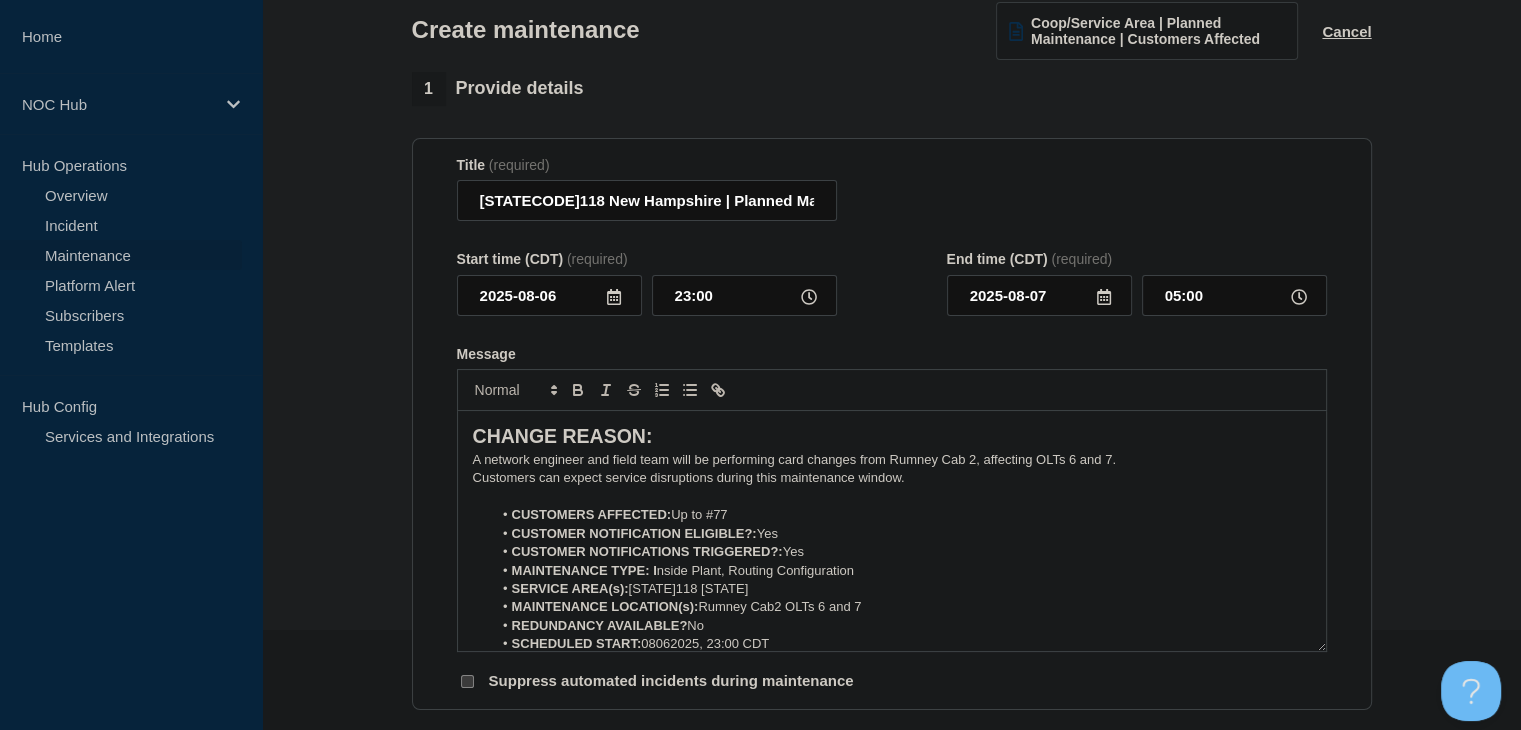 scroll, scrollTop: 100, scrollLeft: 0, axis: vertical 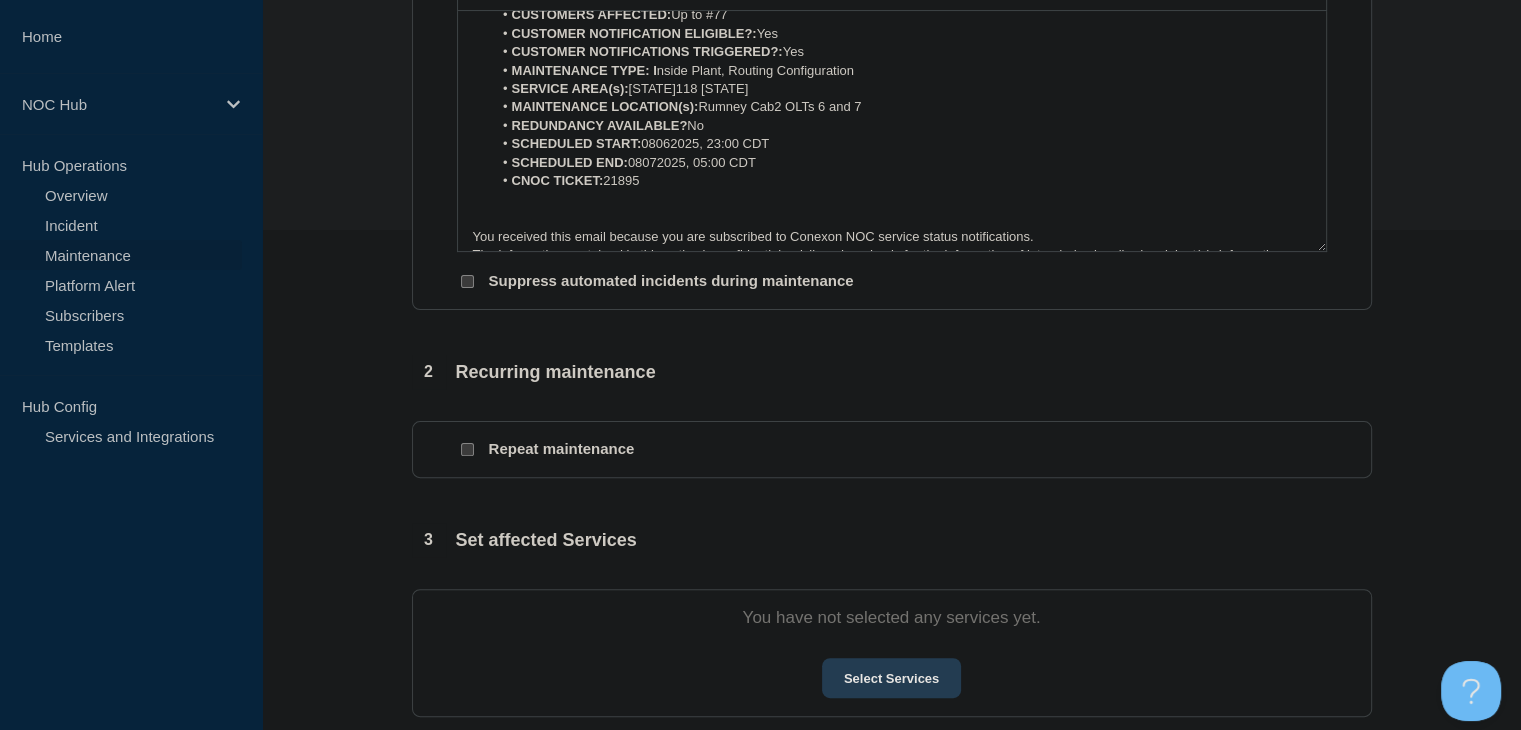click on "Select Services" at bounding box center (891, 678) 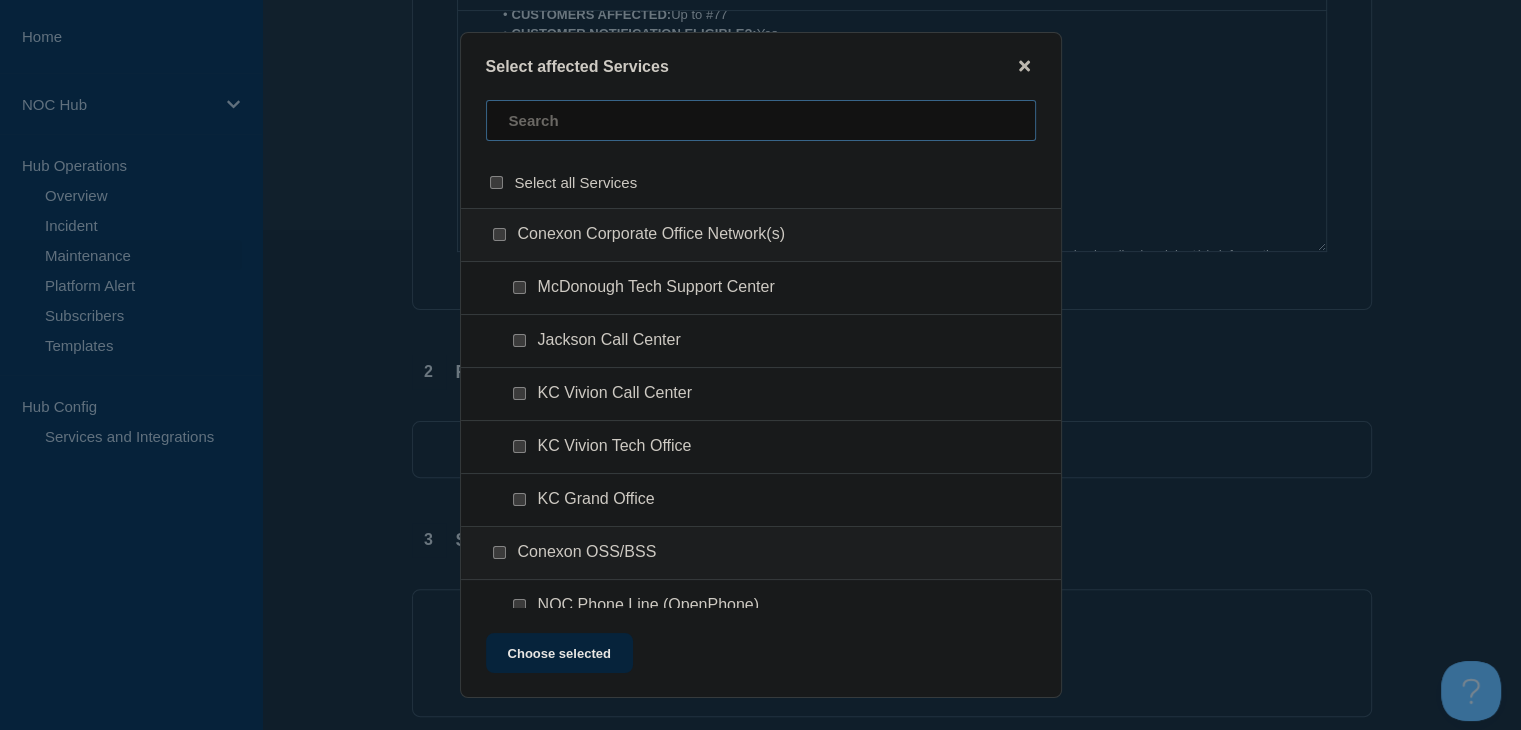 click at bounding box center (761, 120) 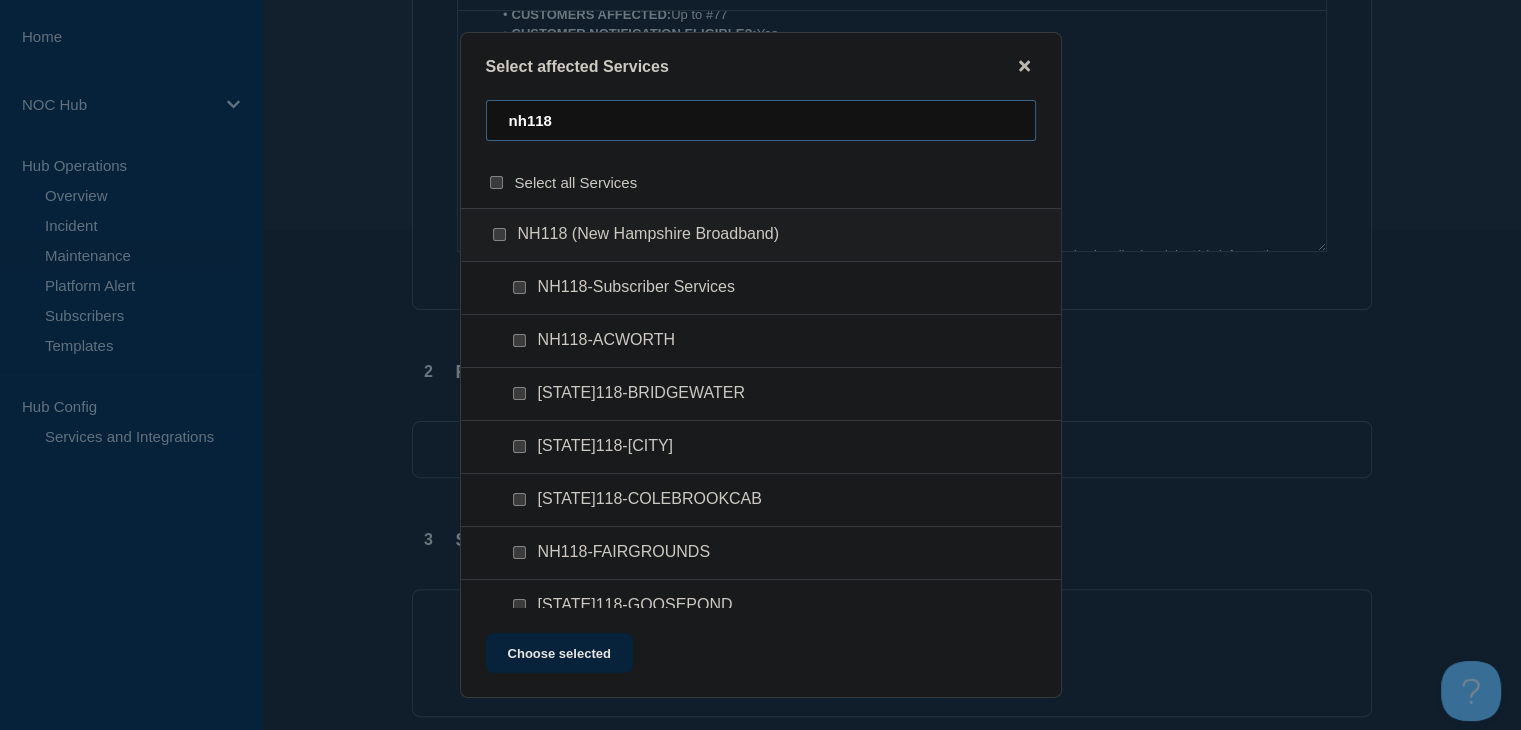 type on "nh118" 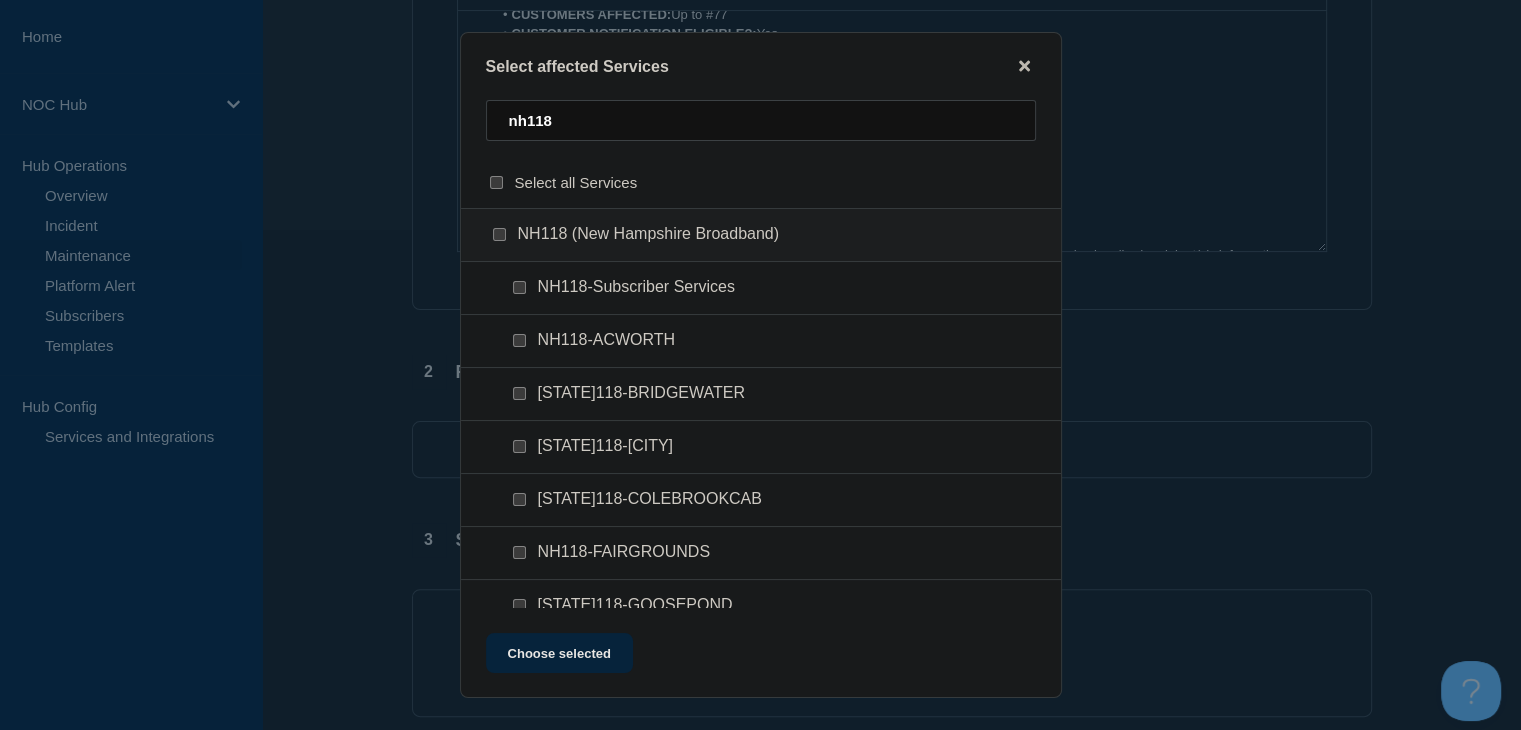 click at bounding box center [523, 288] 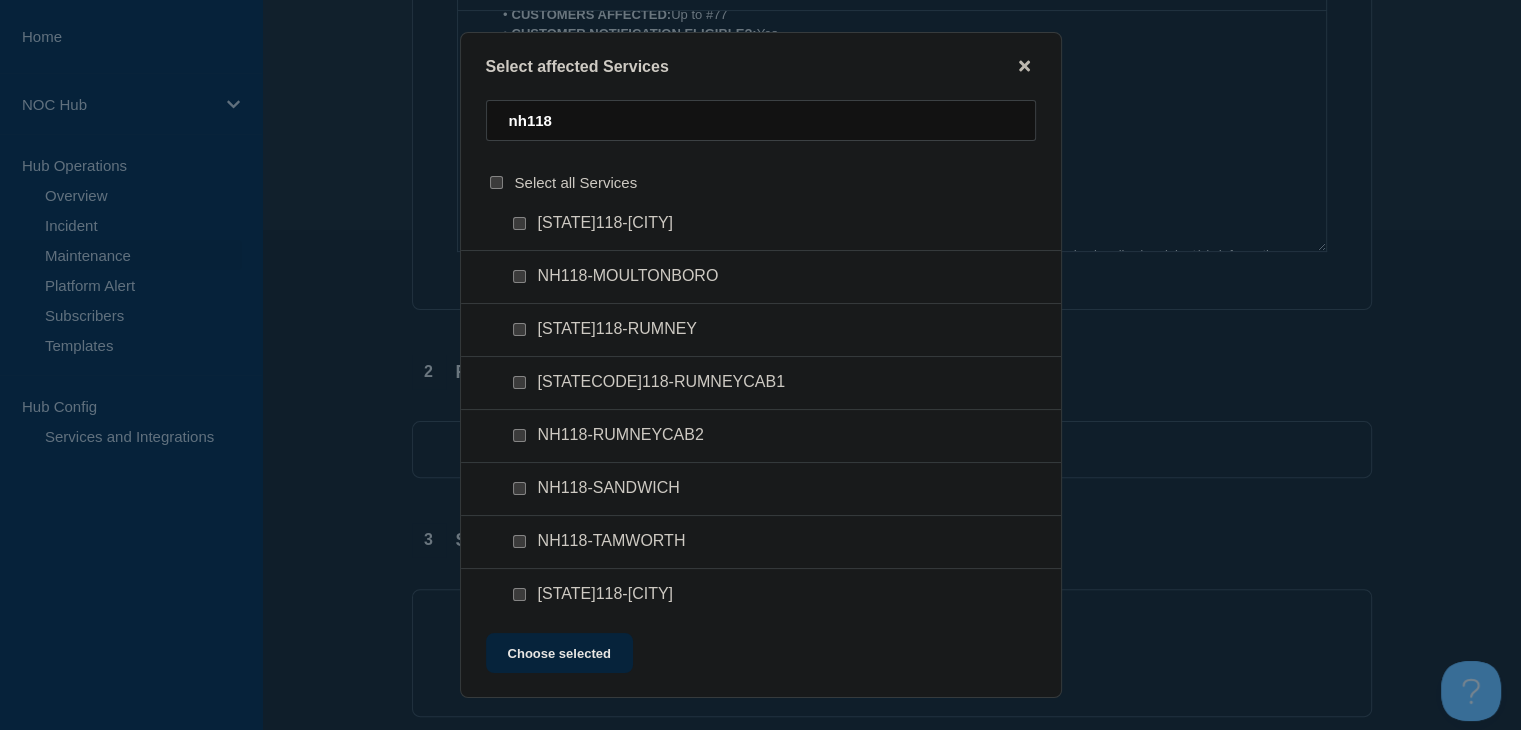 scroll, scrollTop: 762, scrollLeft: 0, axis: vertical 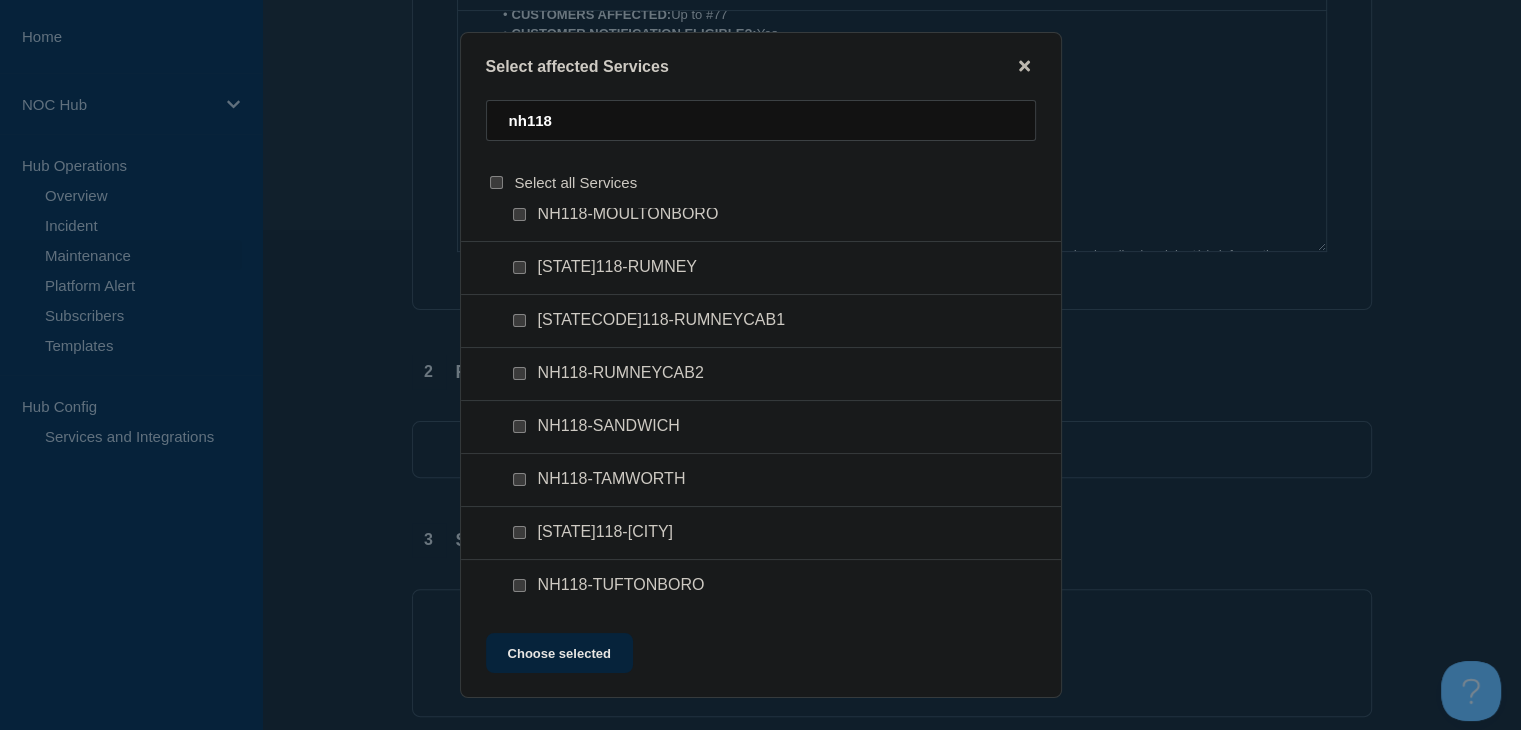 click at bounding box center [519, 373] 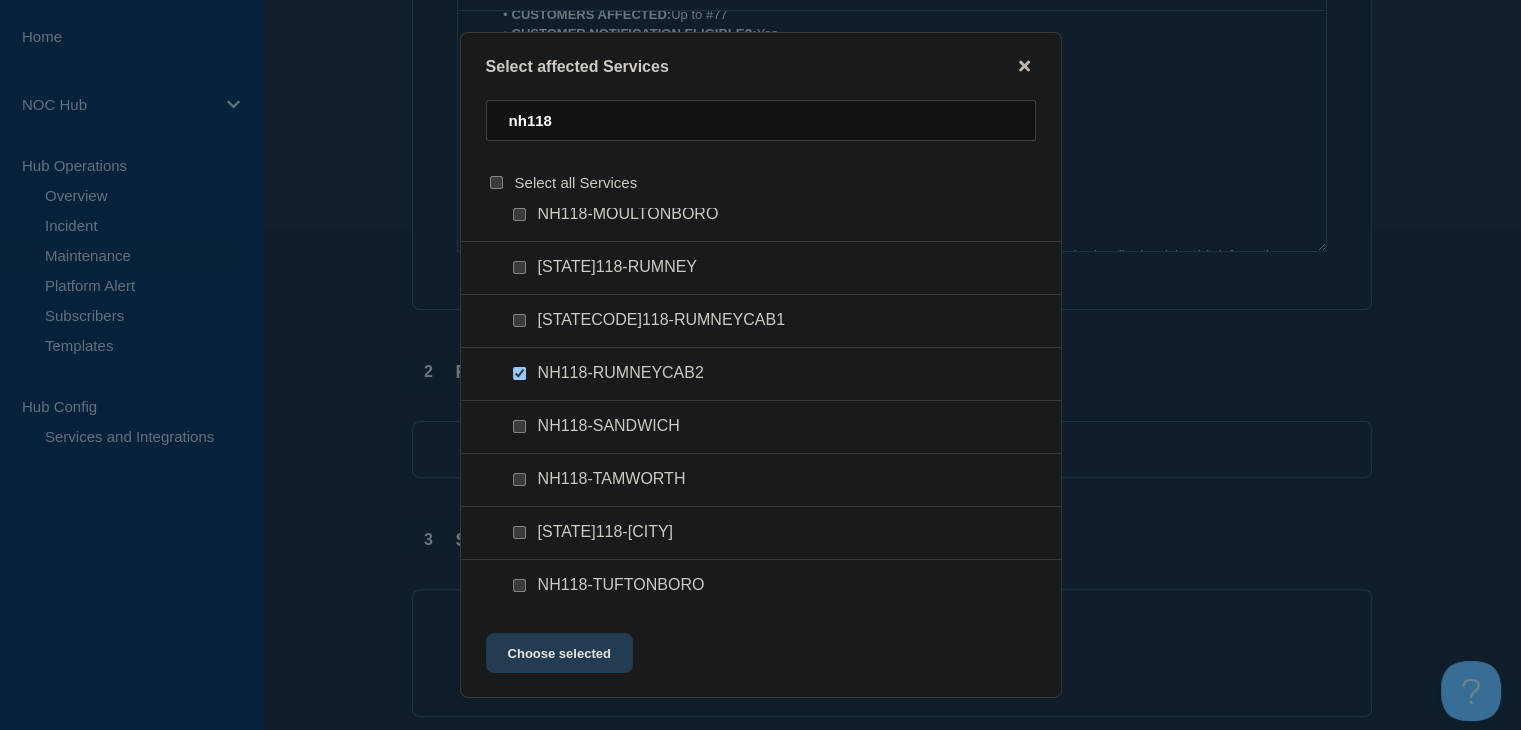 click on "Choose selected" 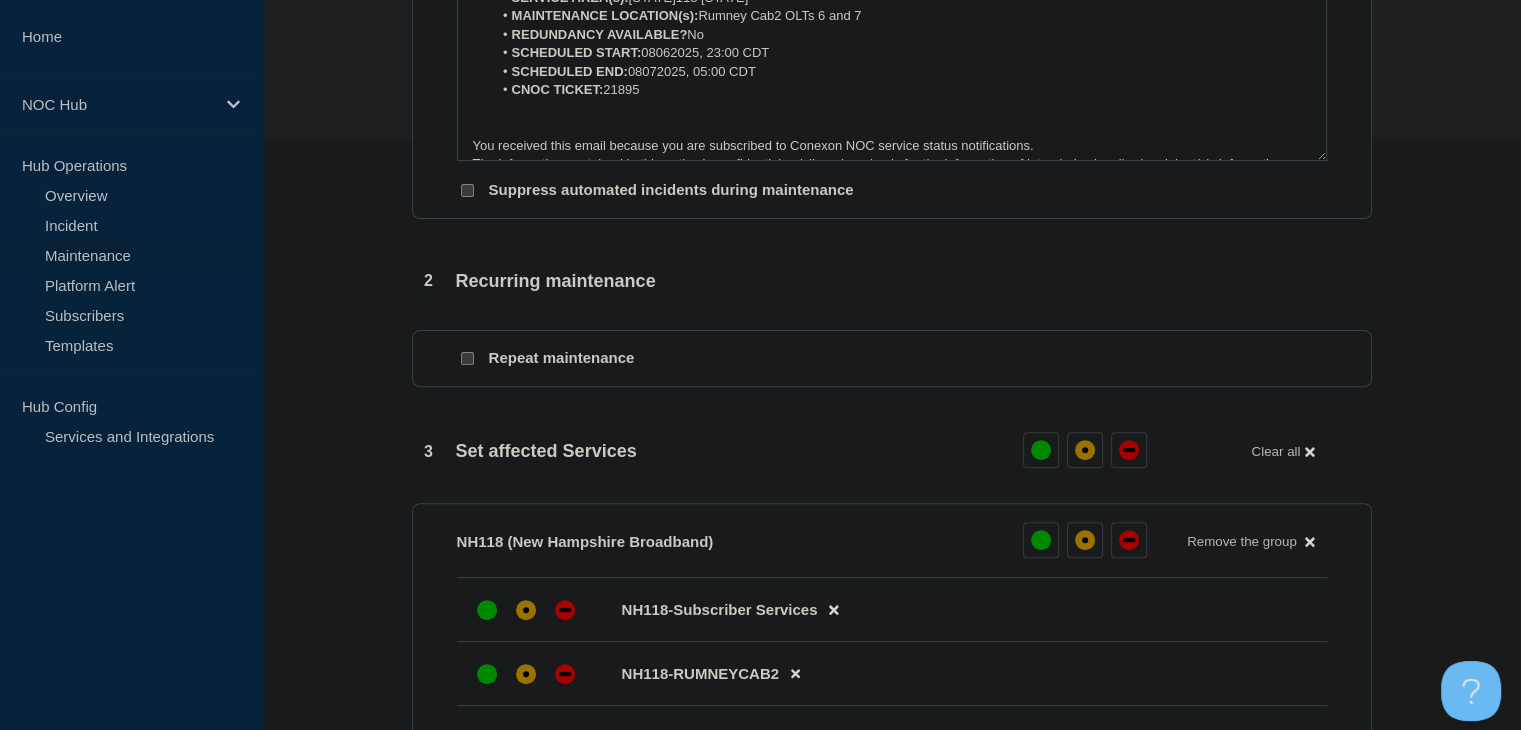scroll, scrollTop: 700, scrollLeft: 0, axis: vertical 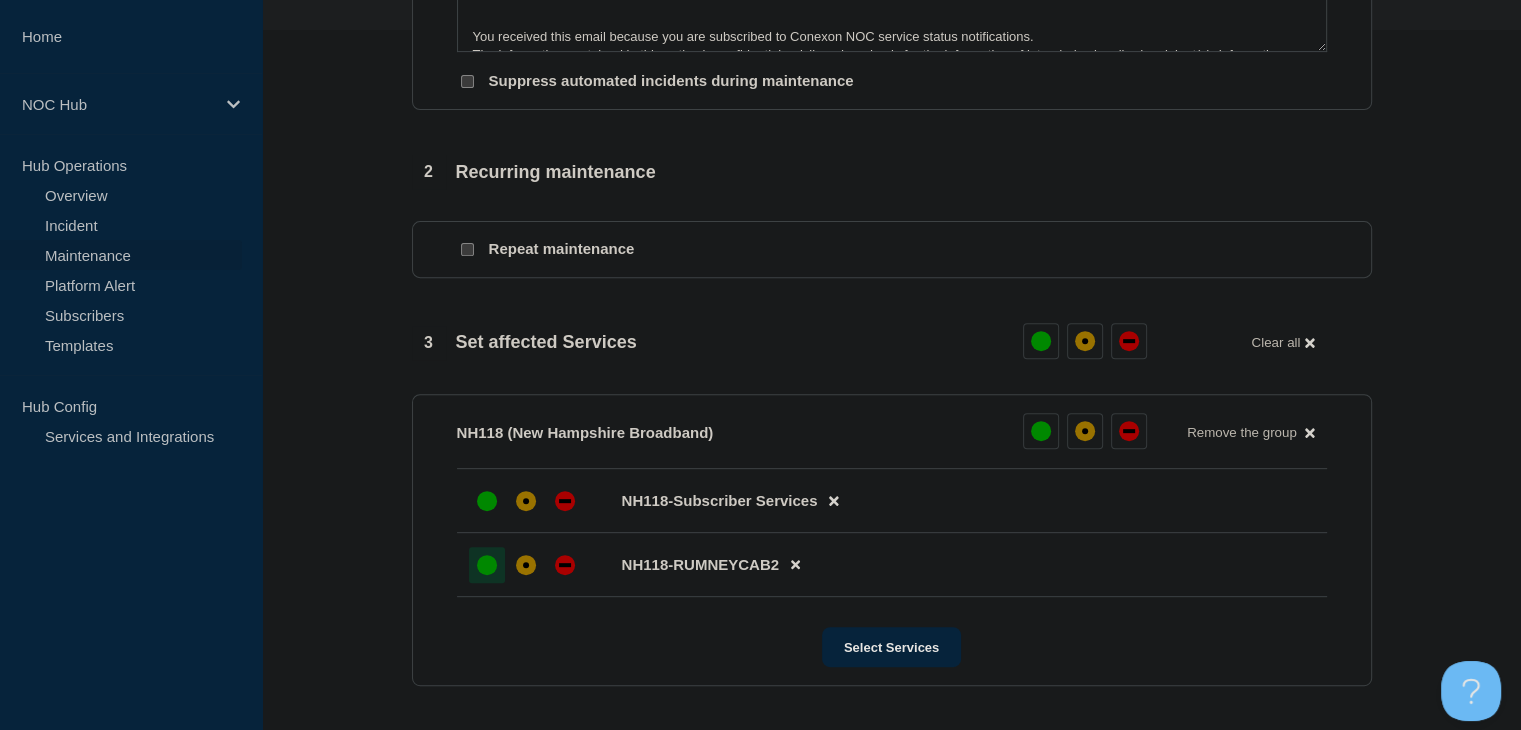 click at bounding box center (487, 565) 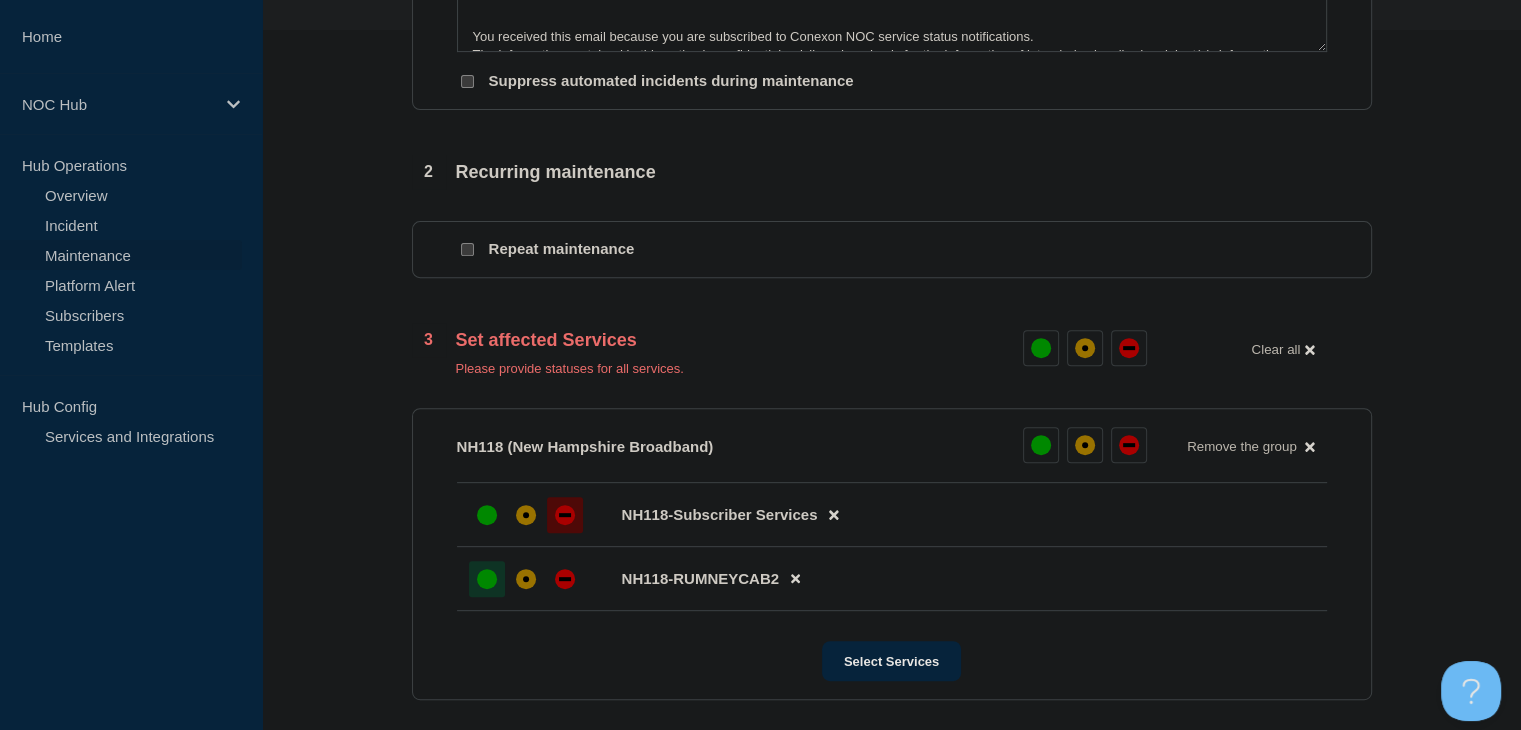 click at bounding box center [565, 515] 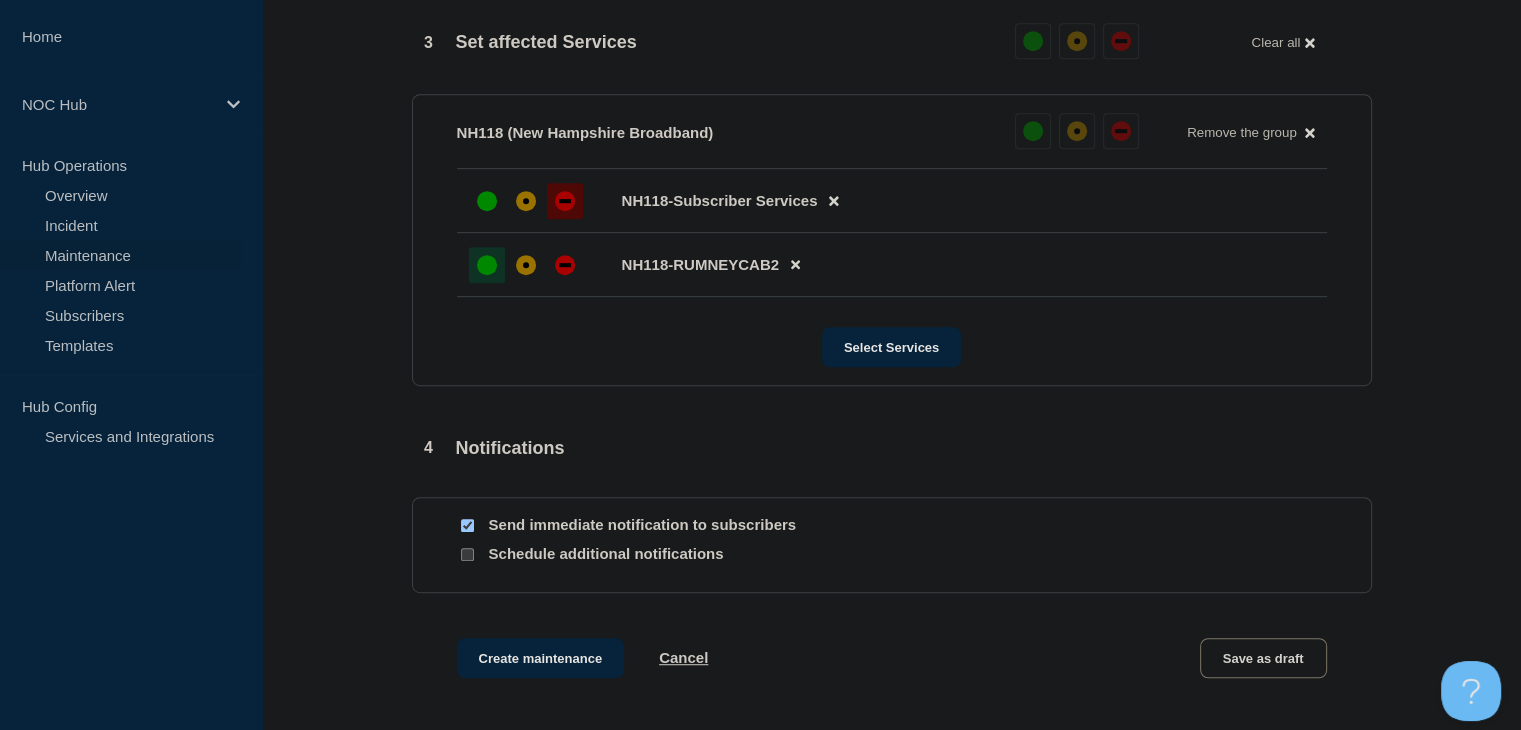 scroll, scrollTop: 300, scrollLeft: 0, axis: vertical 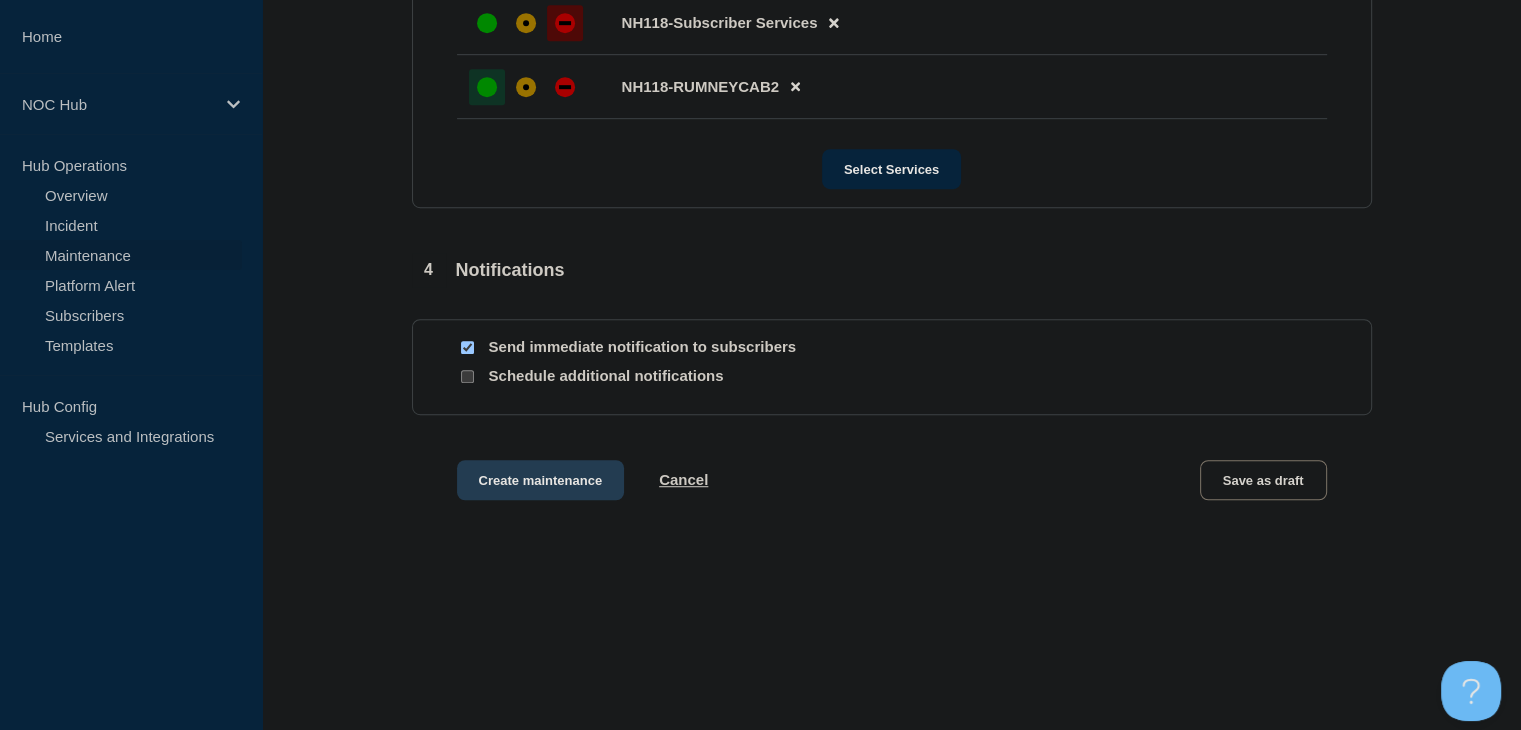 click on "Create maintenance" at bounding box center [541, 480] 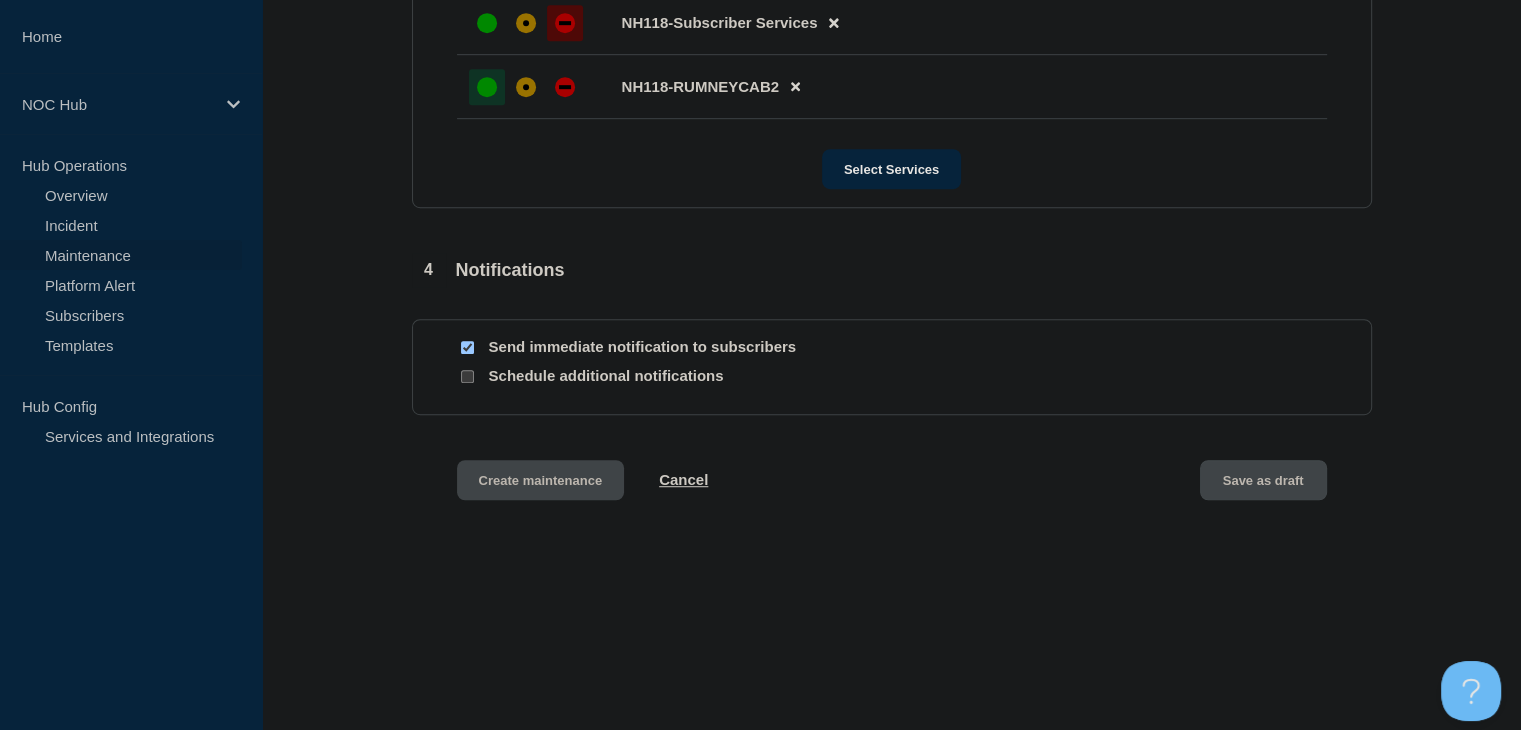 scroll, scrollTop: 0, scrollLeft: 0, axis: both 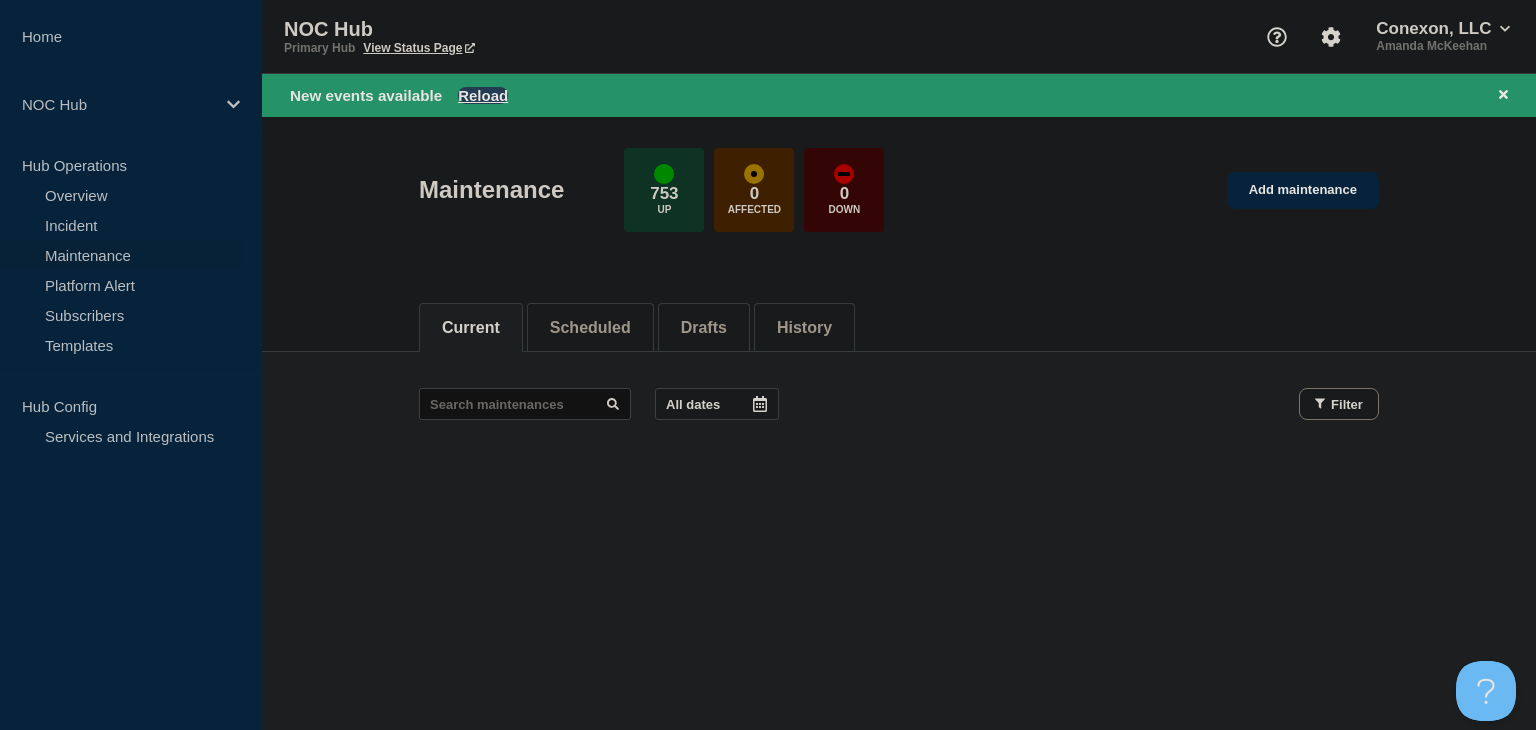click on "Reload" at bounding box center (483, 95) 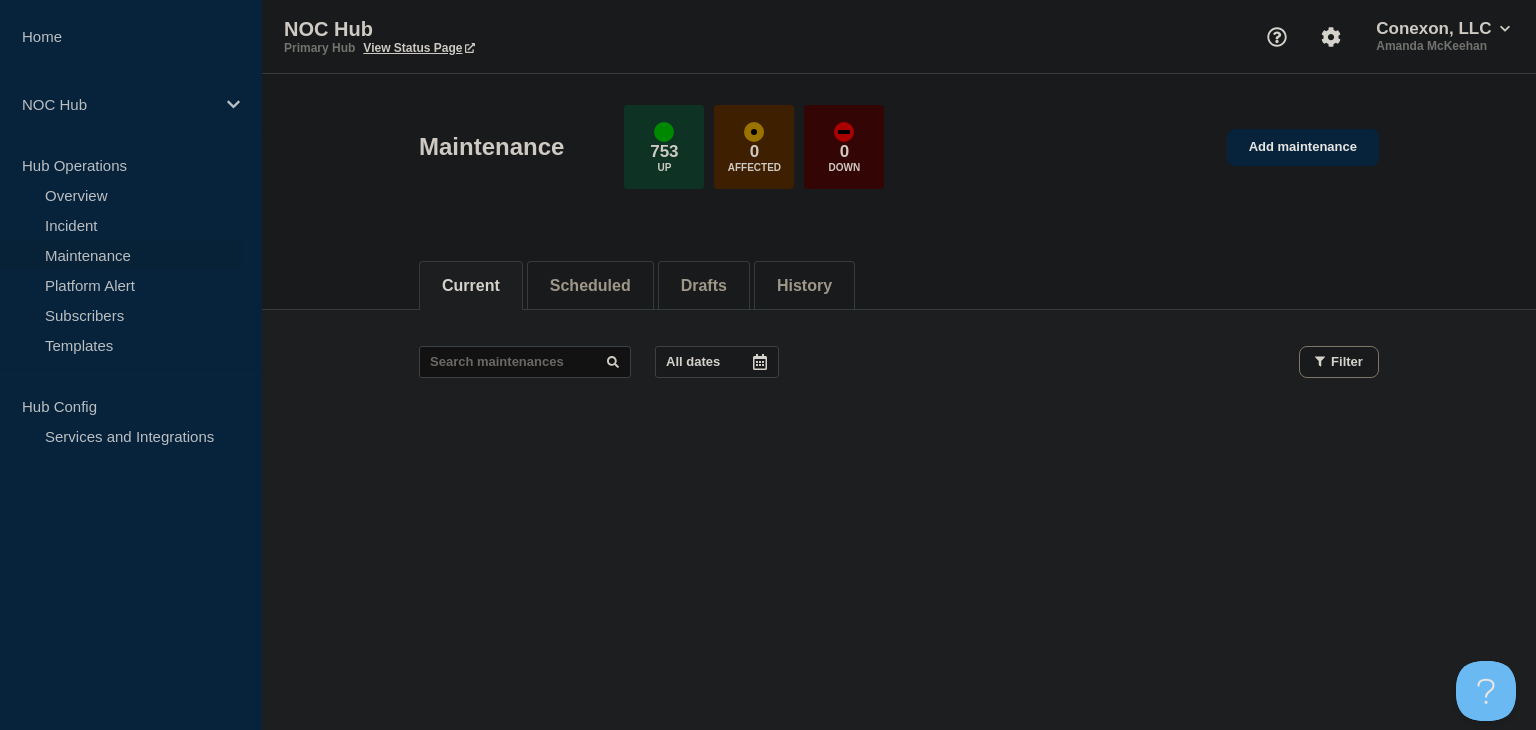 click on "Maintenance 753 Up 0 Affected 0 Down Add maintenance" at bounding box center [899, 157] 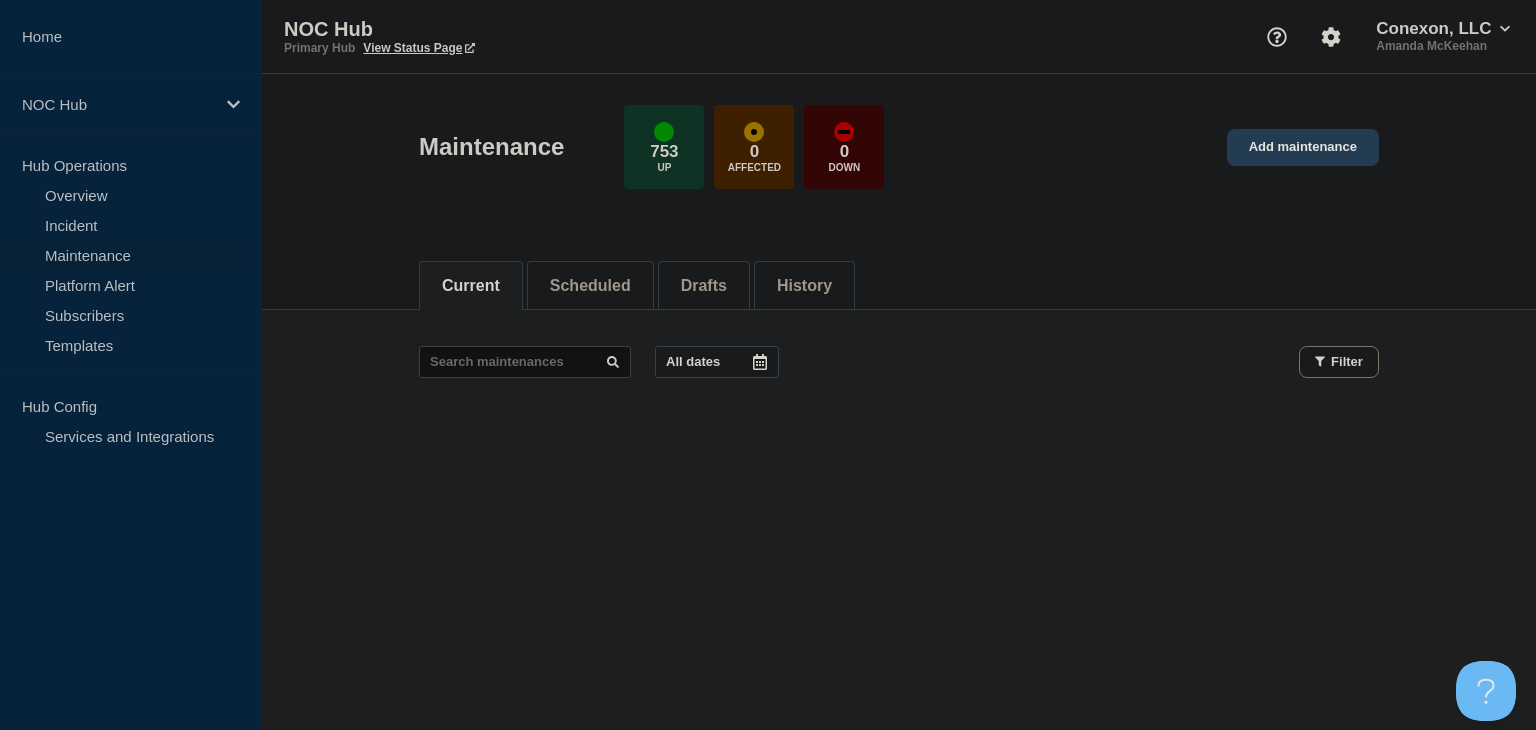 click on "Add maintenance" 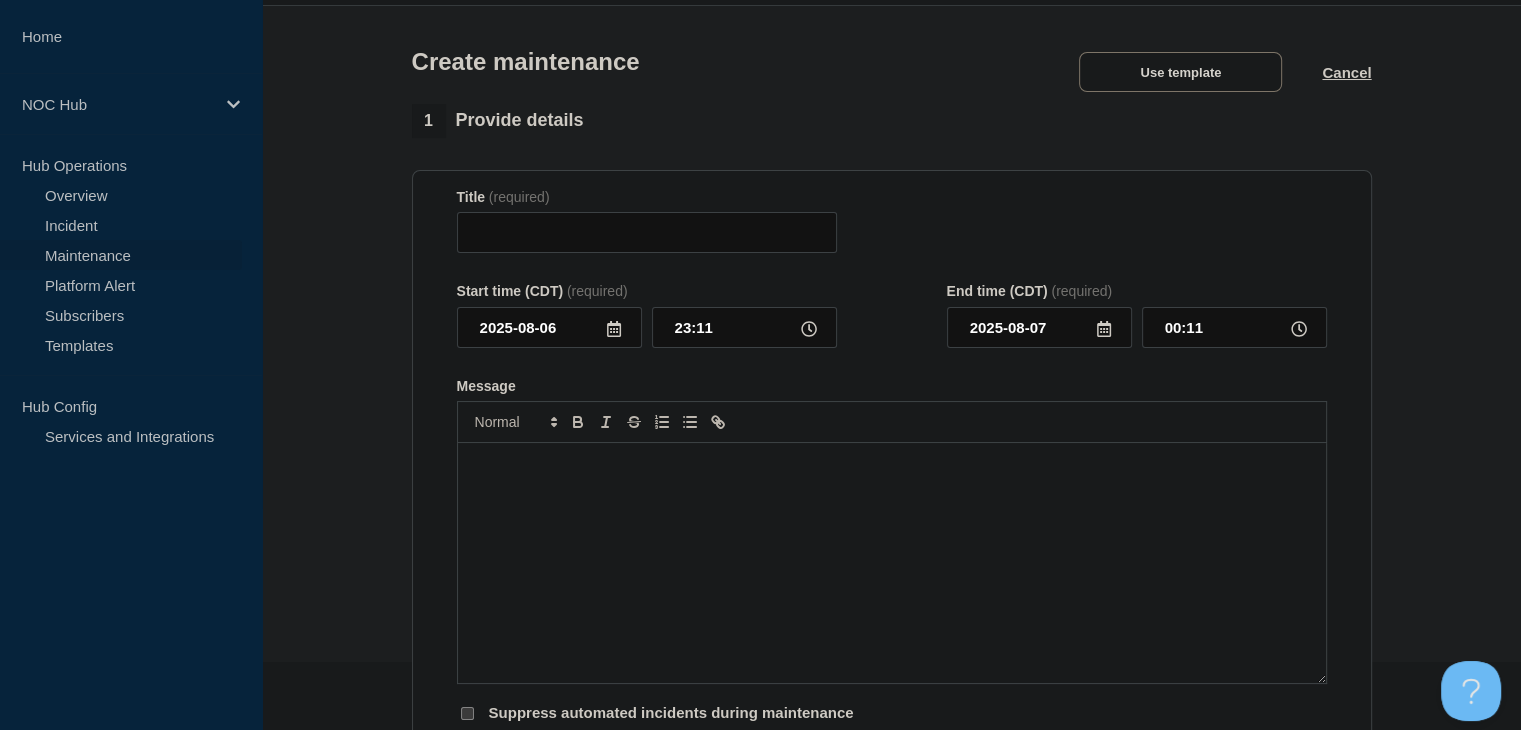 scroll, scrollTop: 100, scrollLeft: 0, axis: vertical 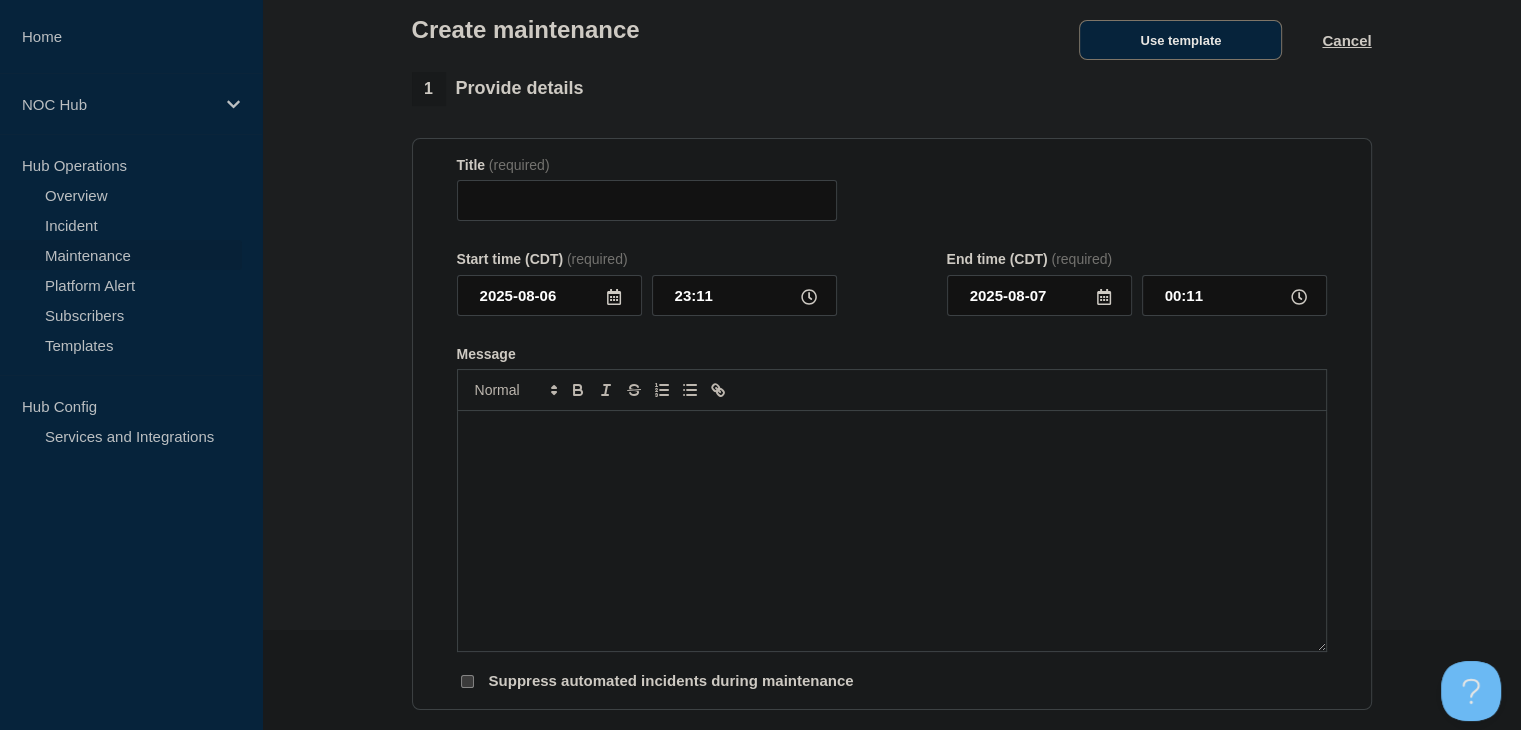 click on "Use template" at bounding box center (1180, 40) 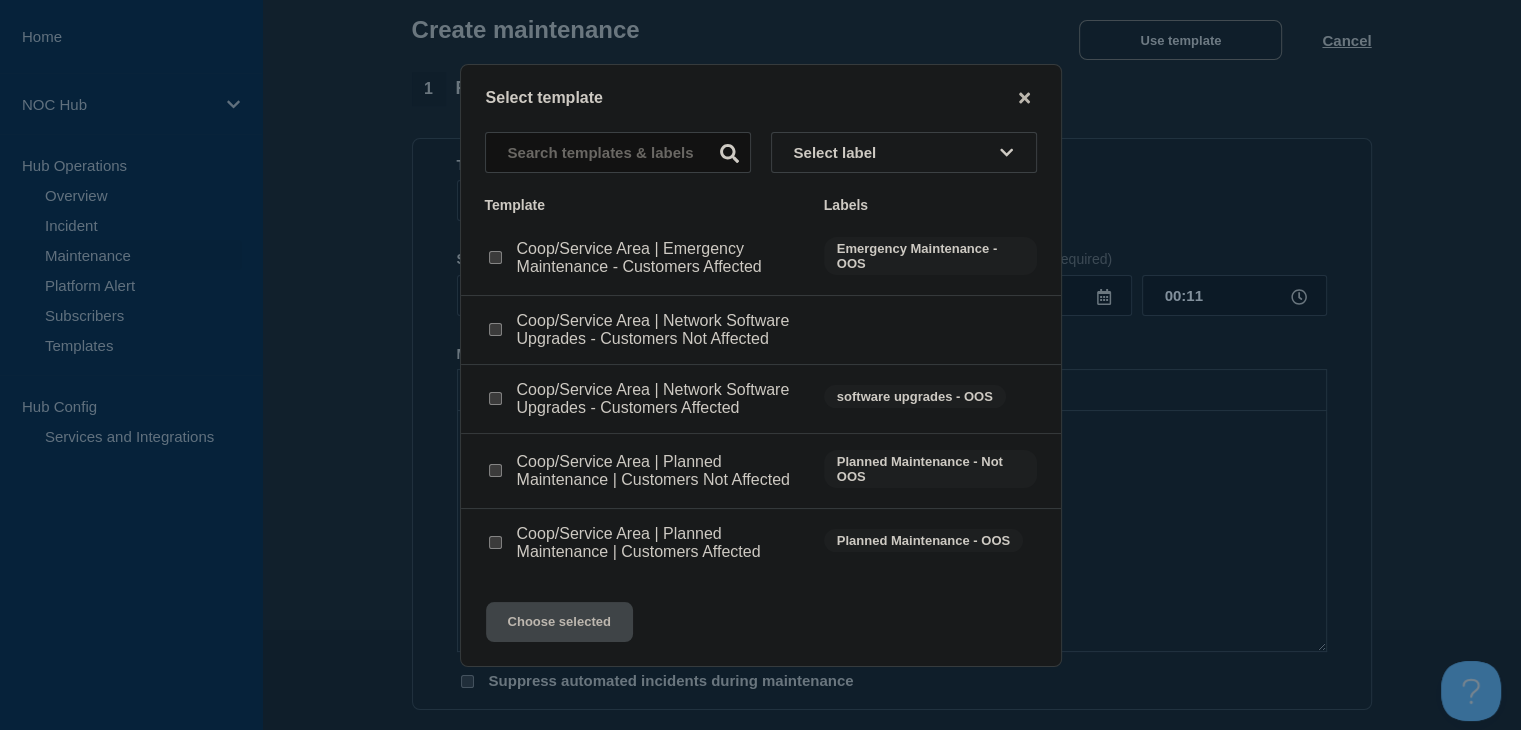 click at bounding box center (495, 470) 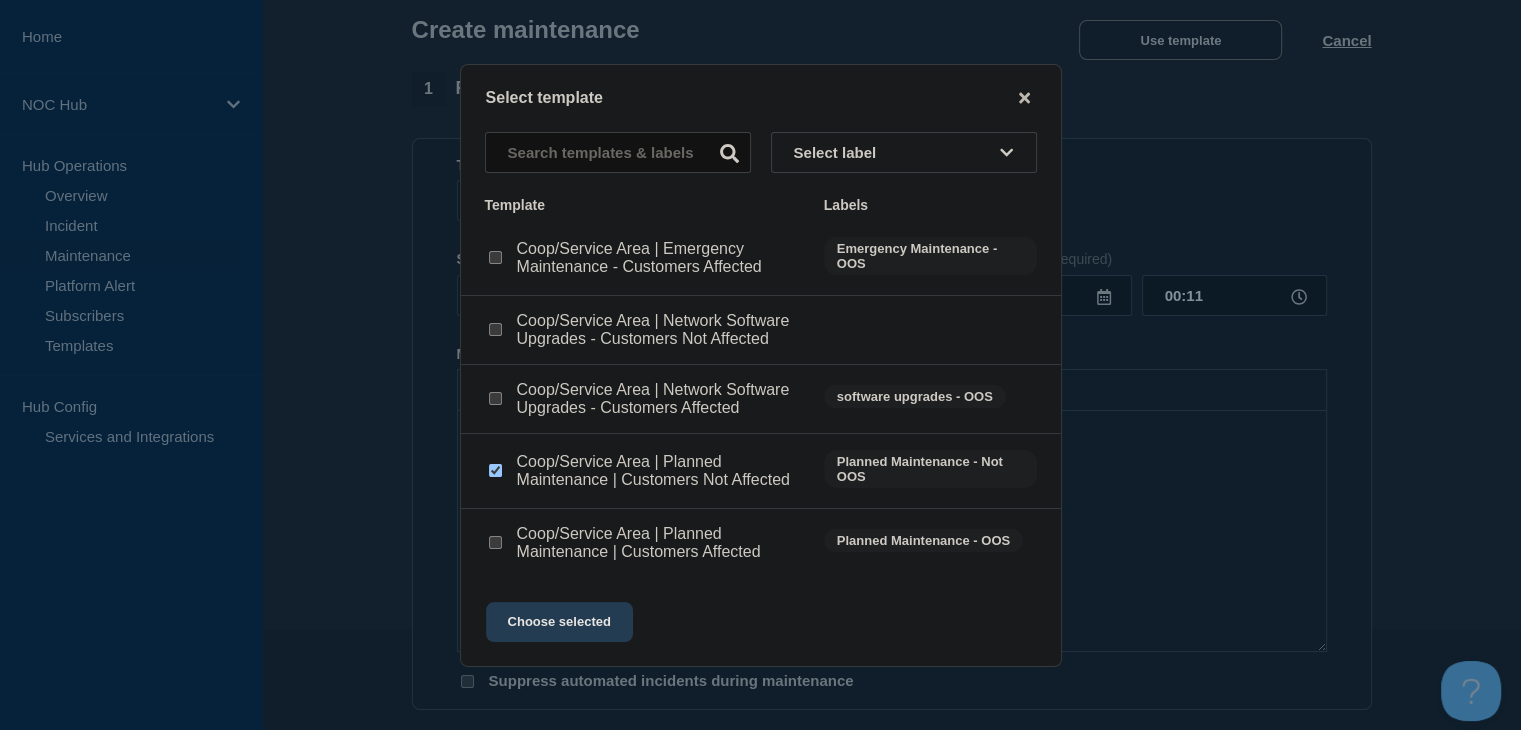 click on "Choose selected" 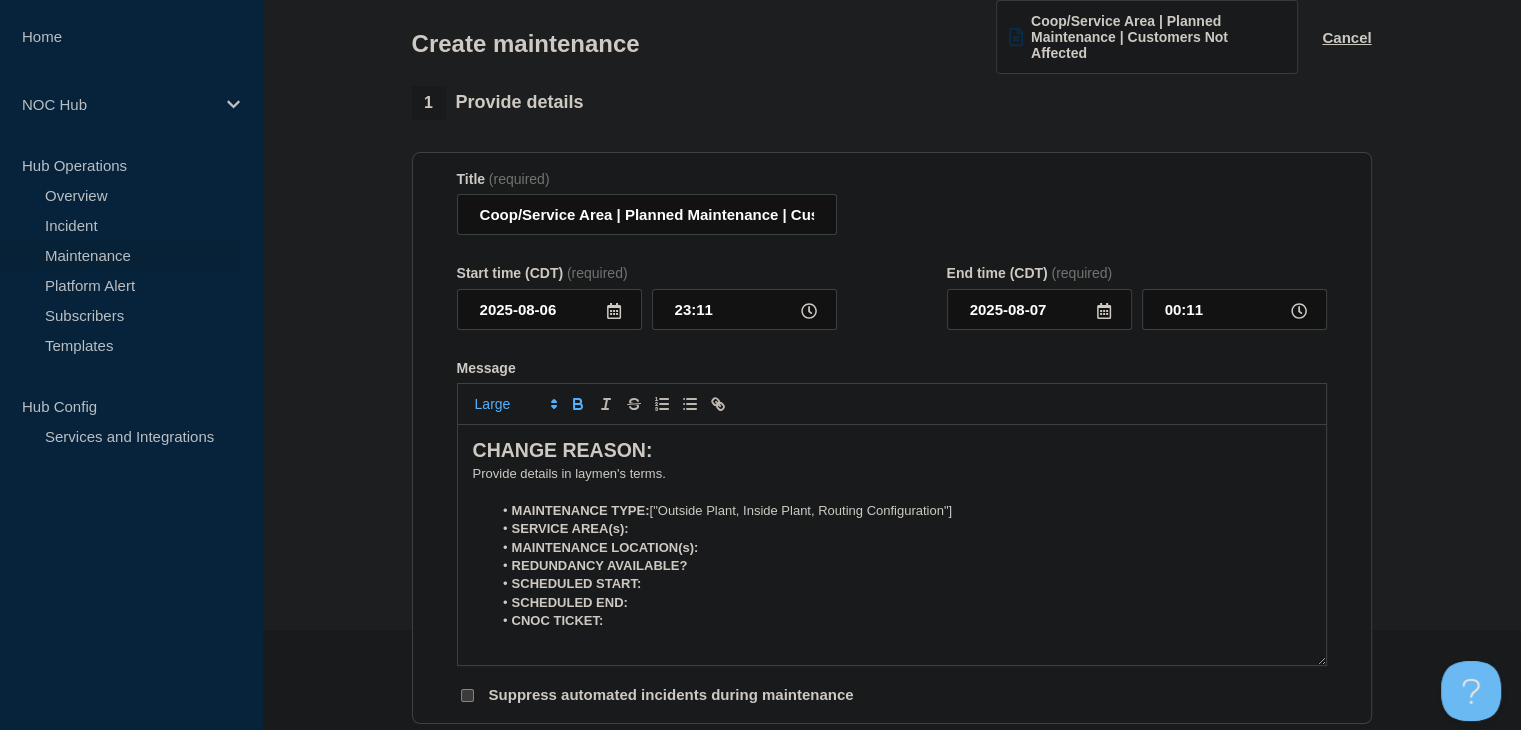 scroll, scrollTop: 110, scrollLeft: 0, axis: vertical 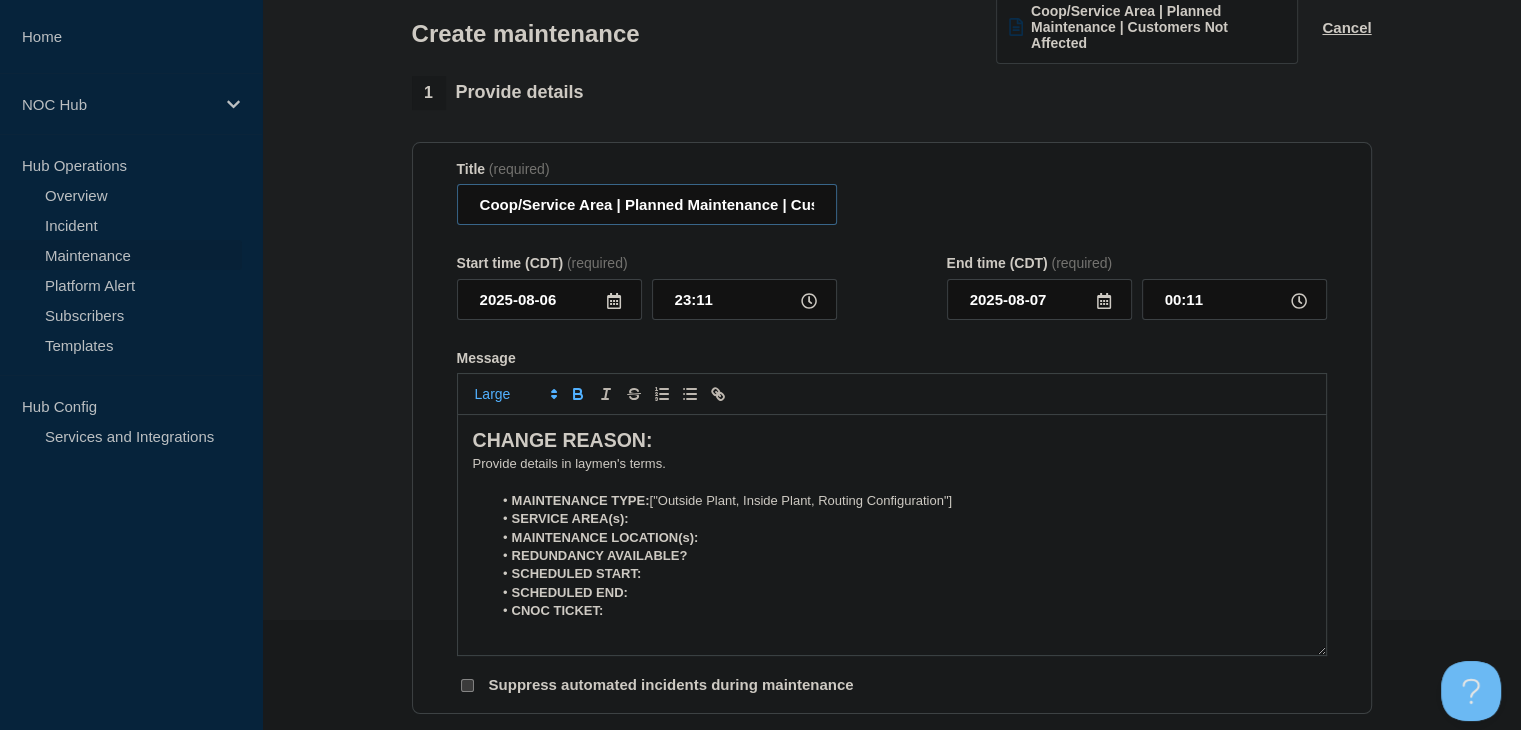 drag, startPoint x: 616, startPoint y: 209, endPoint x: 405, endPoint y: 210, distance: 211.00237 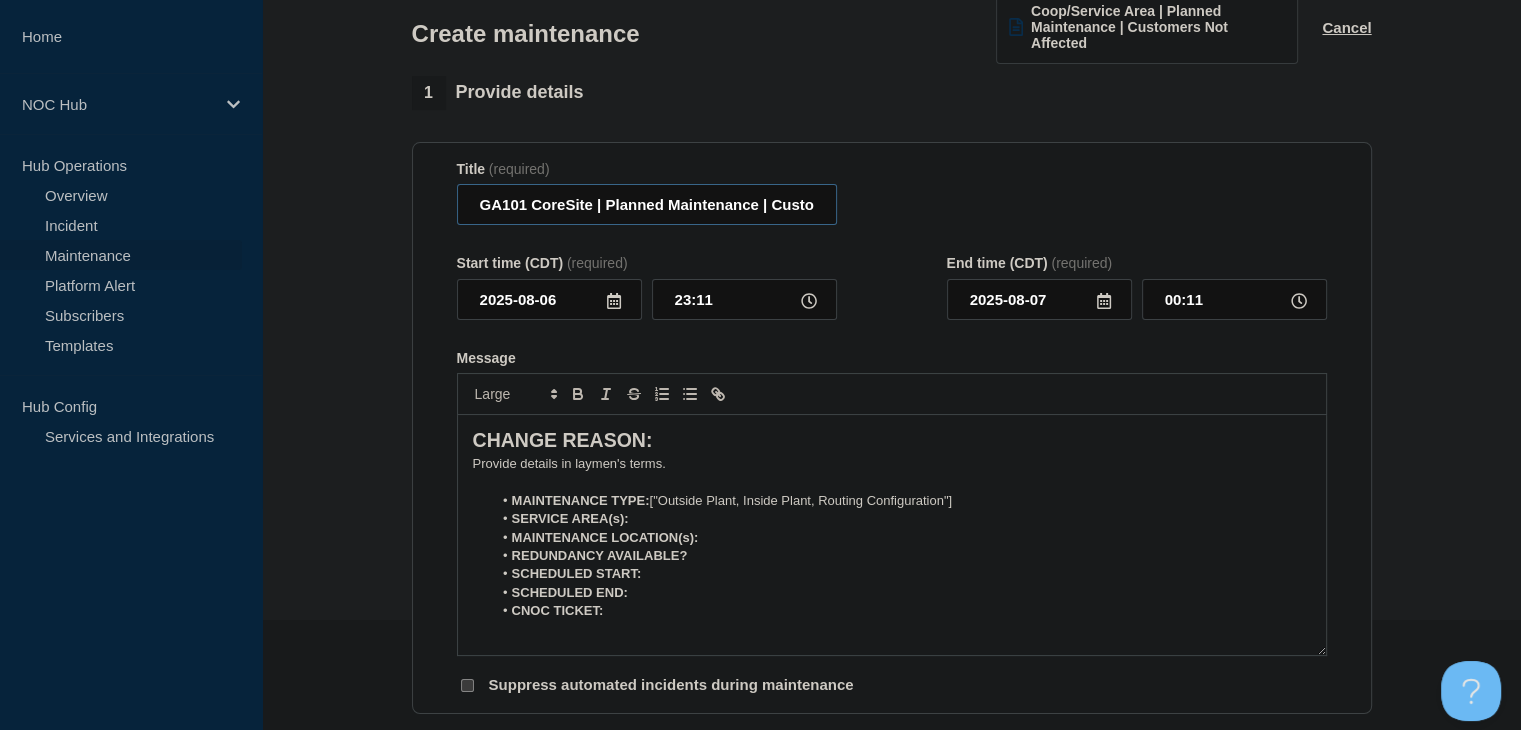 type on "GA101 CoreSite | Planned Maintenance | Customers Not Affected" 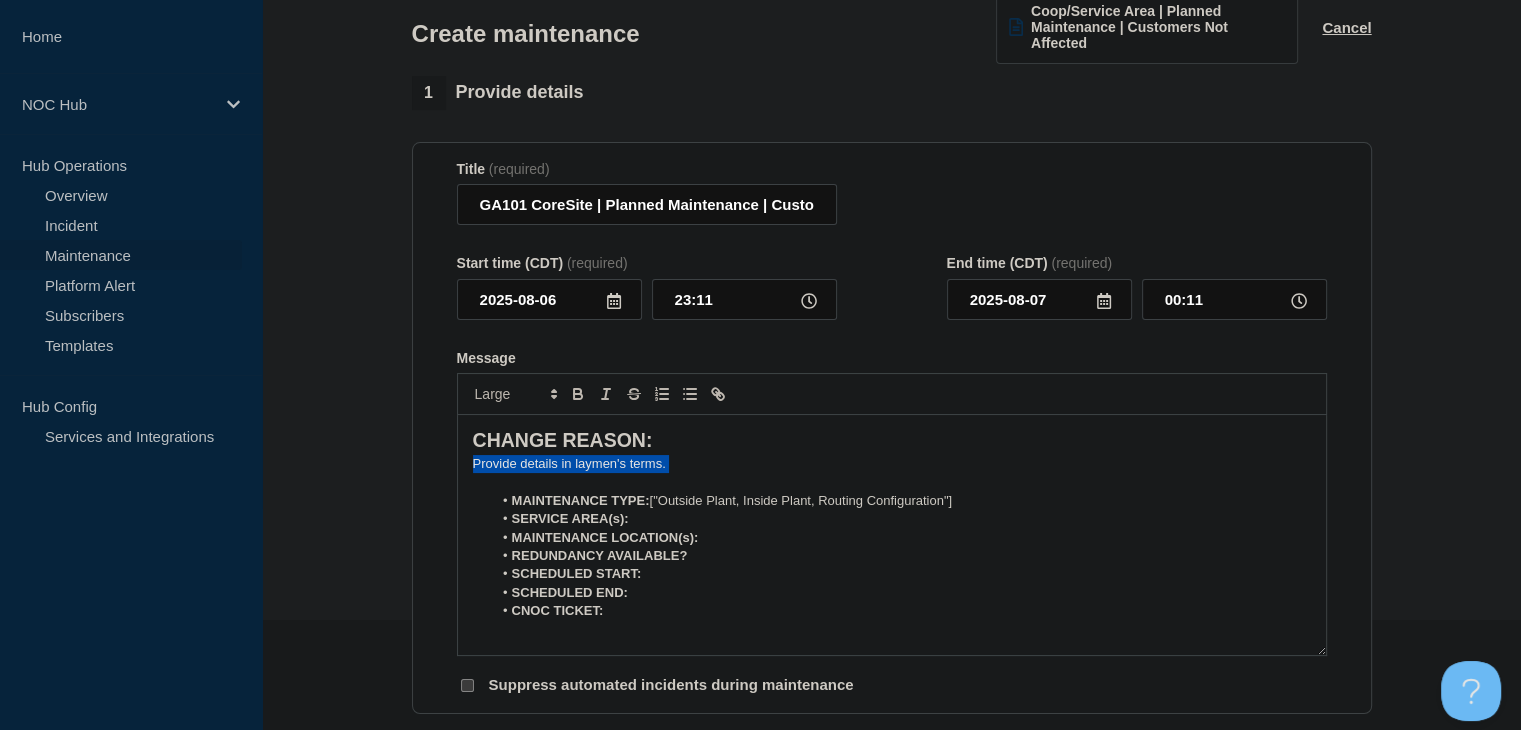 drag, startPoint x: 677, startPoint y: 468, endPoint x: 365, endPoint y: 463, distance: 312.04007 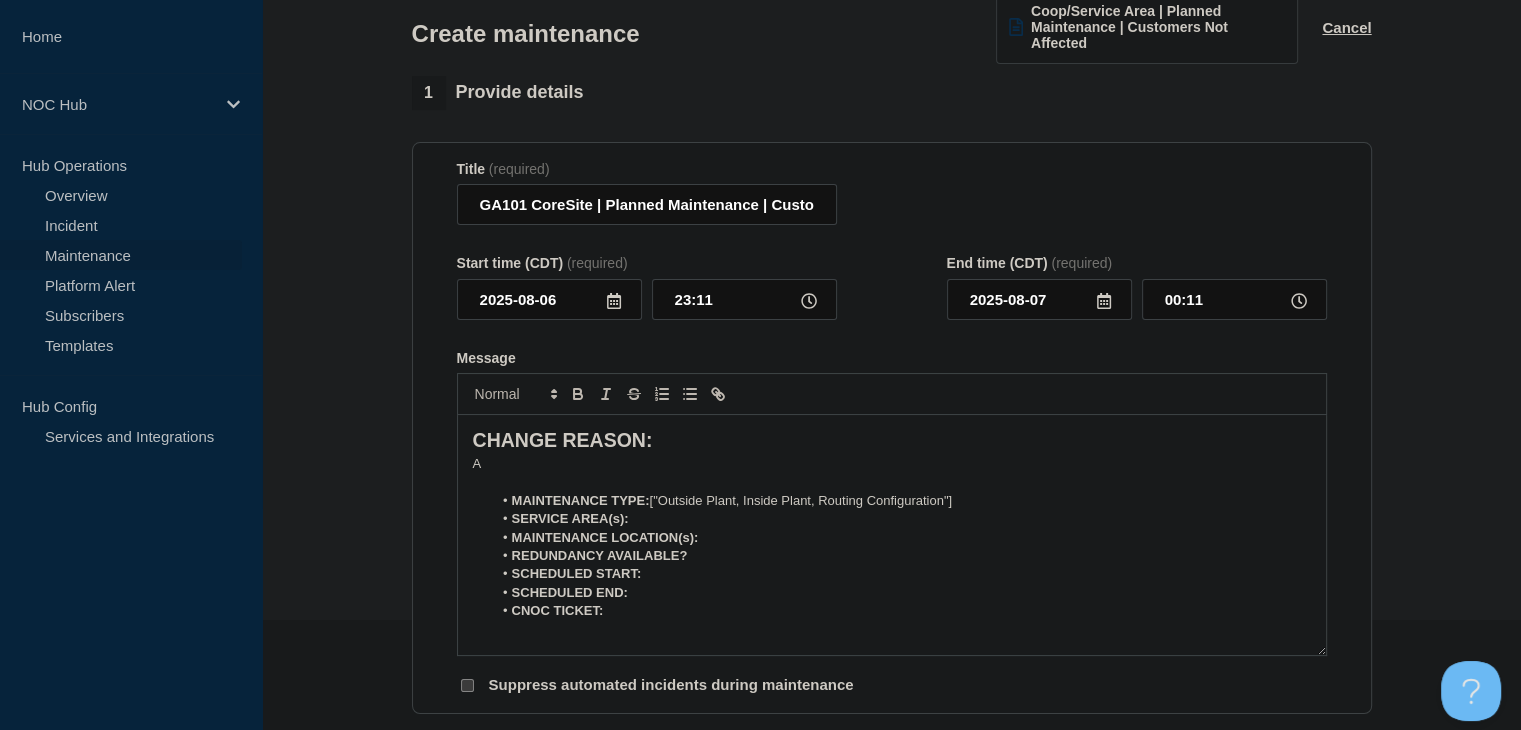 type 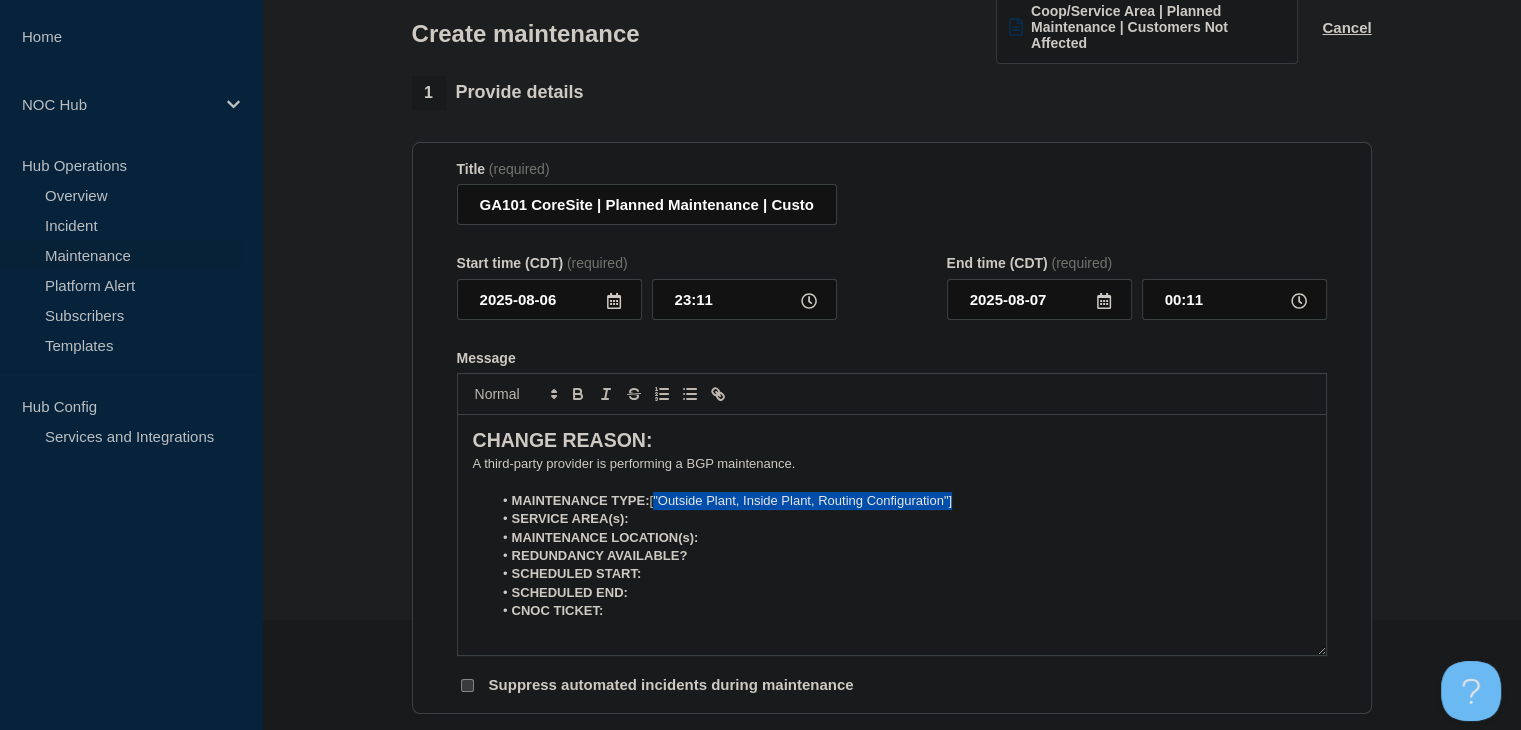 drag, startPoint x: 969, startPoint y: 503, endPoint x: 656, endPoint y: 501, distance: 313.00638 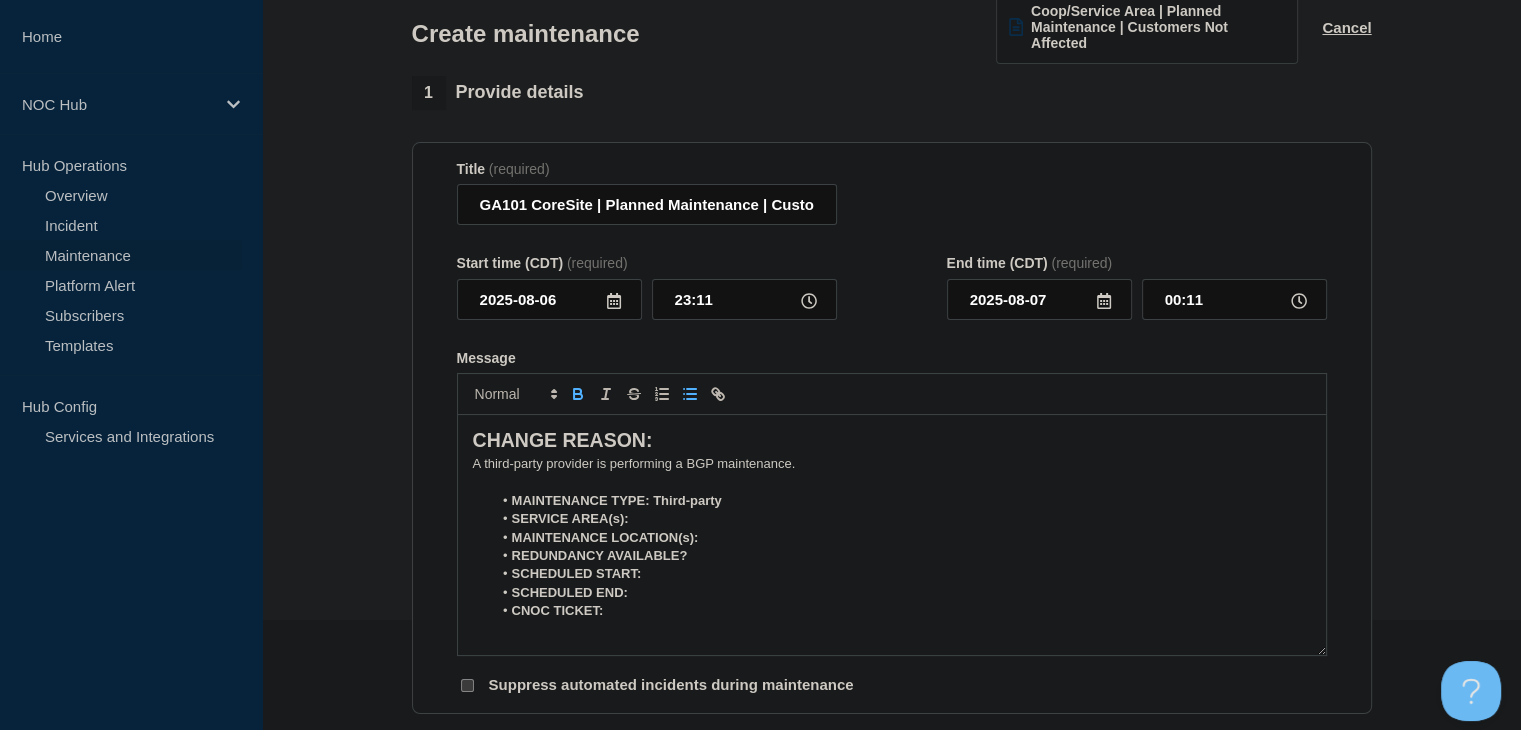 click on "SERVICE AREA(s):" at bounding box center (901, 519) 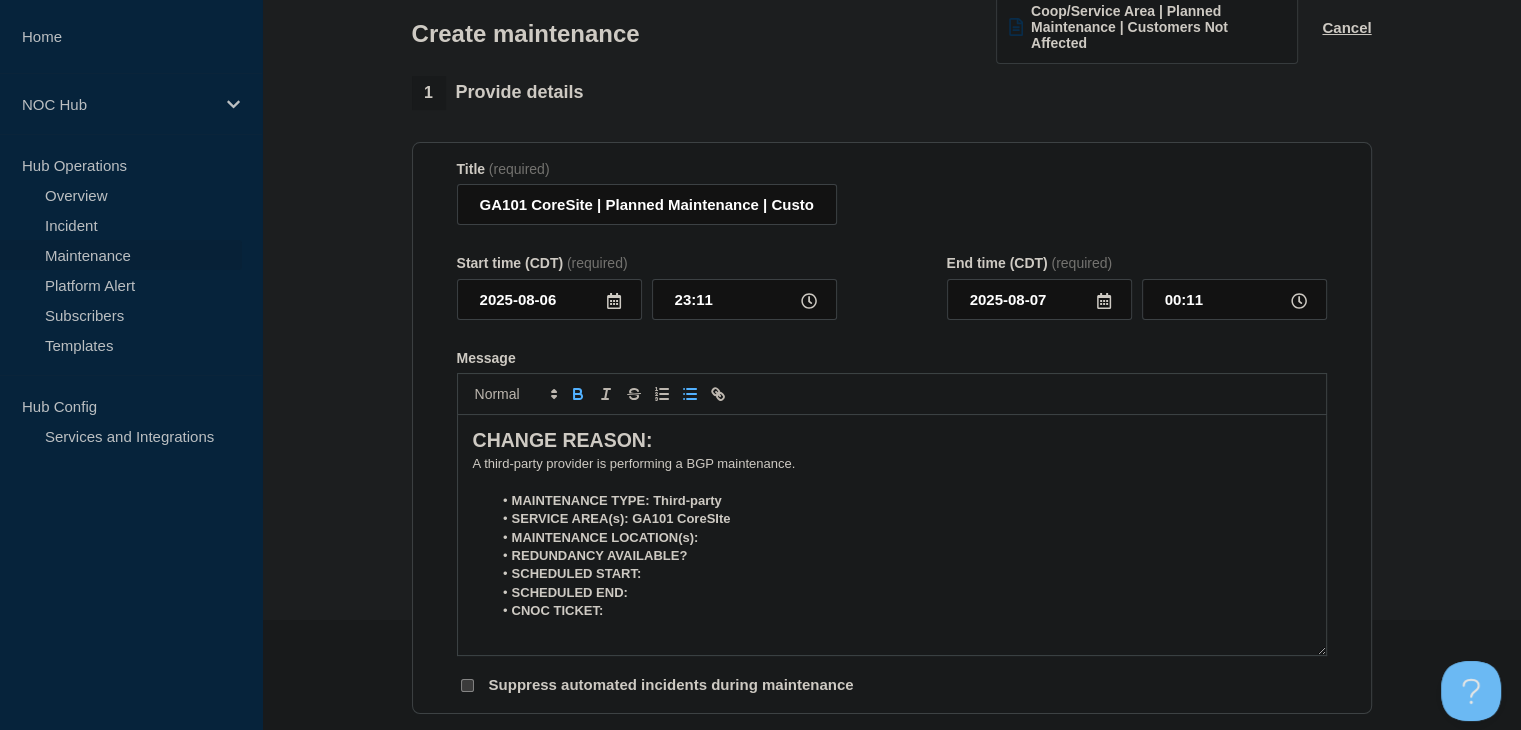 click on "REDUNDANCY AVAILABLE?" at bounding box center [901, 556] 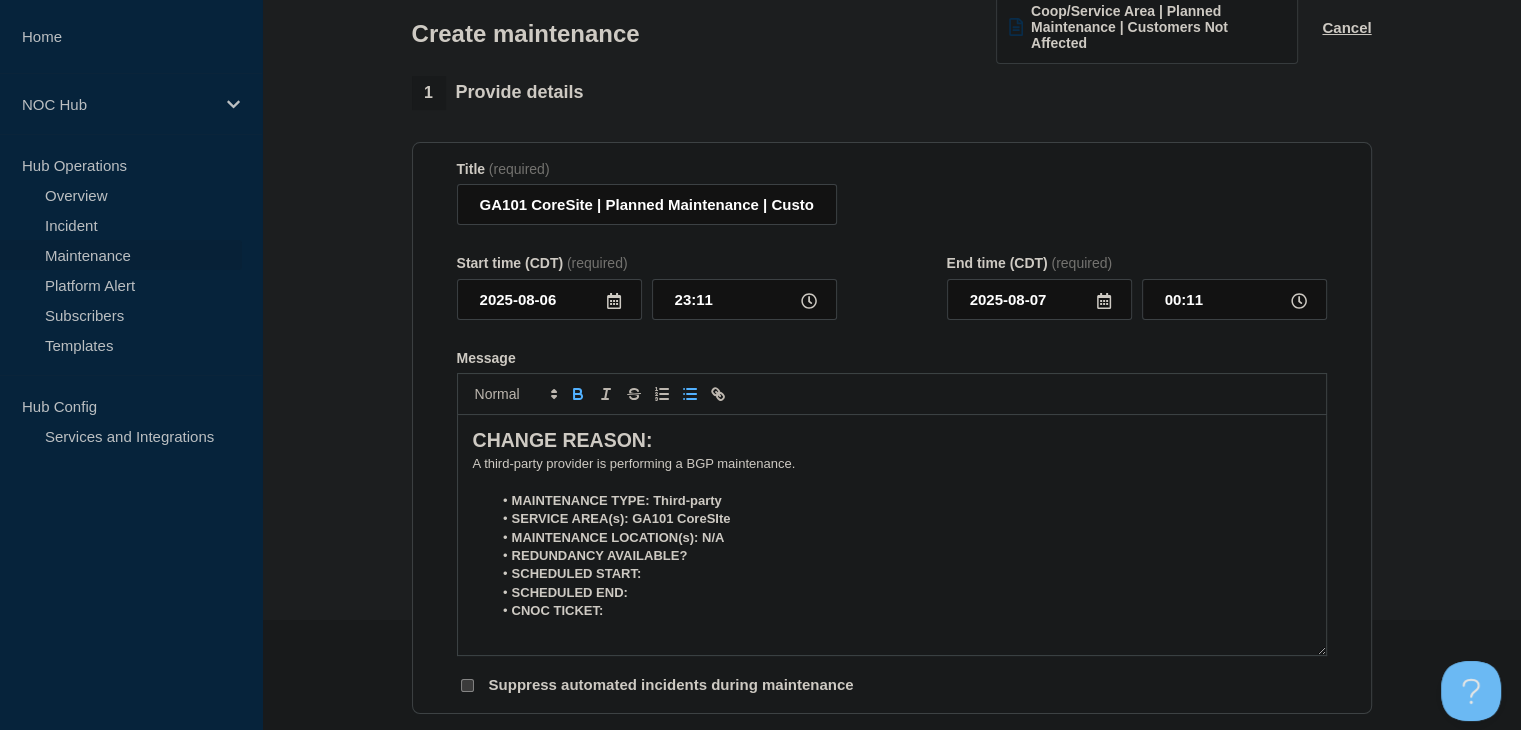 click on "REDUNDANCY AVAILABLE?" at bounding box center (901, 556) 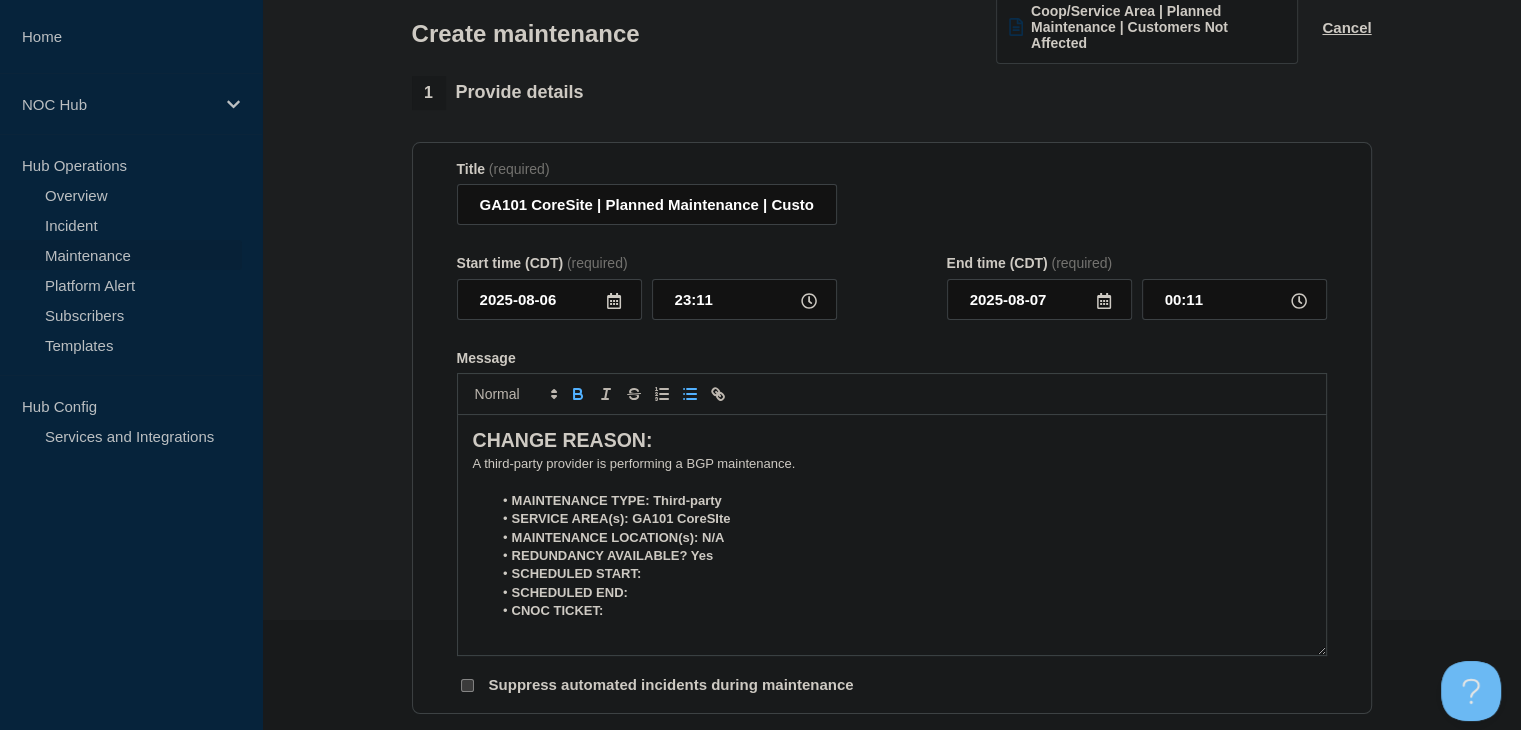 click on "SCHEDULED START:" at bounding box center (901, 574) 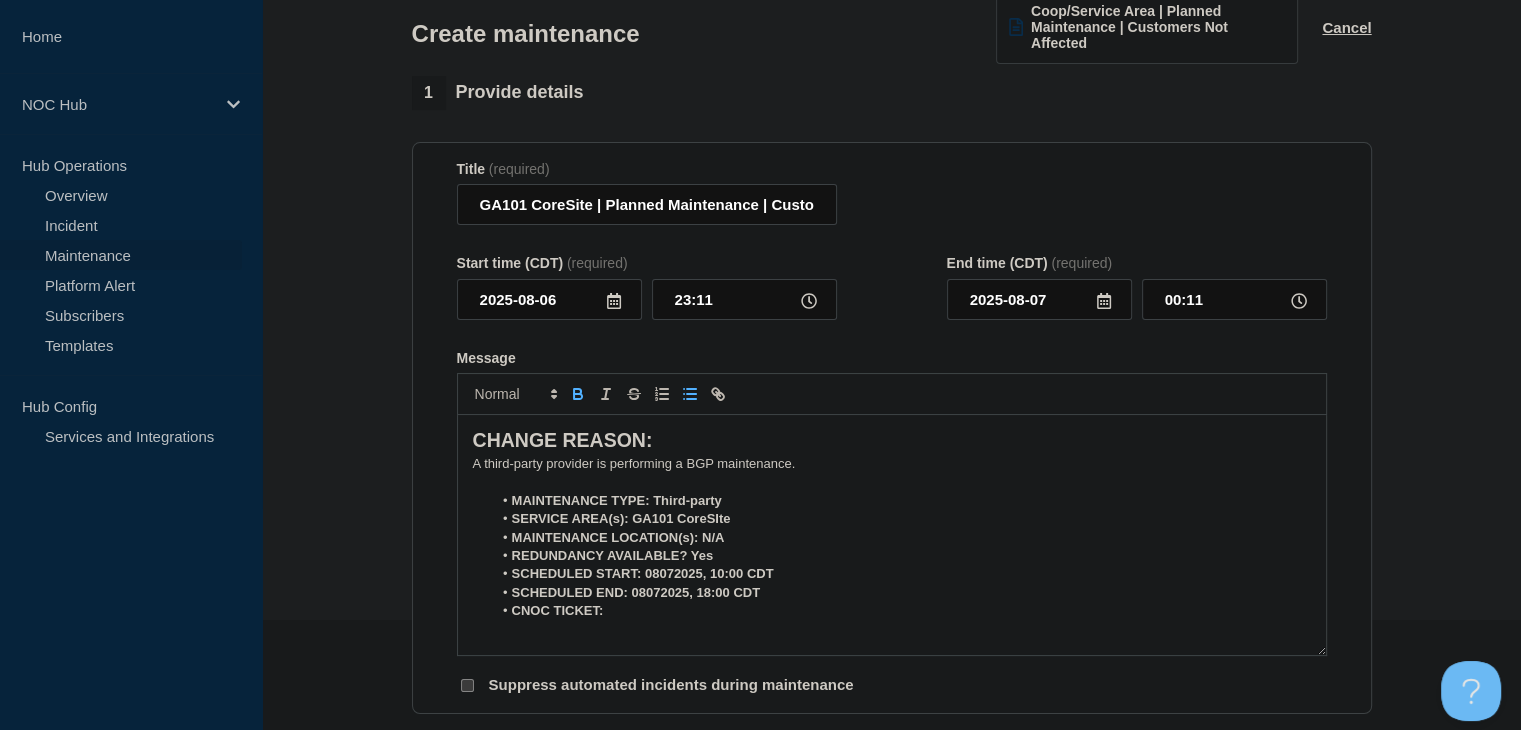 click on "CNOC TICKET:" at bounding box center [901, 611] 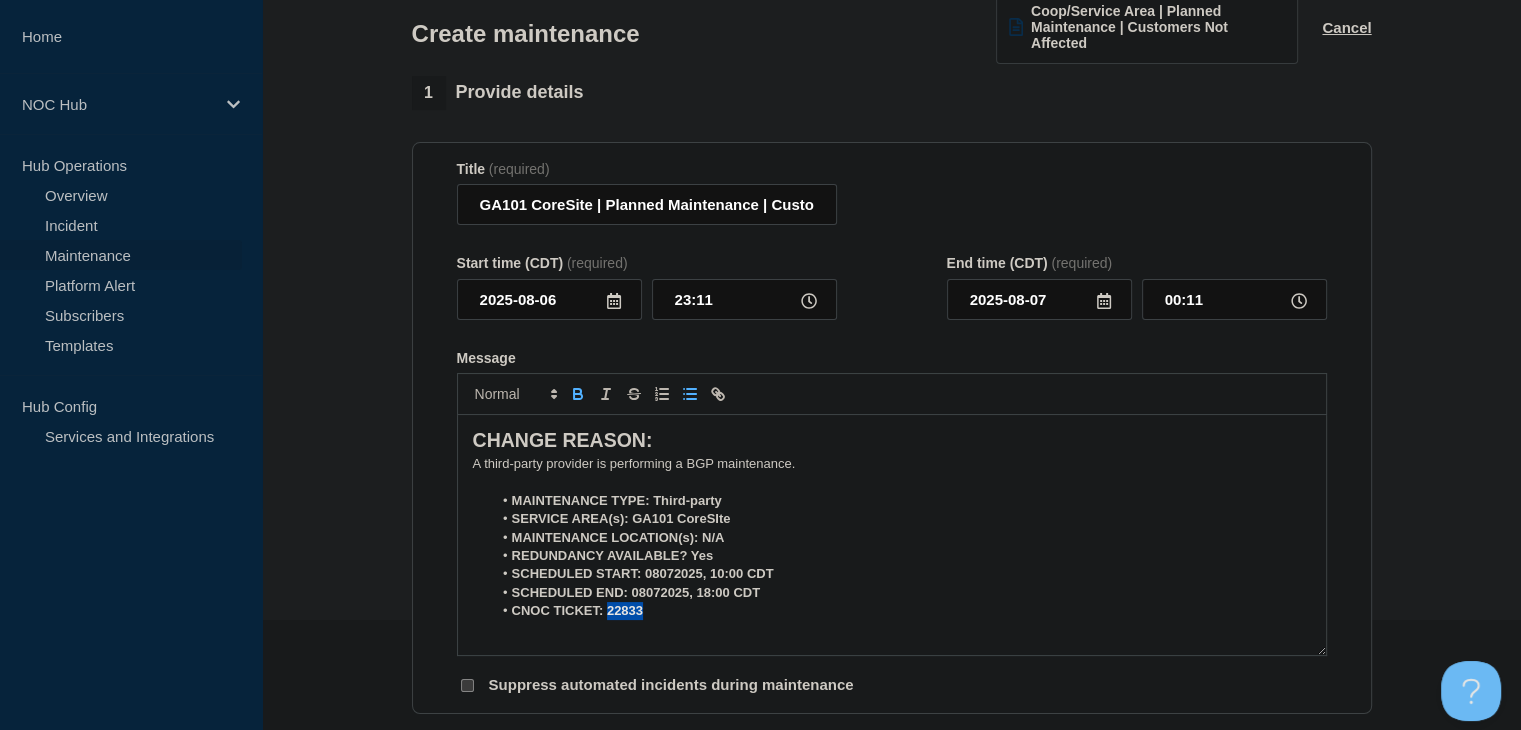 drag, startPoint x: 674, startPoint y: 614, endPoint x: 607, endPoint y: 614, distance: 67 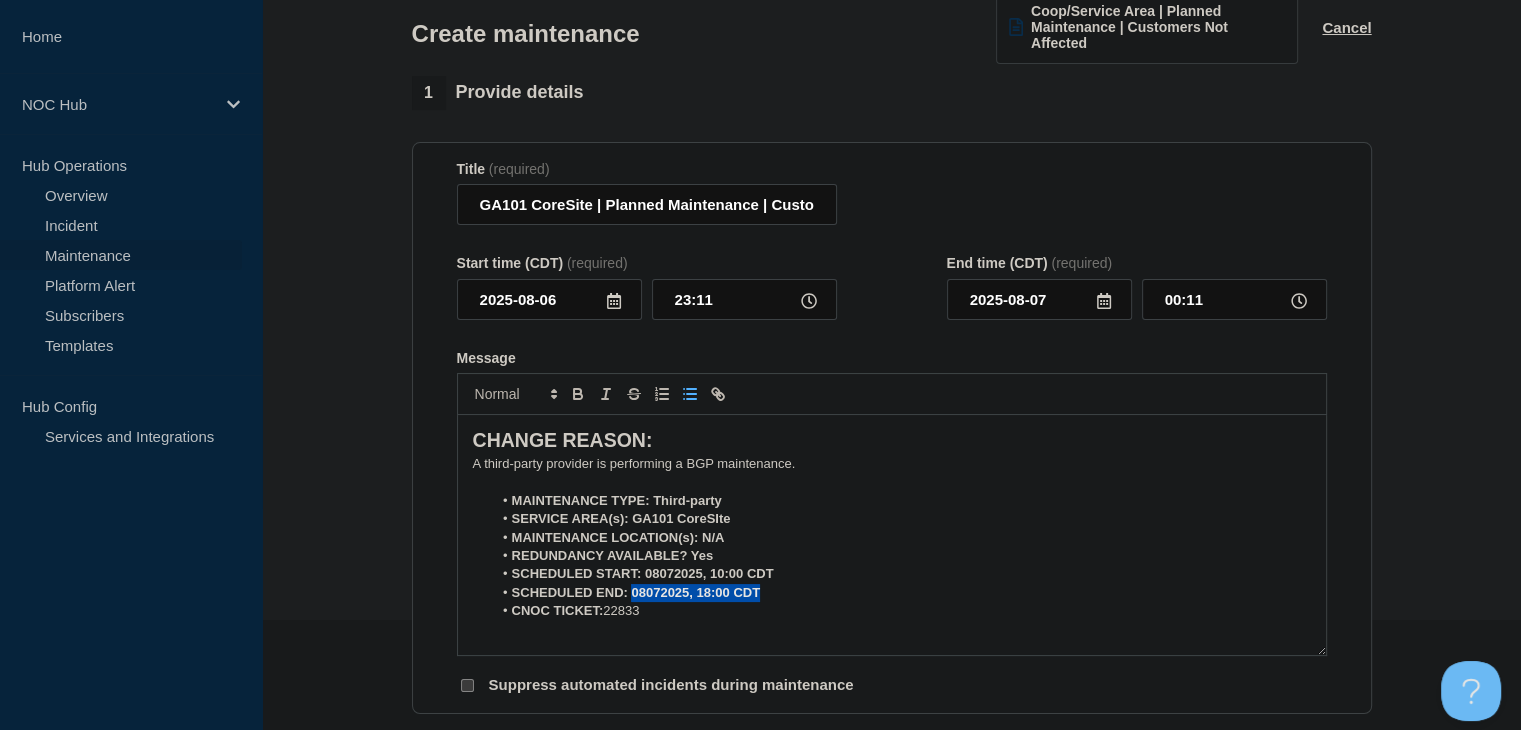 drag, startPoint x: 771, startPoint y: 595, endPoint x: 634, endPoint y: 595, distance: 137 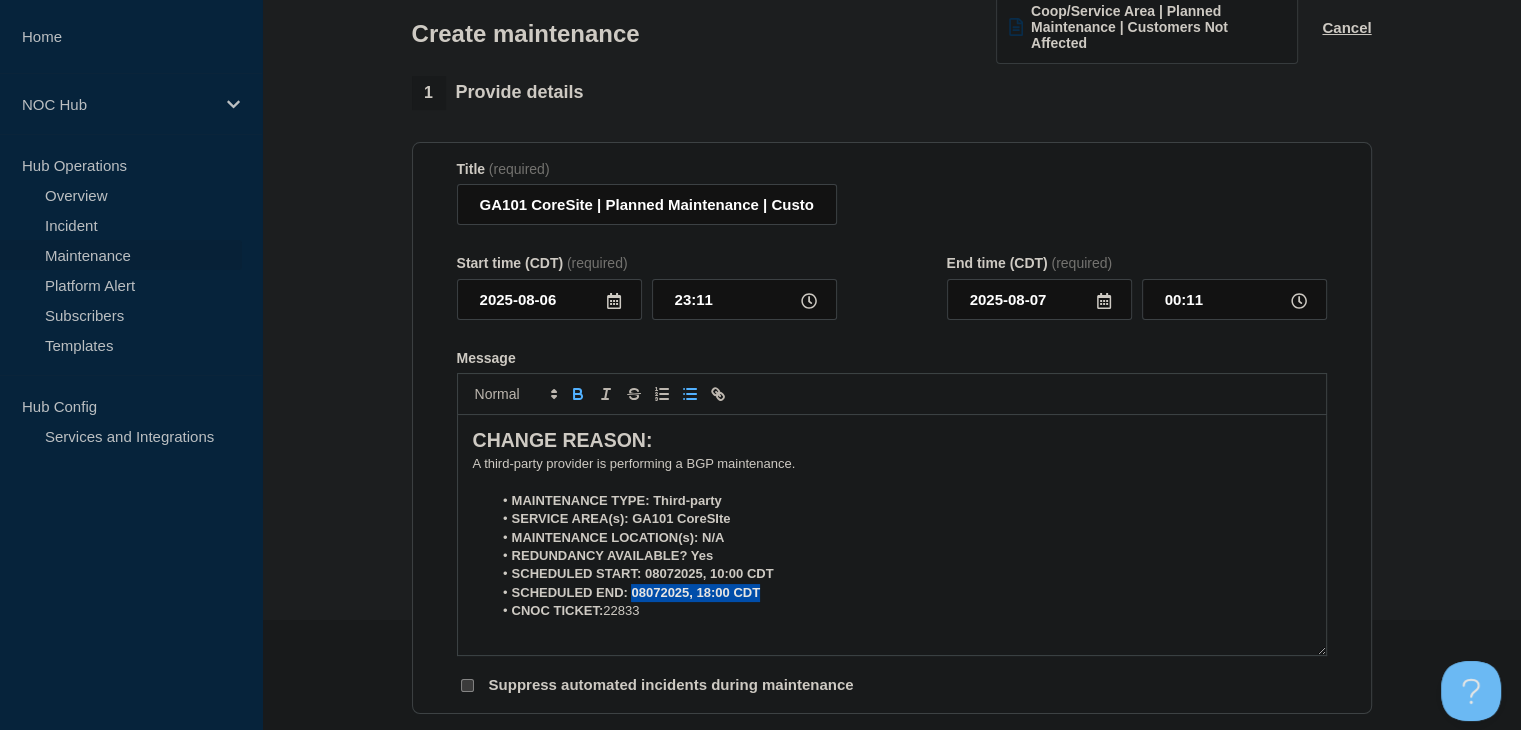 click 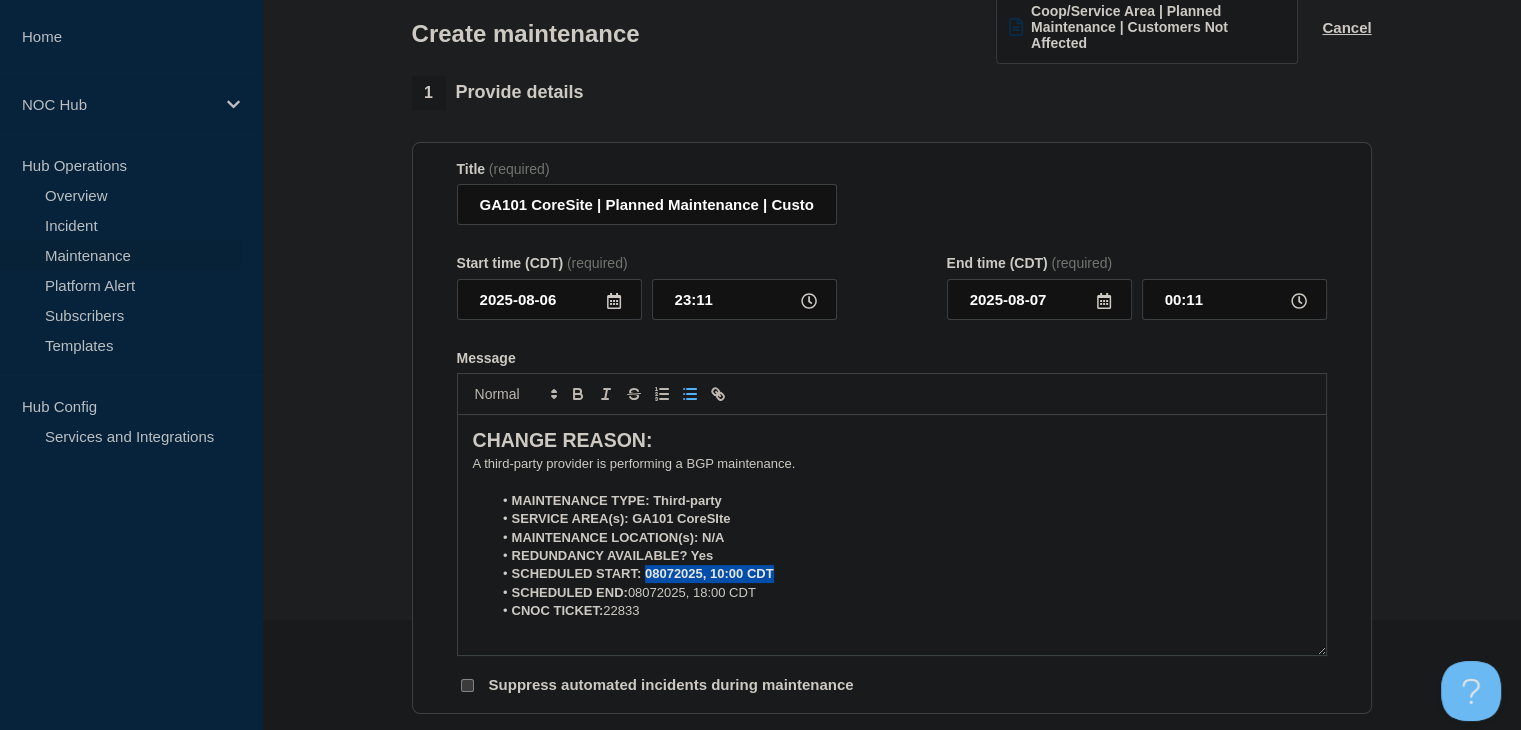 drag, startPoint x: 796, startPoint y: 574, endPoint x: 646, endPoint y: 577, distance: 150.03 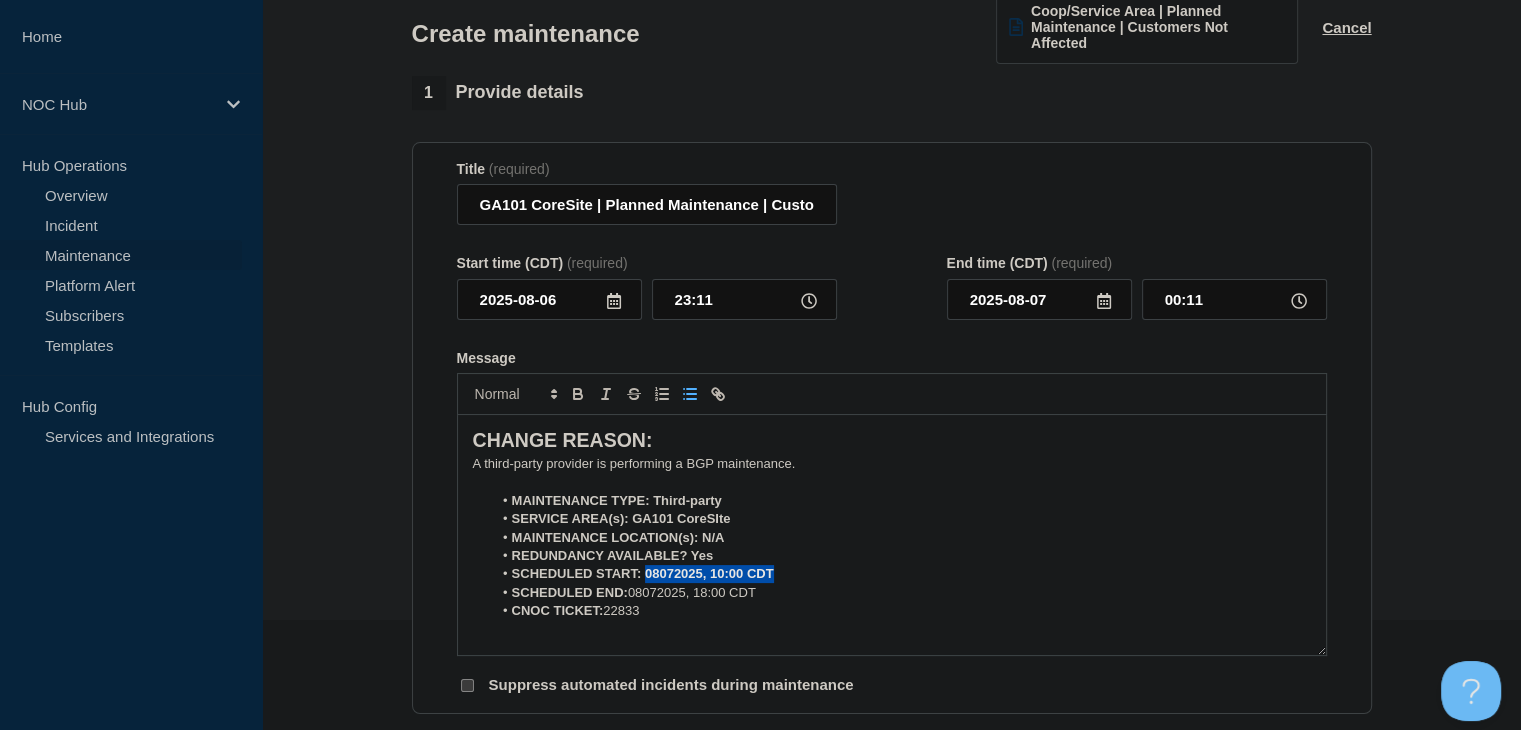 click on "SCHEDULED START: 08072025, 10:00 CDT" at bounding box center [901, 574] 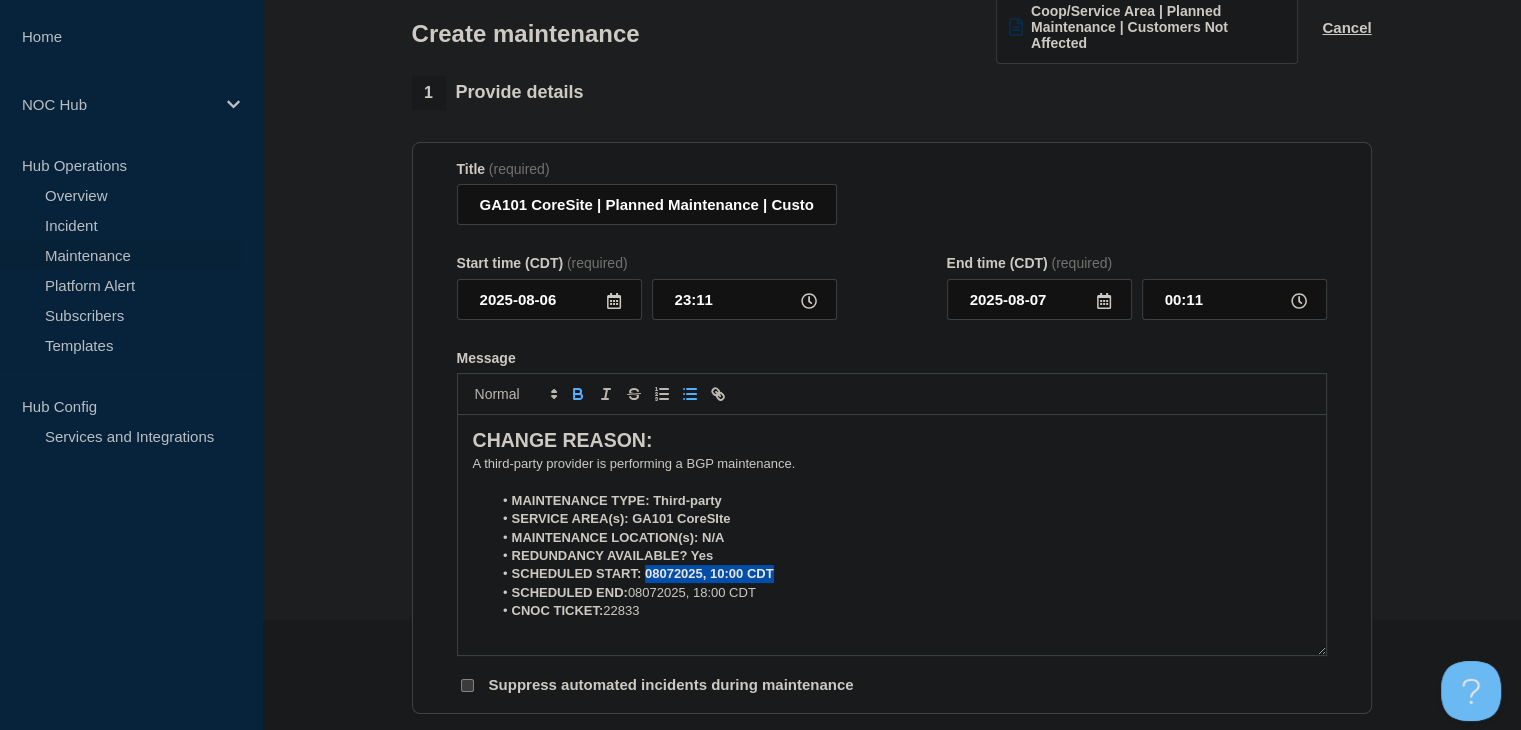 click 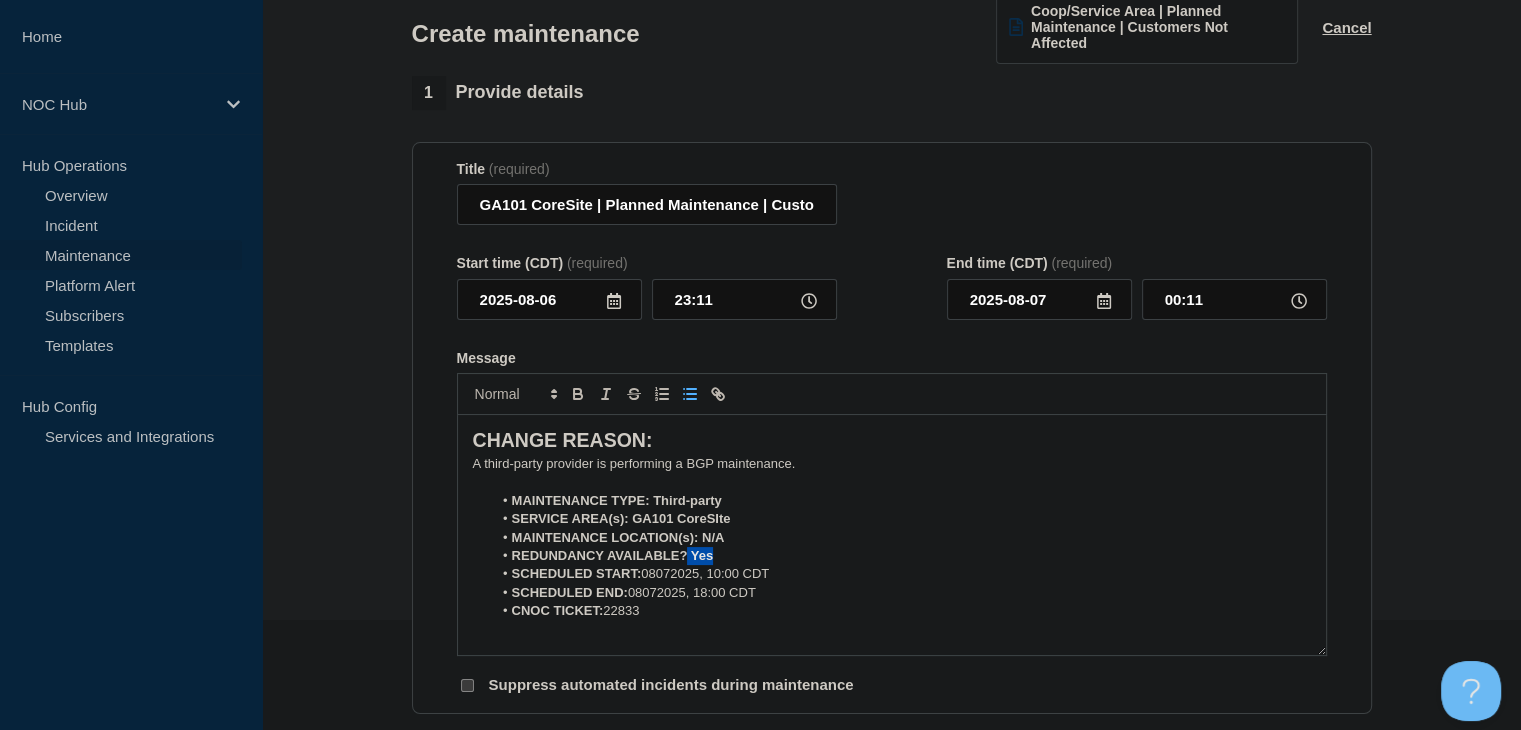 drag, startPoint x: 727, startPoint y: 557, endPoint x: 687, endPoint y: 557, distance: 40 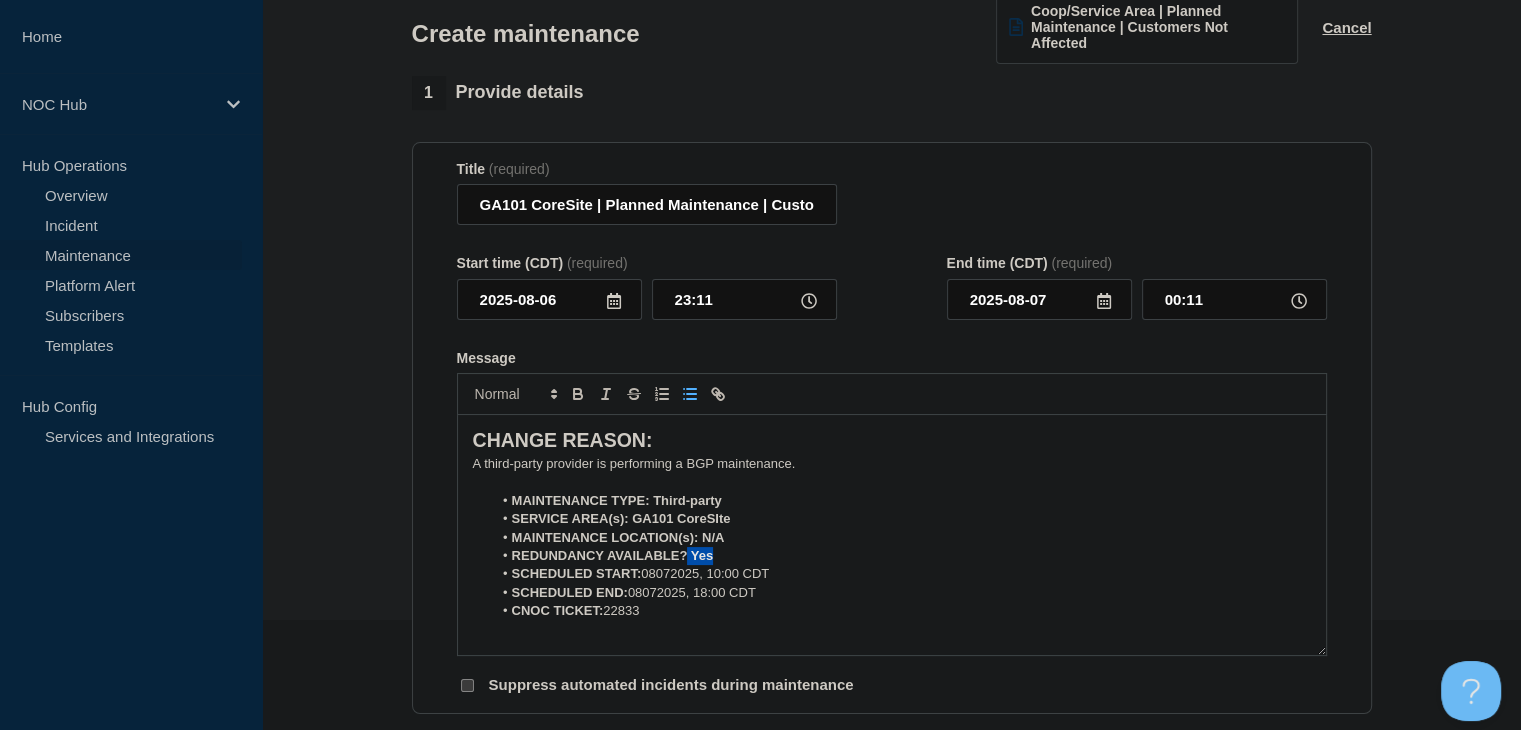 click on "REDUNDANCY AVAILABLE? Yes" at bounding box center [901, 556] 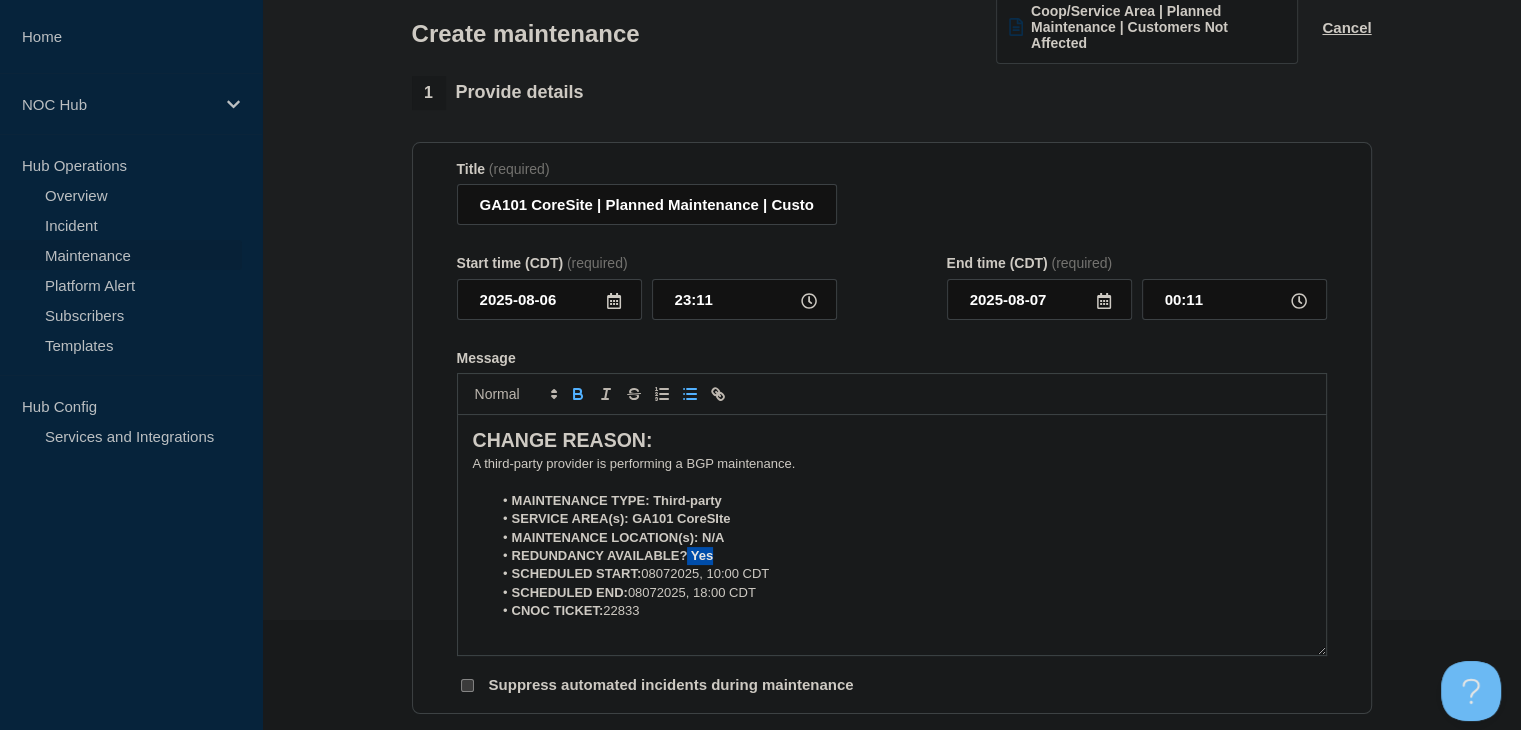 click 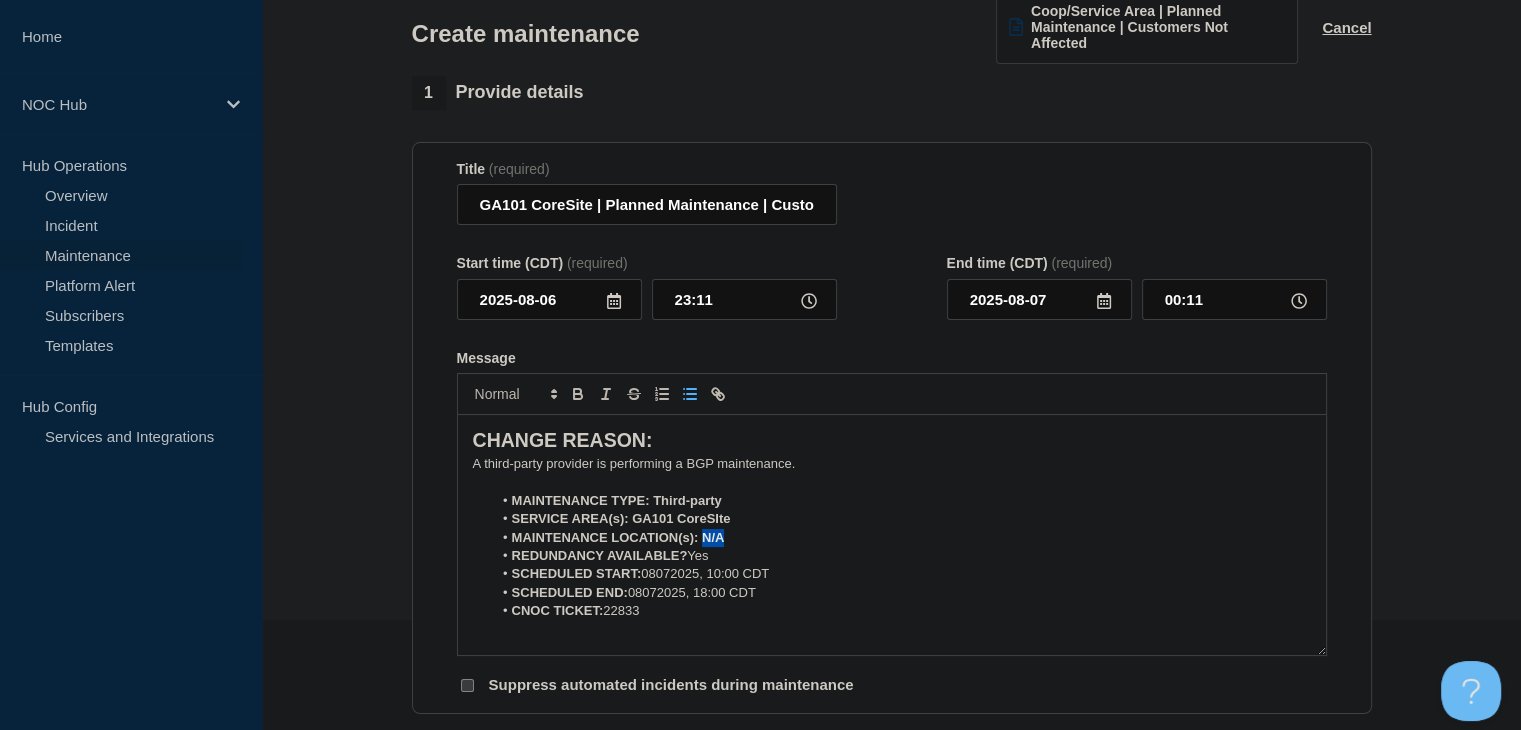 drag, startPoint x: 746, startPoint y: 545, endPoint x: 701, endPoint y: 546, distance: 45.01111 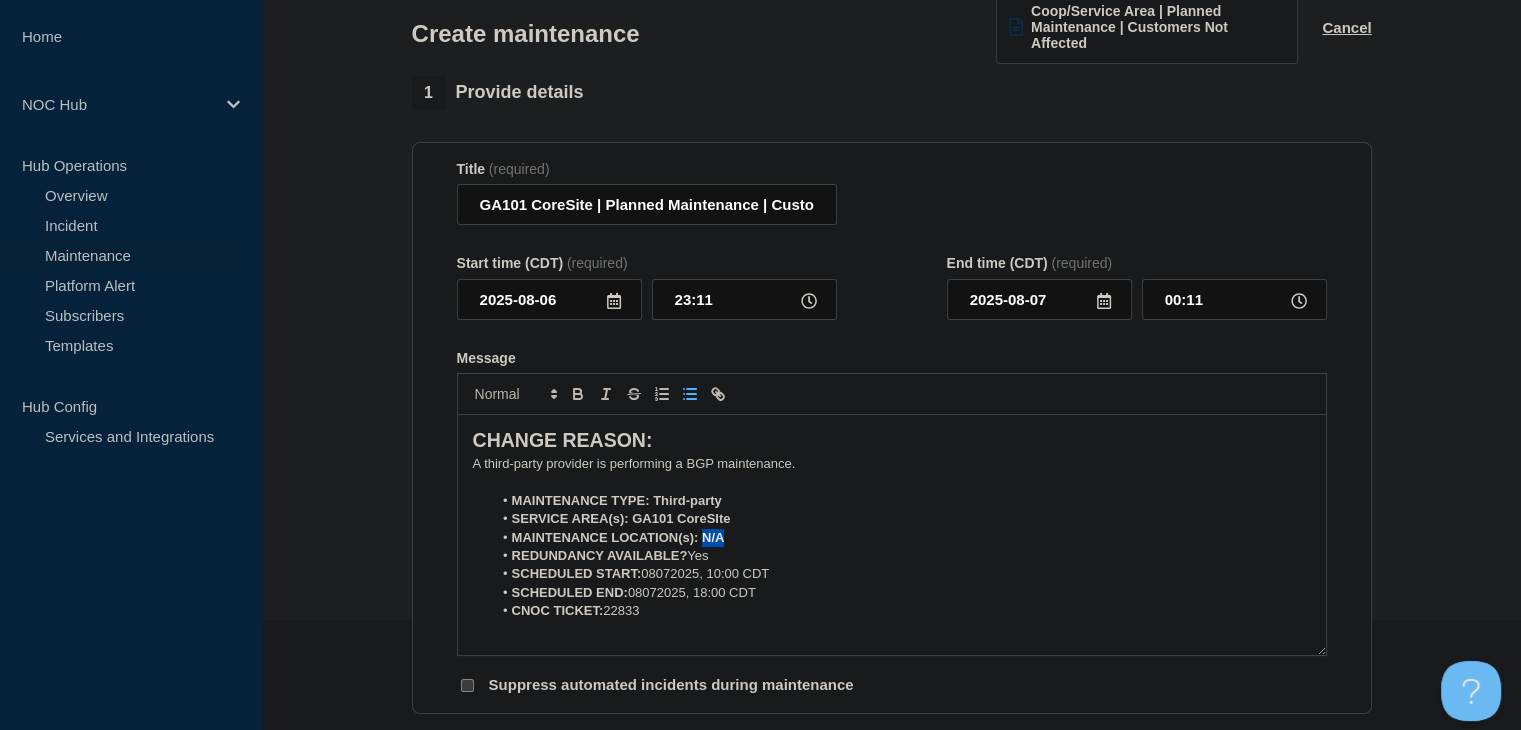 click on "MAINTENANCE LOCATION(s): N/A" at bounding box center [901, 538] 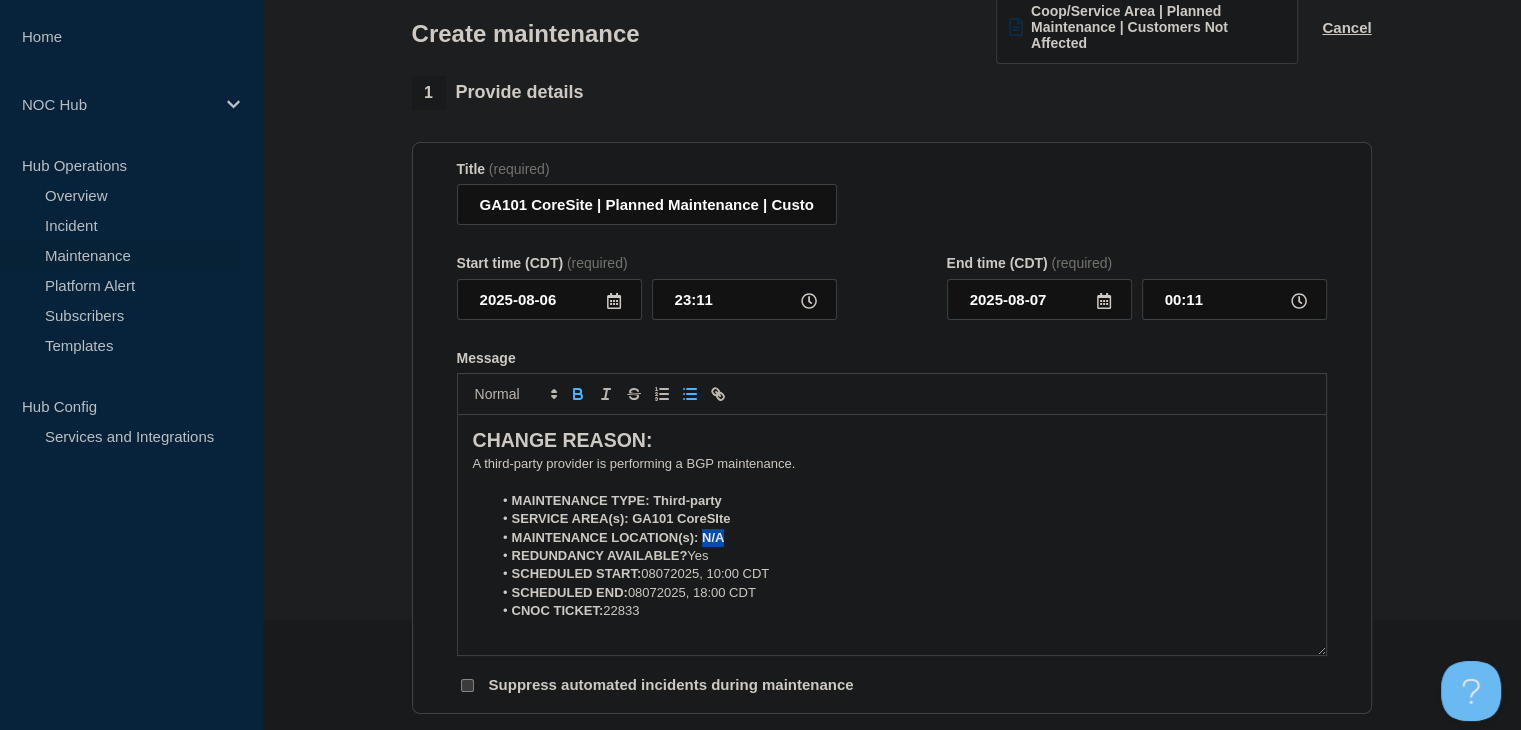 click 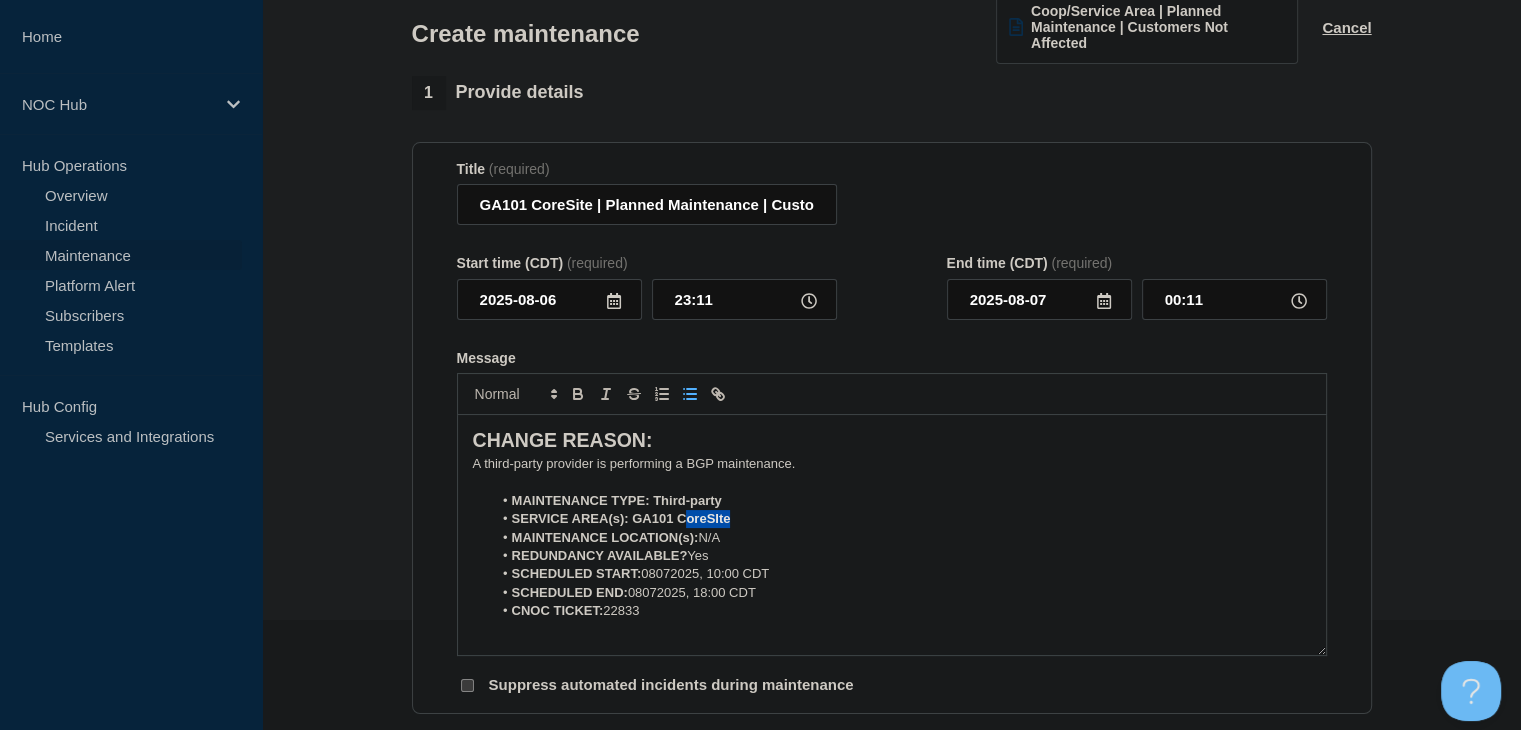 drag, startPoint x: 736, startPoint y: 521, endPoint x: 688, endPoint y: 523, distance: 48.04165 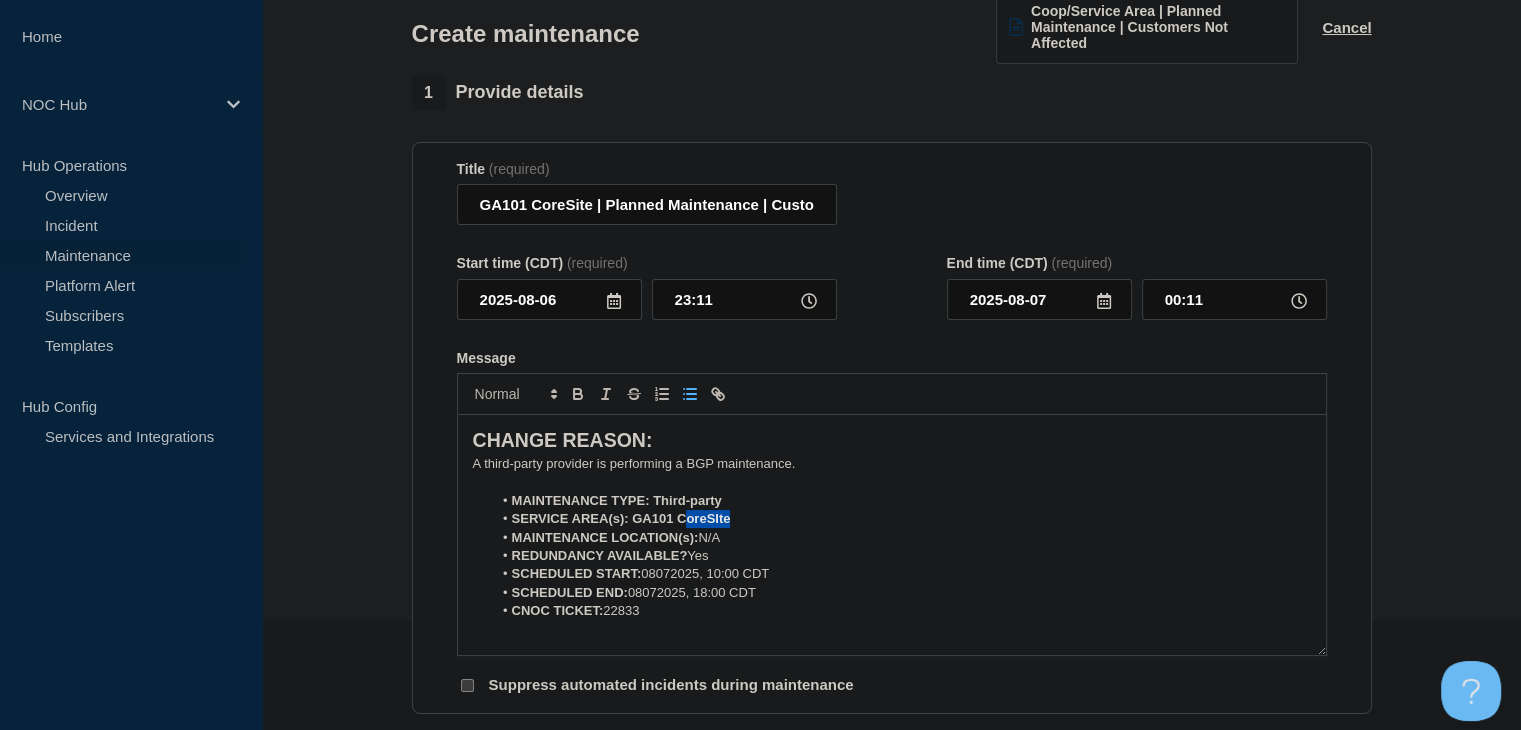 click on "SERVICE AREA(s): GA101 CoreSIte" at bounding box center [901, 519] 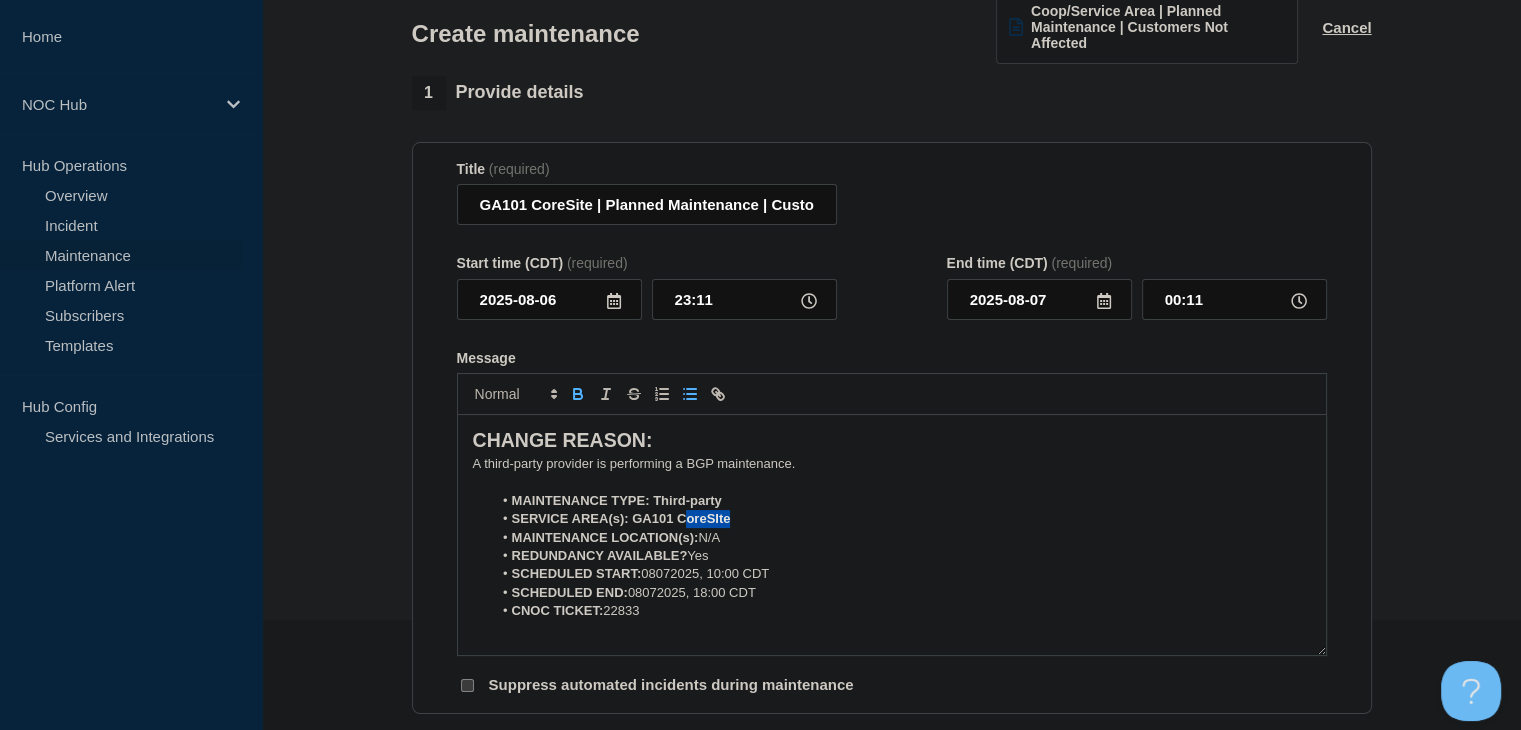 click on "SERVICE AREA(s): GA101 CoreSIte" at bounding box center [621, 518] 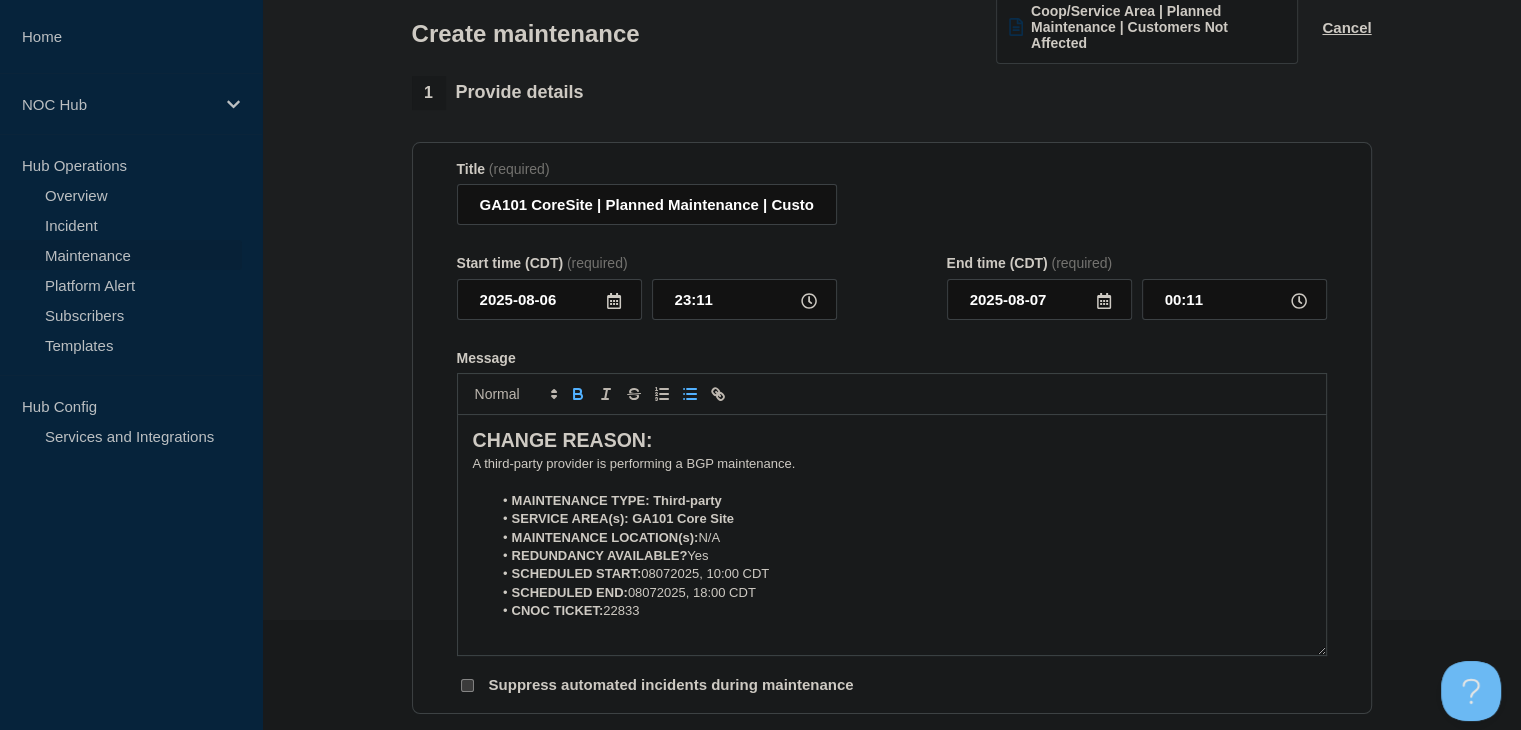 click on "SERVICE AREA(s): GA101 Core Site" at bounding box center (623, 518) 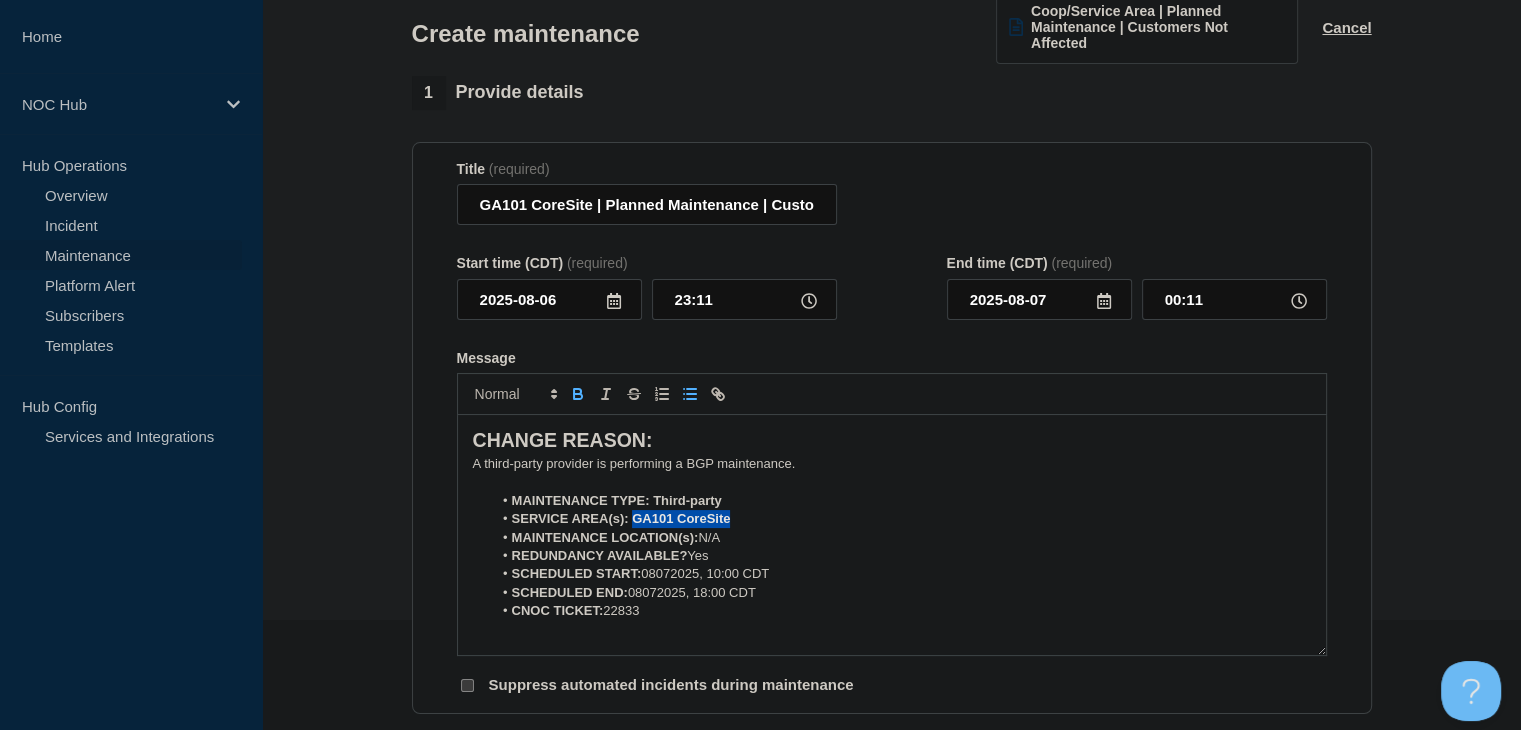 drag, startPoint x: 741, startPoint y: 523, endPoint x: 632, endPoint y: 527, distance: 109.07337 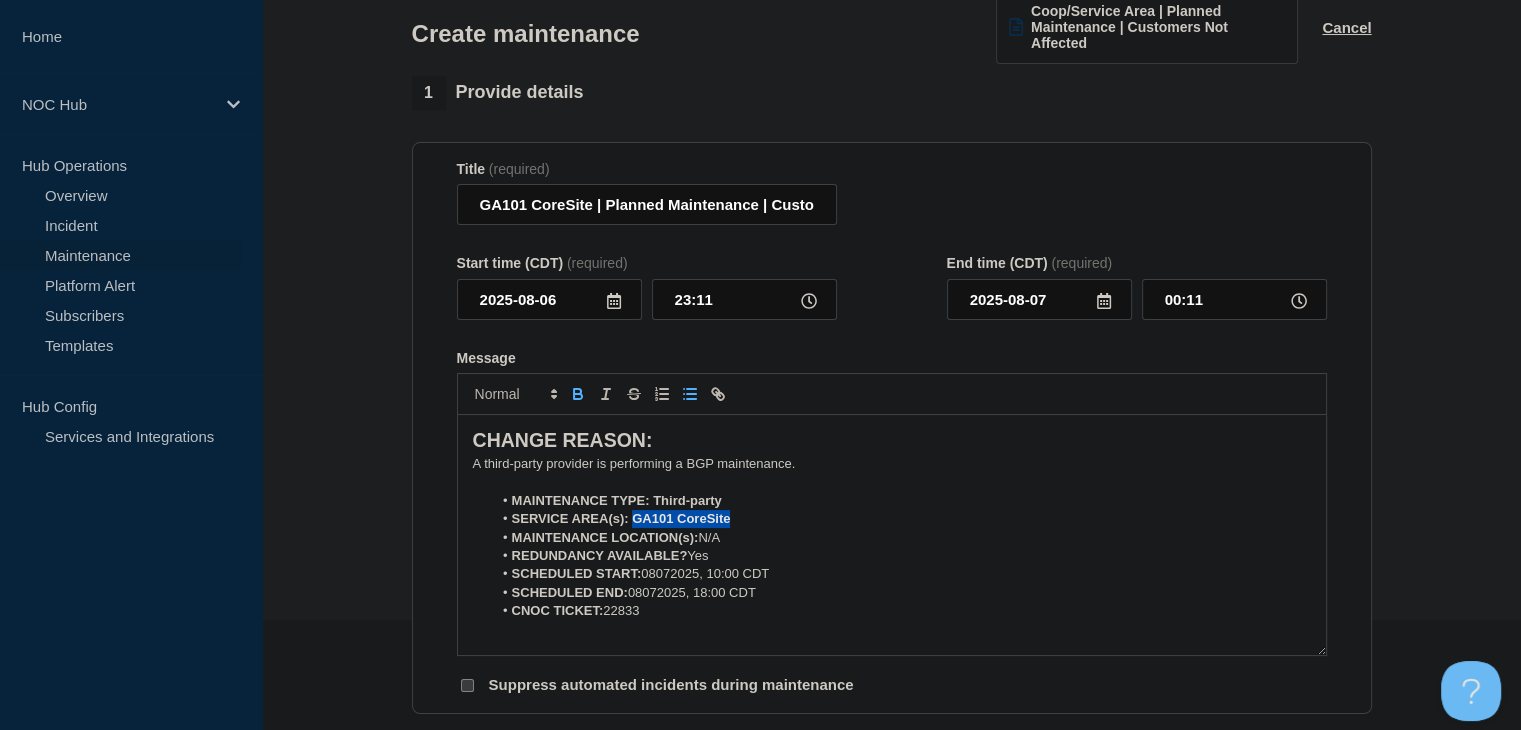 click on "SERVICE AREA(s): GA101 CoreSite" at bounding box center [901, 519] 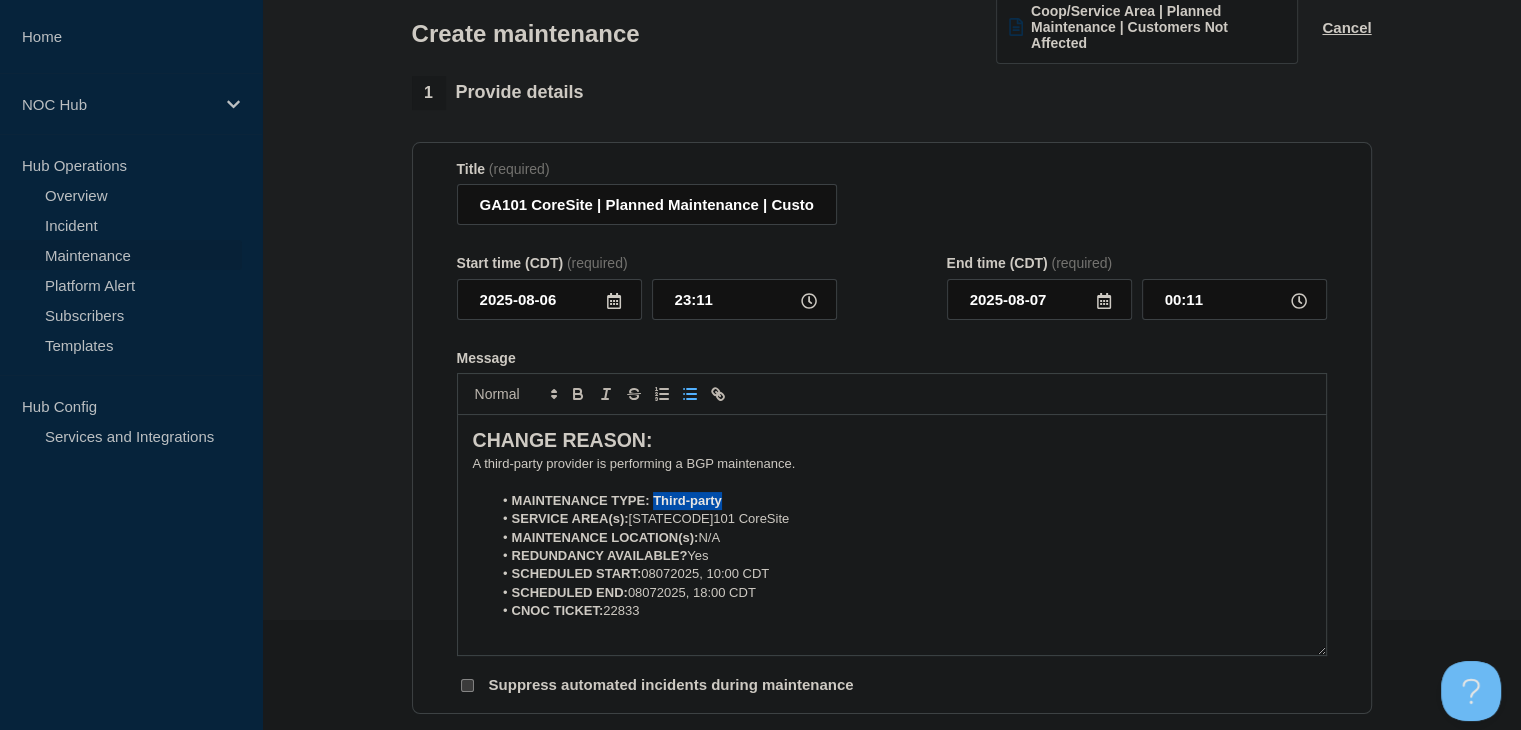 drag, startPoint x: 696, startPoint y: 504, endPoint x: 652, endPoint y: 503, distance: 44.011364 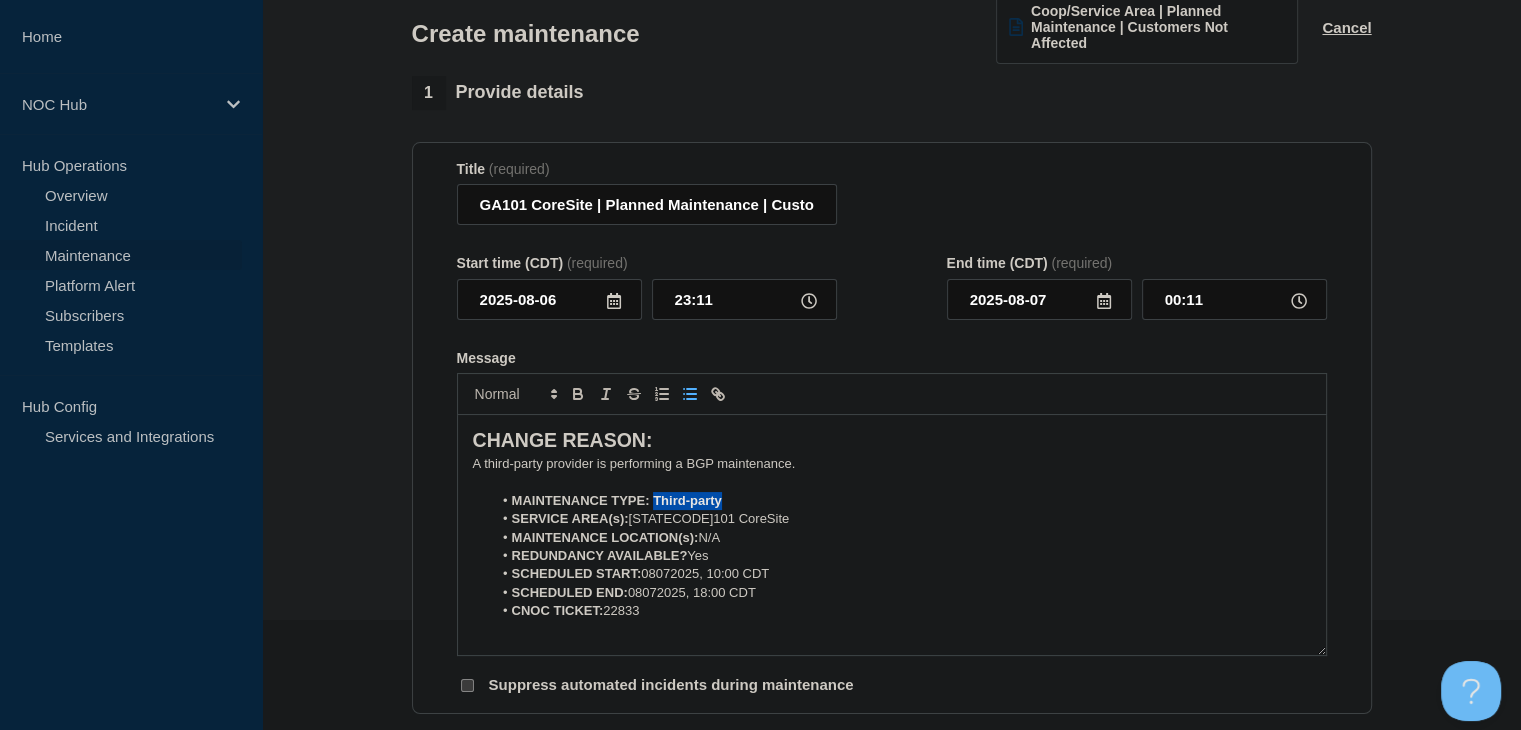 click on "MAINTENANCE TYPE: Third-party" at bounding box center (901, 501) 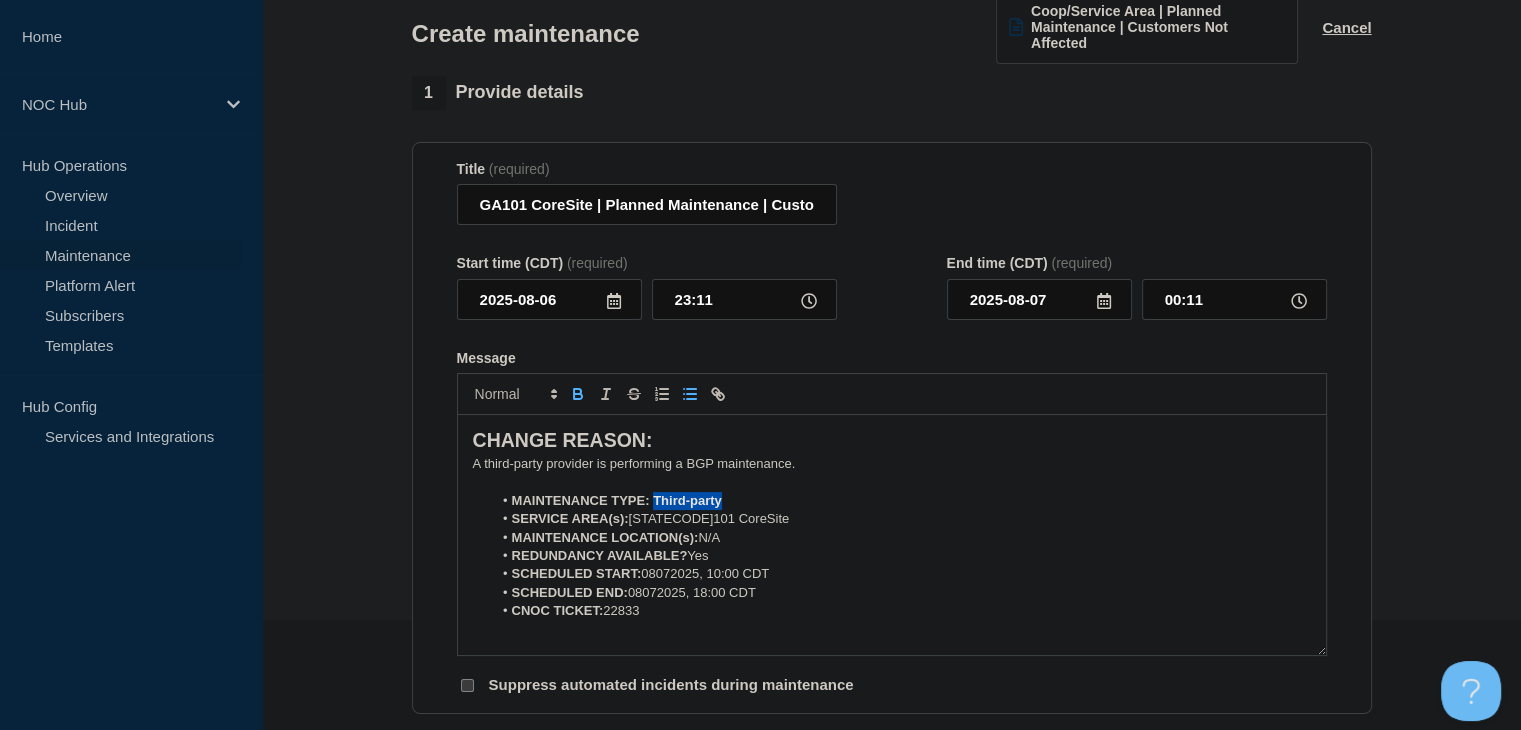 click 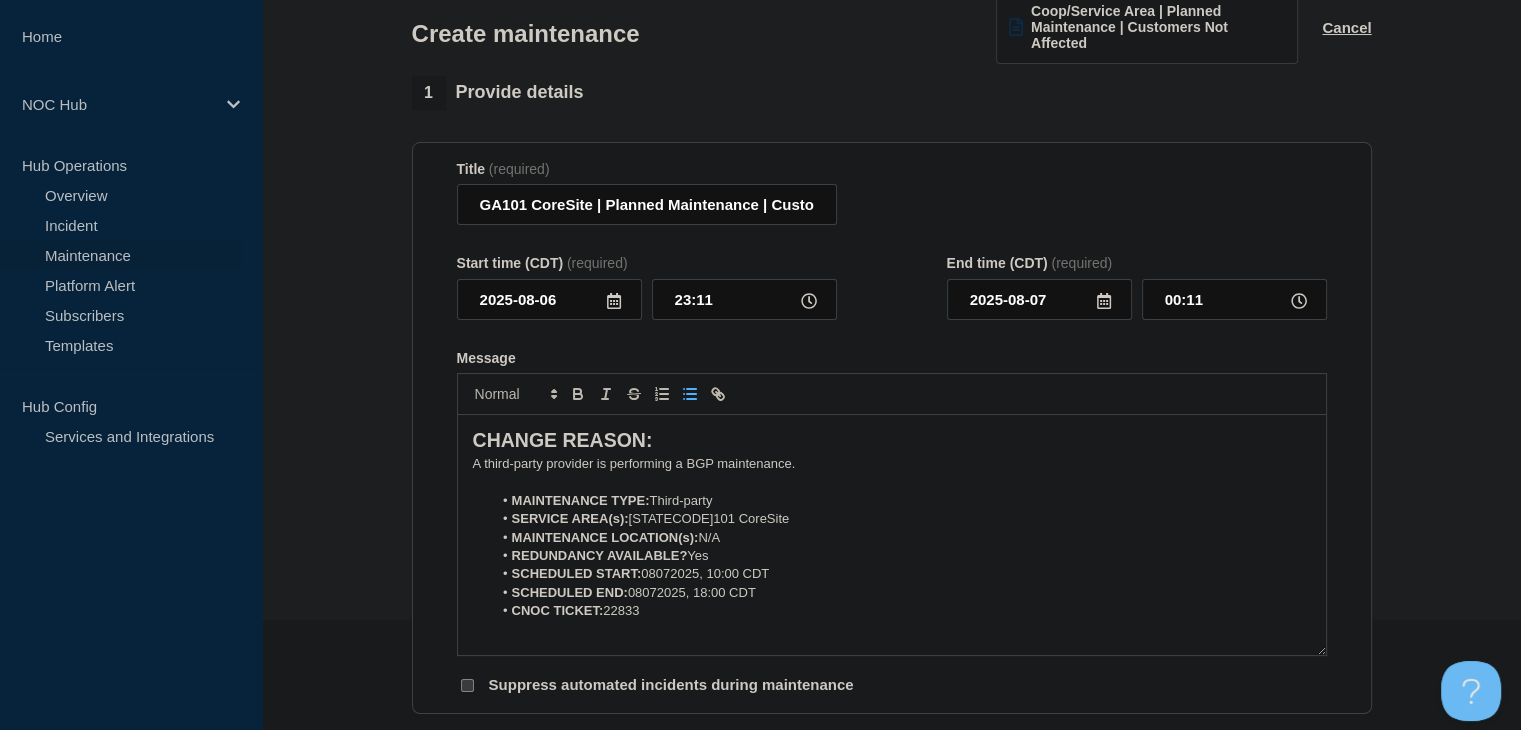 scroll, scrollTop: 510, scrollLeft: 0, axis: vertical 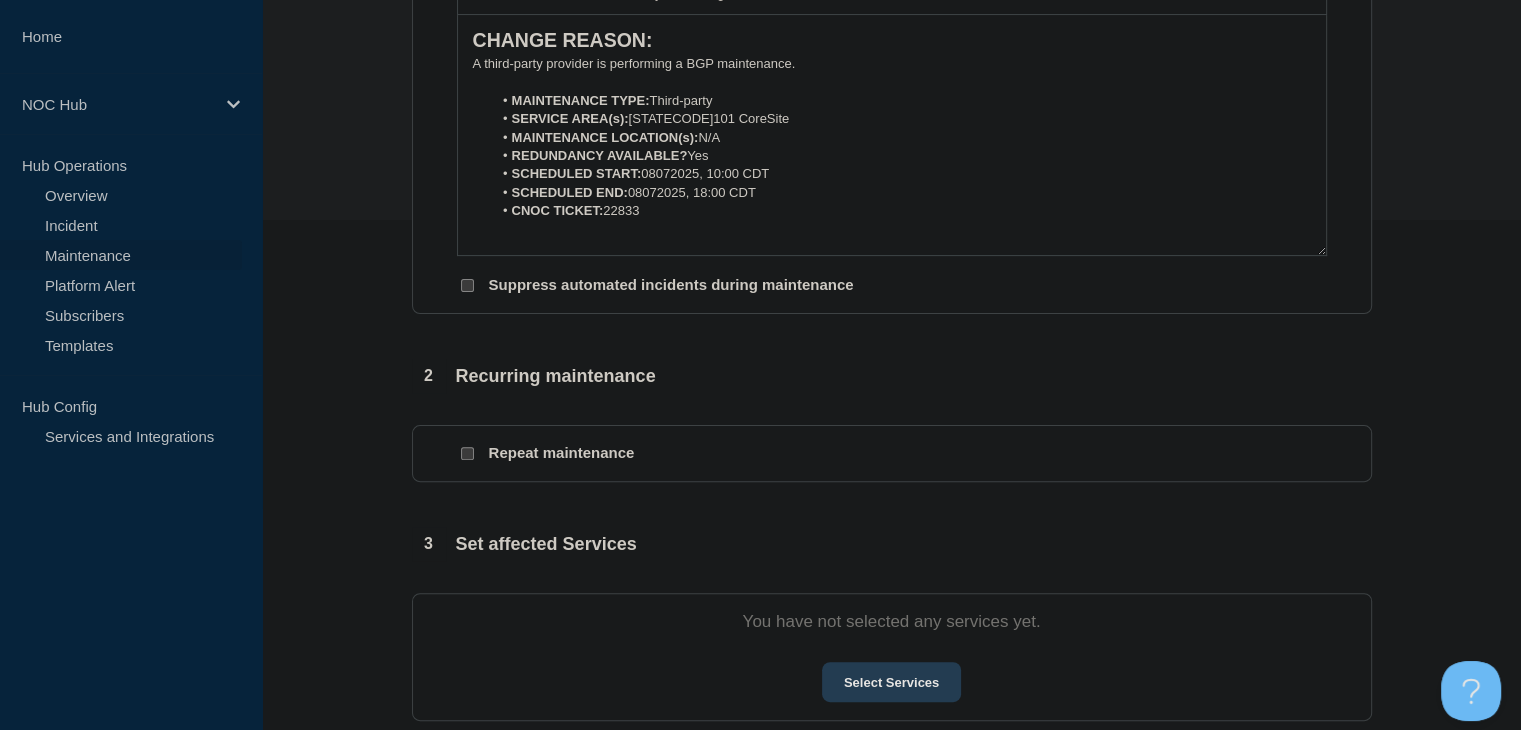 click on "Select Services" at bounding box center (891, 682) 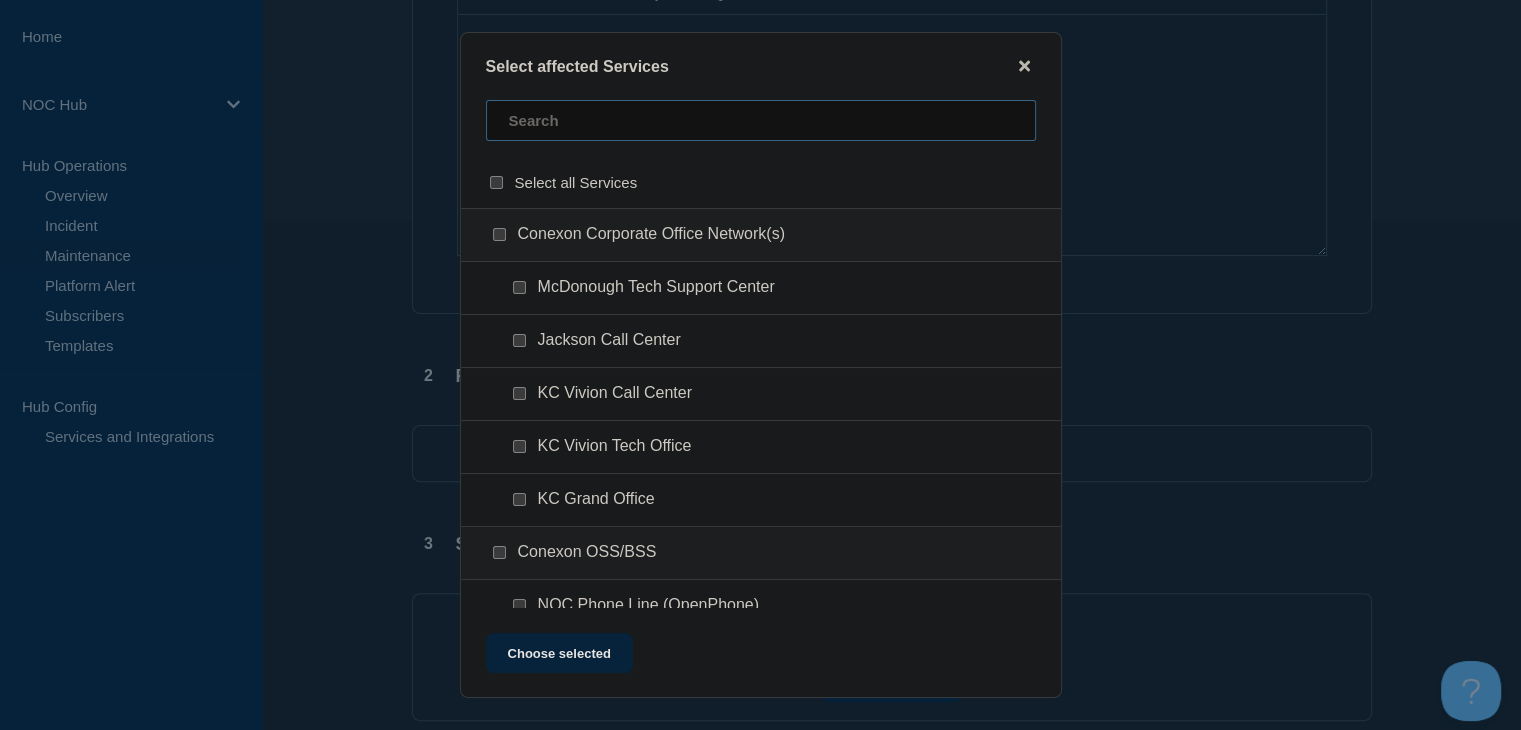 click at bounding box center (761, 120) 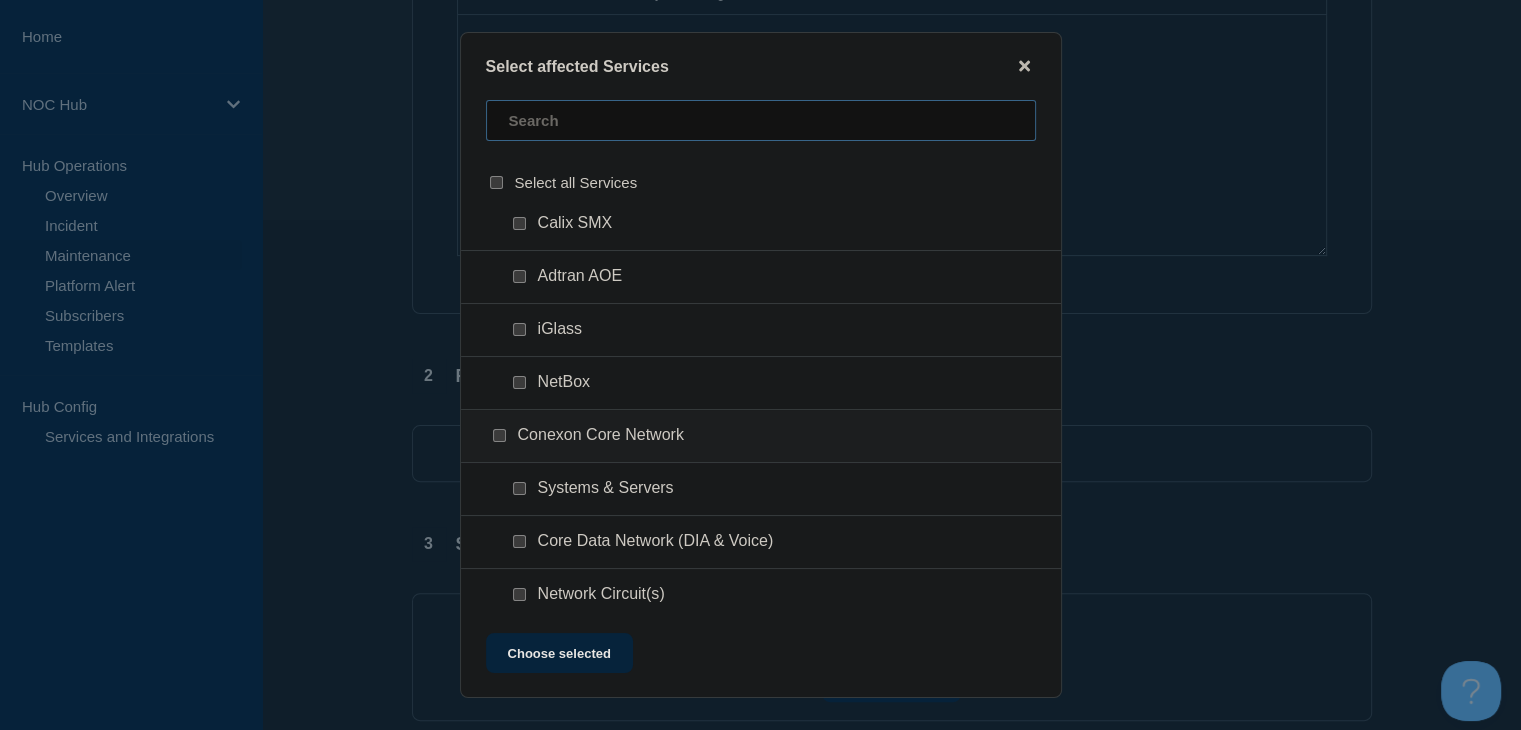 scroll, scrollTop: 800, scrollLeft: 0, axis: vertical 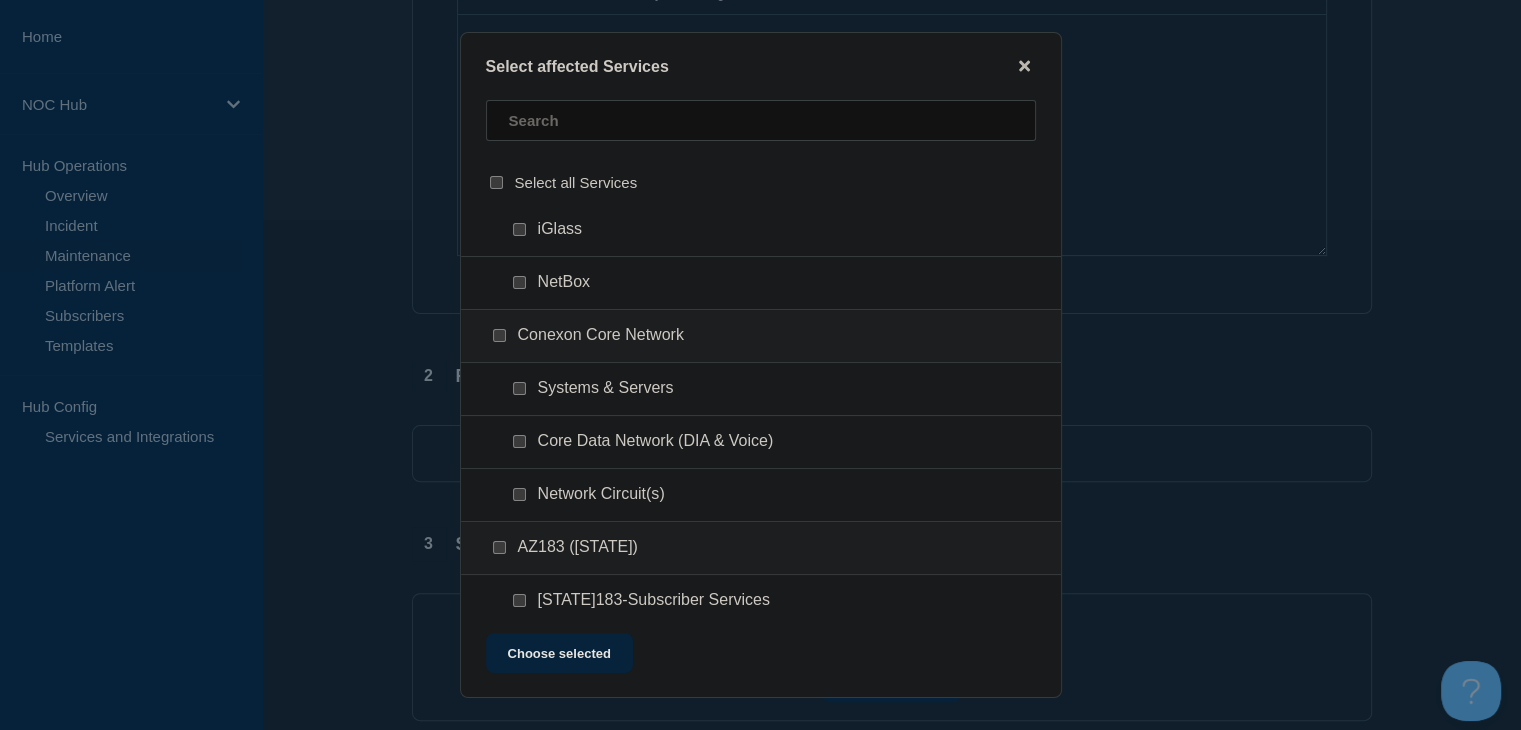 click at bounding box center [519, 388] 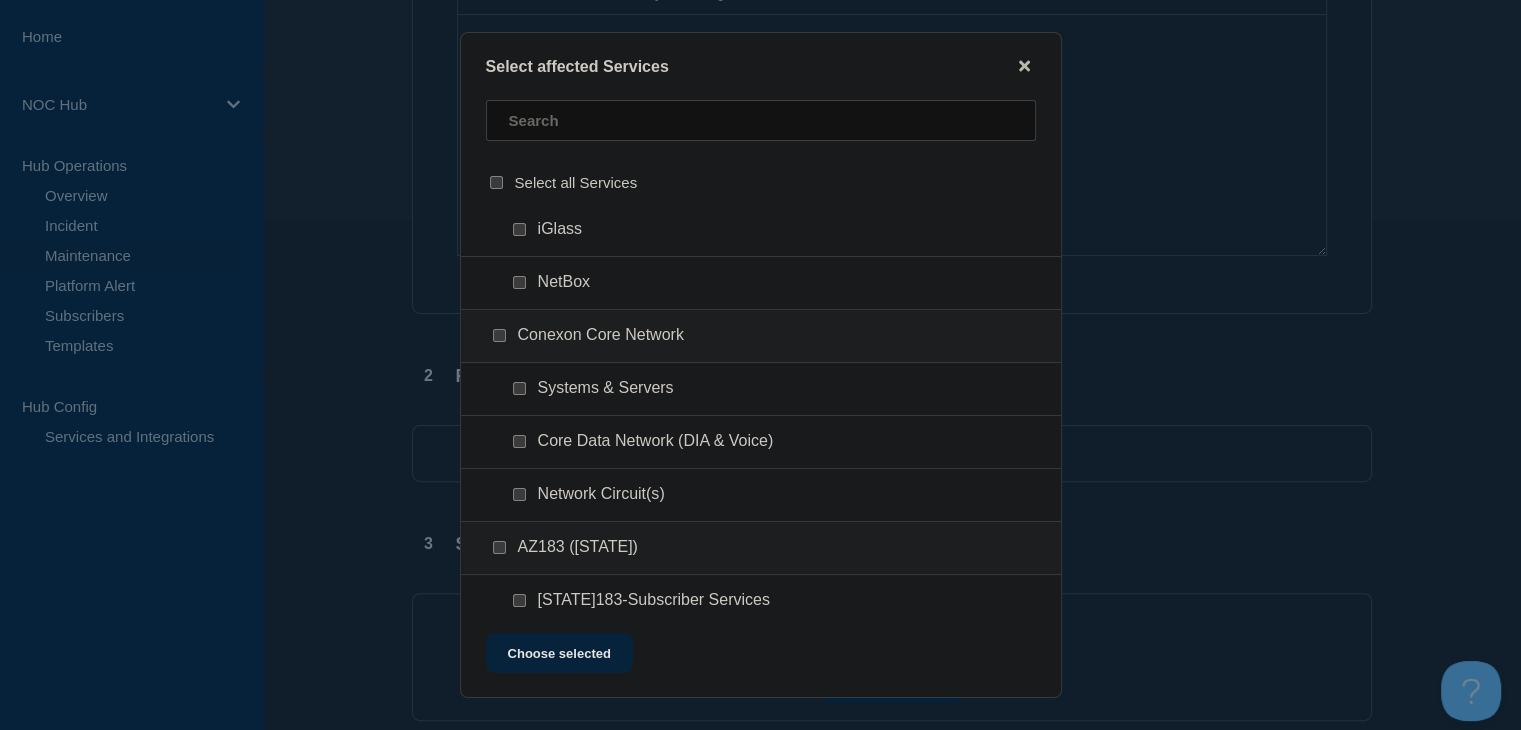 checkbox on "true" 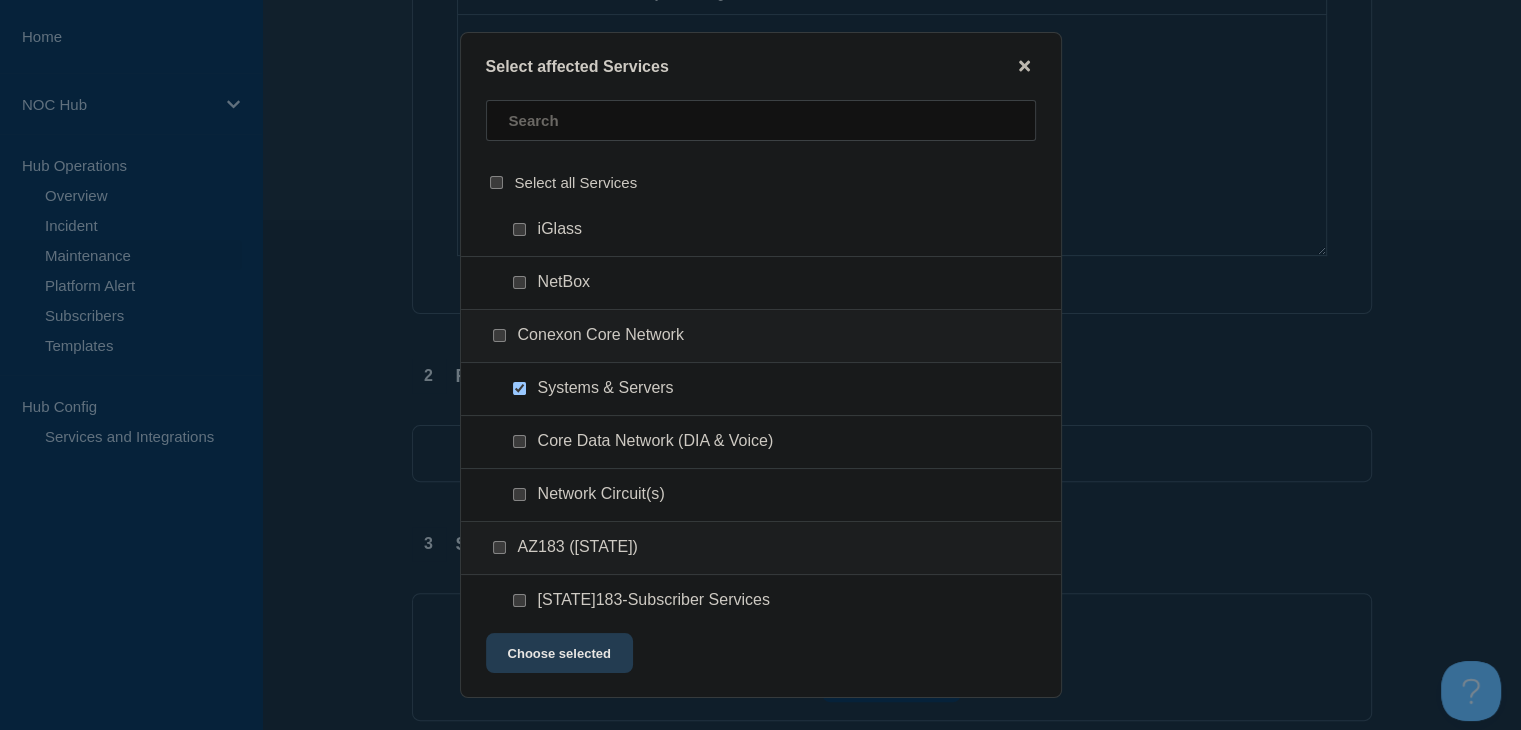 click on "Choose selected" 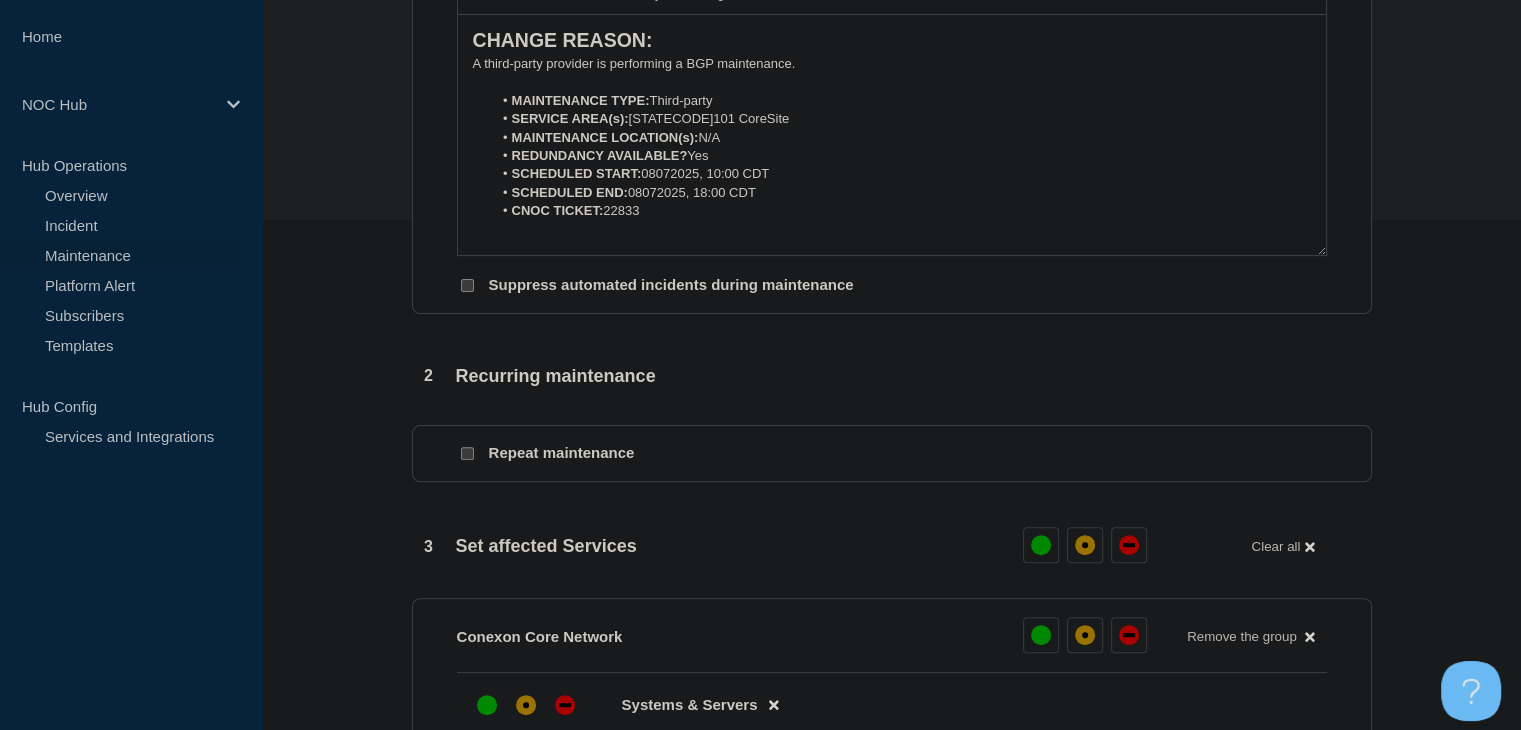 scroll, scrollTop: 710, scrollLeft: 0, axis: vertical 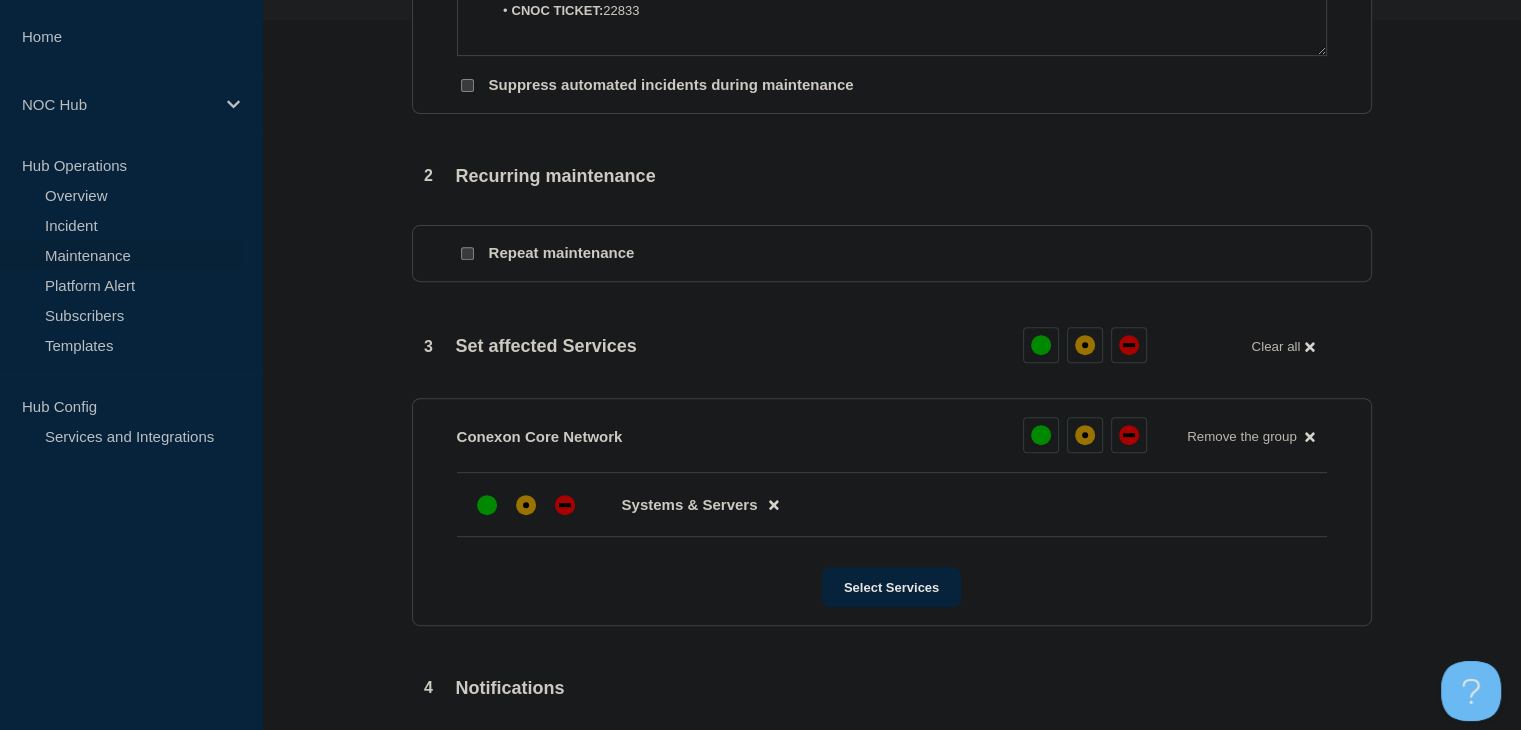 click at bounding box center [487, 505] 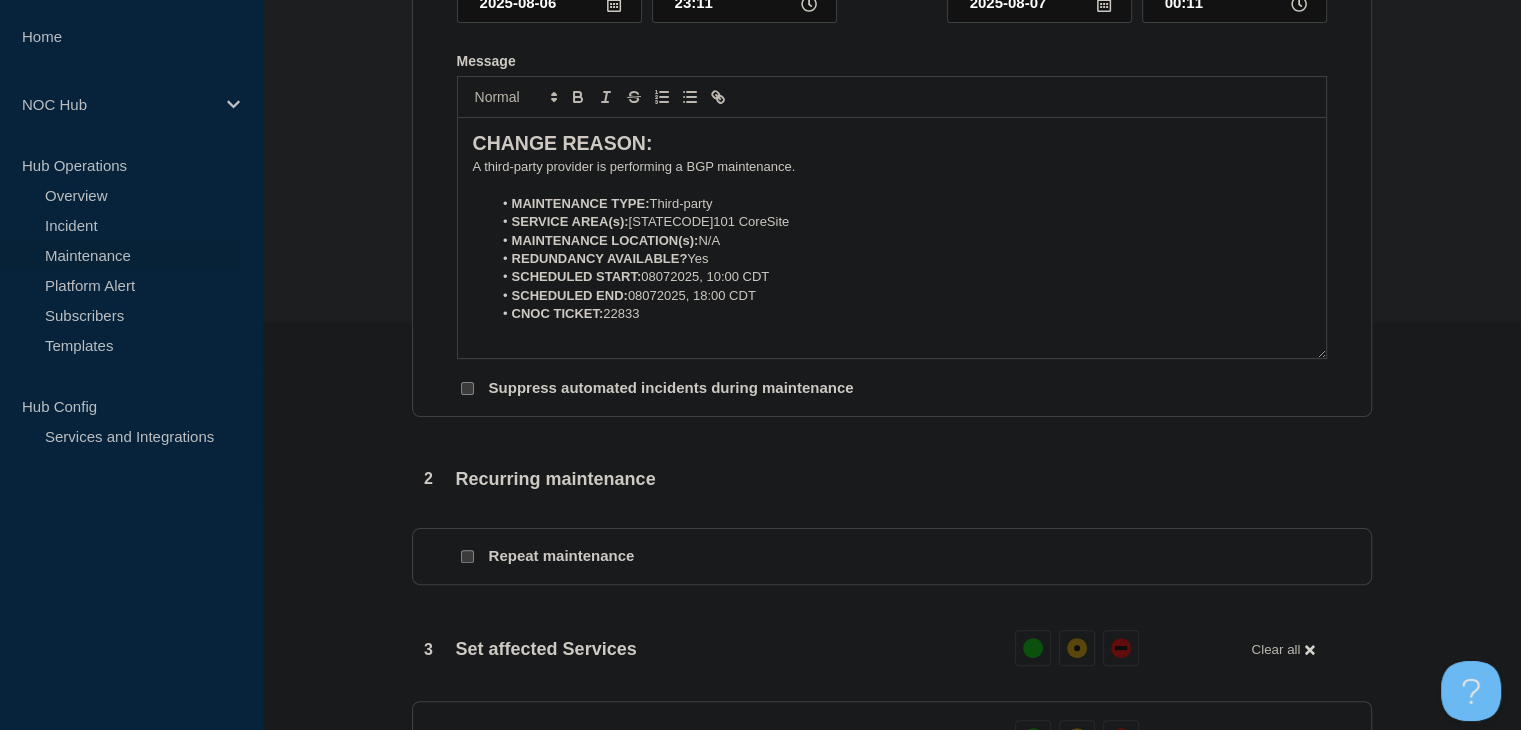 scroll, scrollTop: 210, scrollLeft: 0, axis: vertical 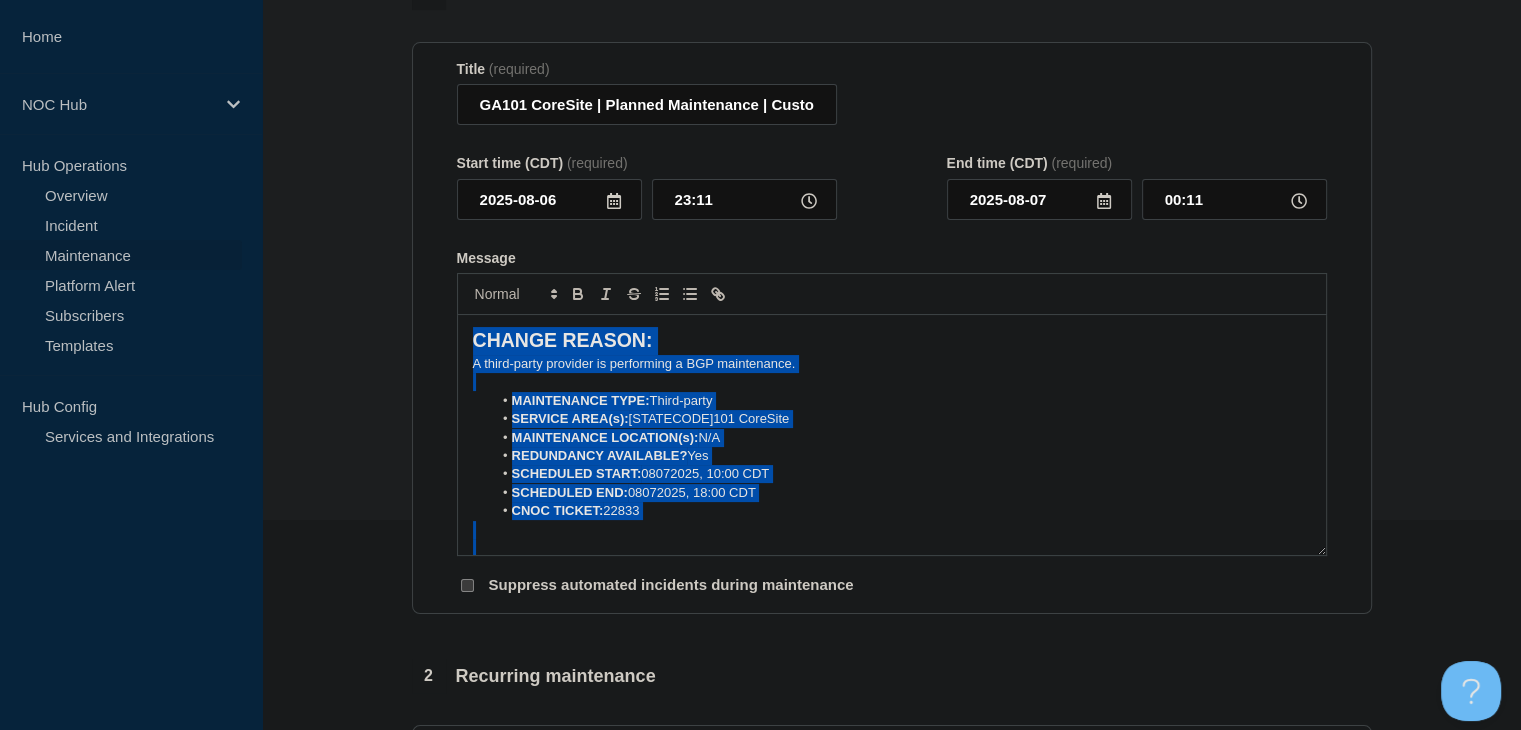 drag, startPoint x: 1134, startPoint y: 544, endPoint x: 332, endPoint y: 218, distance: 865.72516 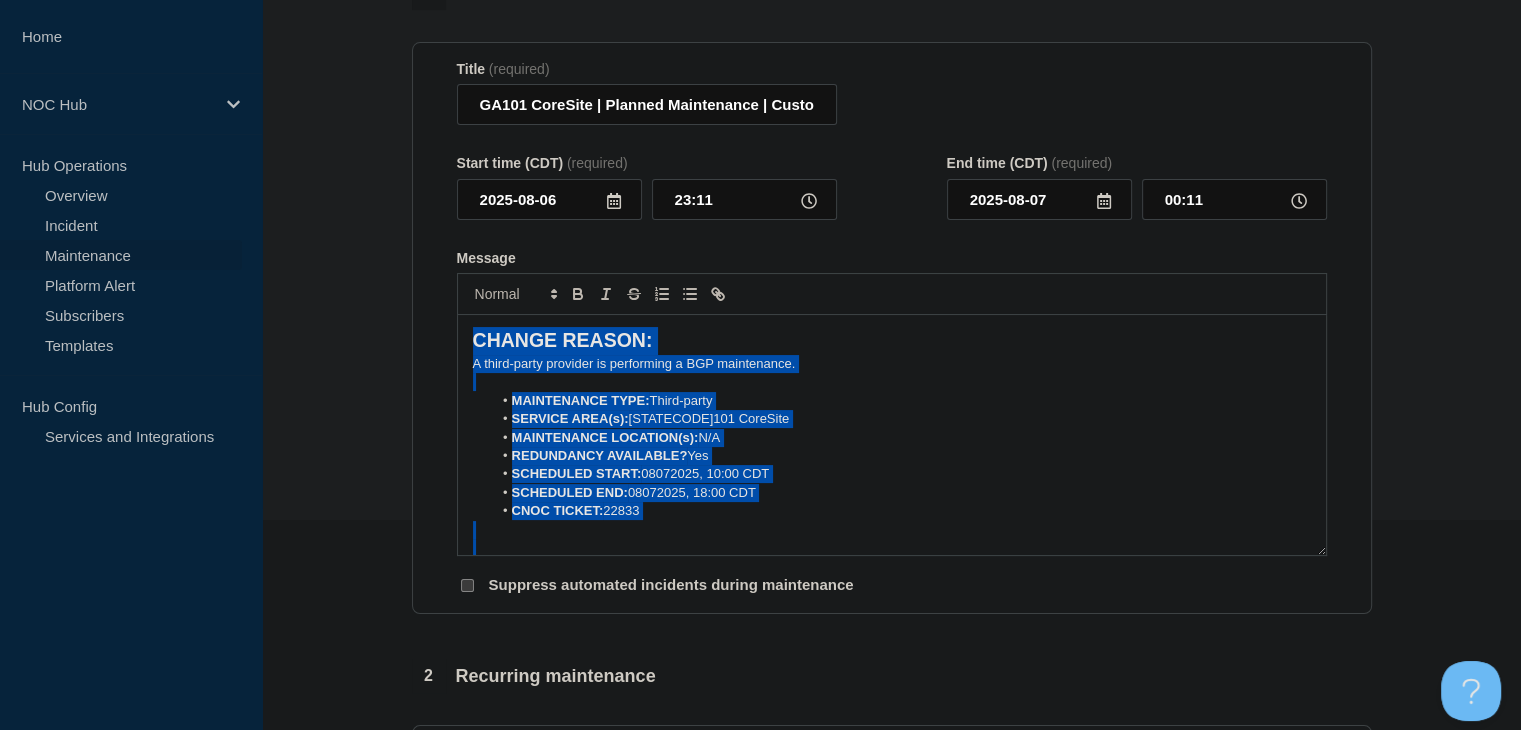 copy on "CHANGE REASON: A third-party provider is performing a BGP maintenance. MAINTENANCE TYPE: Third-party SERVICE AREA(s):  GA101 CoreSite MAINTENANCE LOCATION(s):  N/A REDUNDANCY AVAILABLE?  Yes SCHEDULED START:  08072025, 10:00 CDT SCHEDULED END:  08072025, 18:00 CDT CNOC TICKET:  22833 You received this email because you are subscribed to Conexon NOC service status notifications. The information contained in this notice is confidential, privileged, and only for the information of intended subscribed recipient(s). Information published herein may not be used, republished or redistributed, without the prior written consent of Conexon LLC." 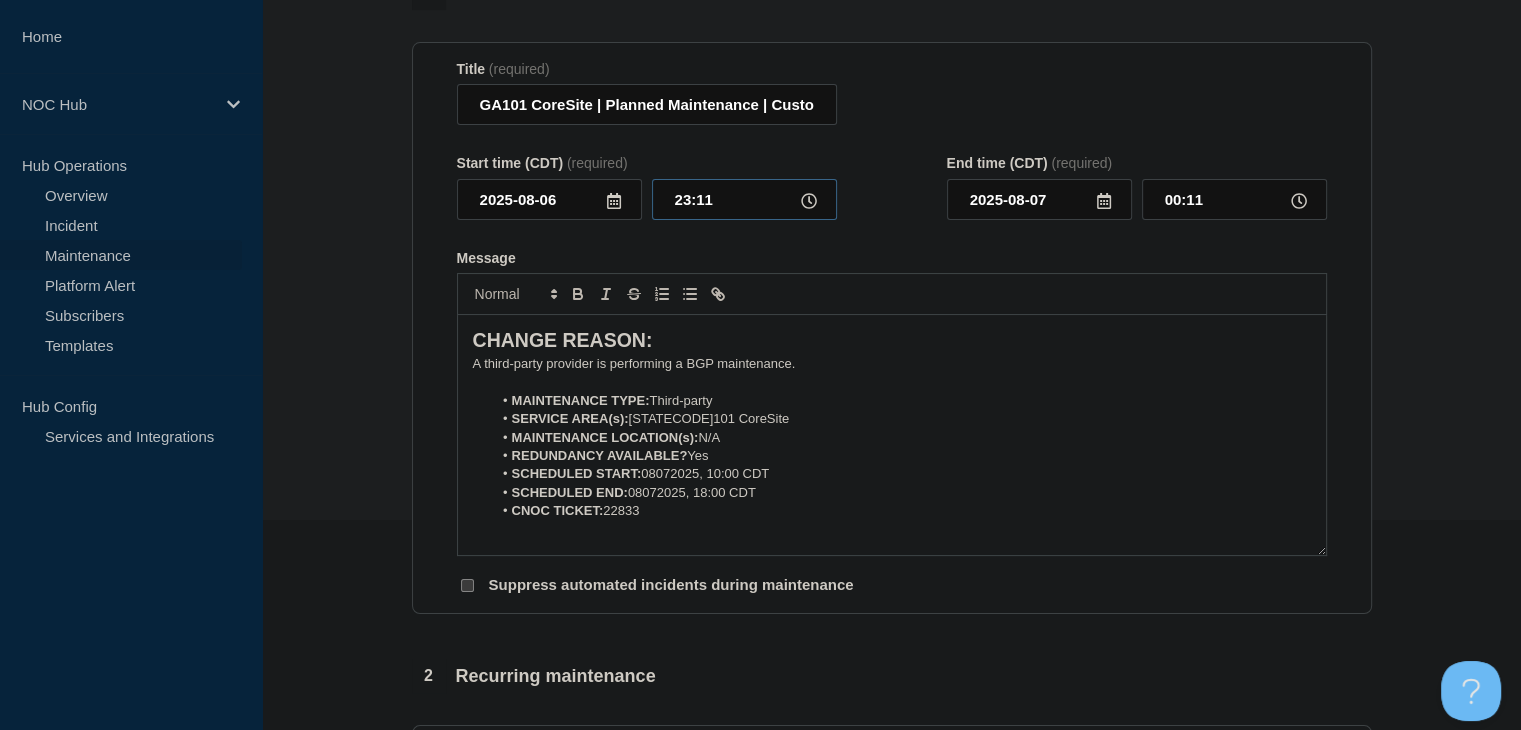 click on "23:11" at bounding box center [744, 199] 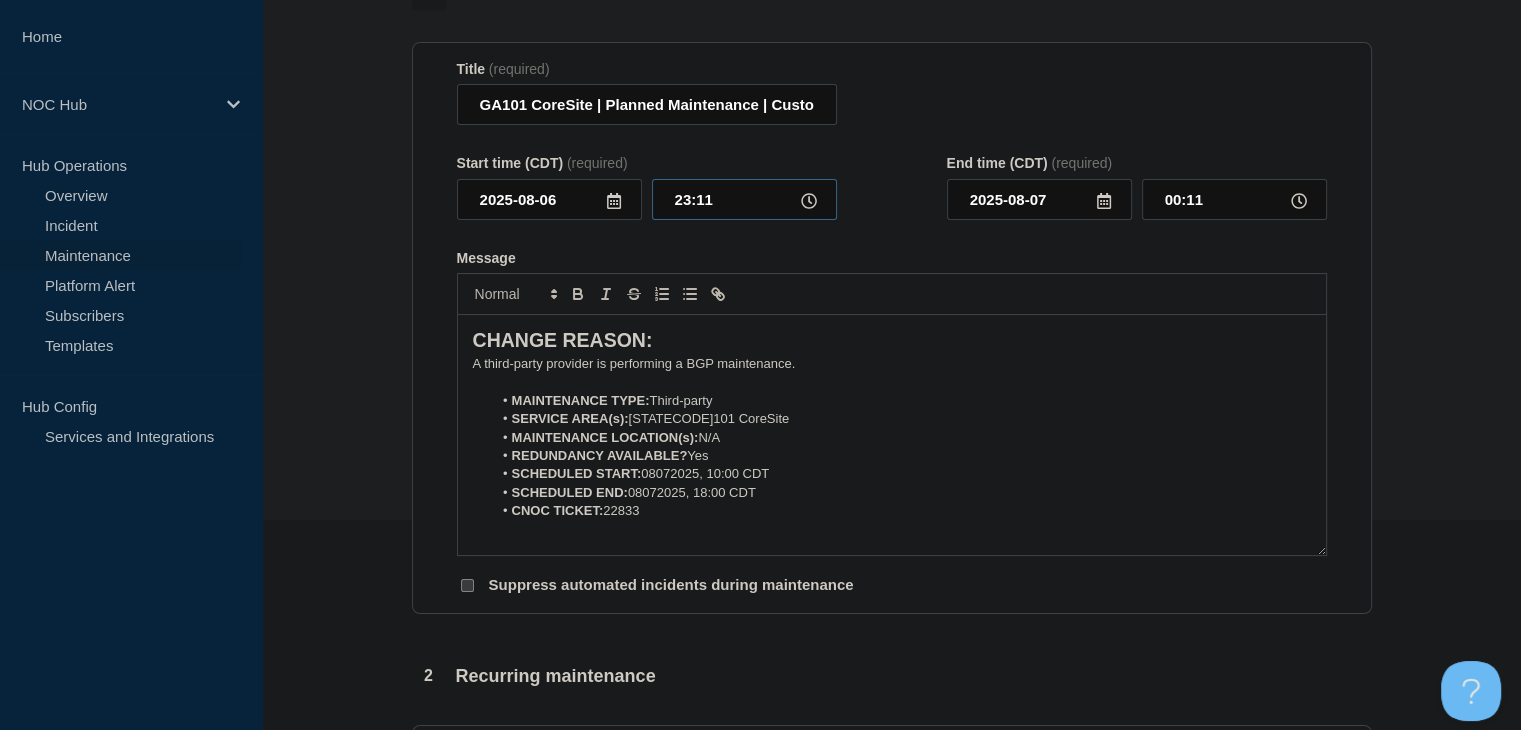 click on "23:11" at bounding box center [744, 199] 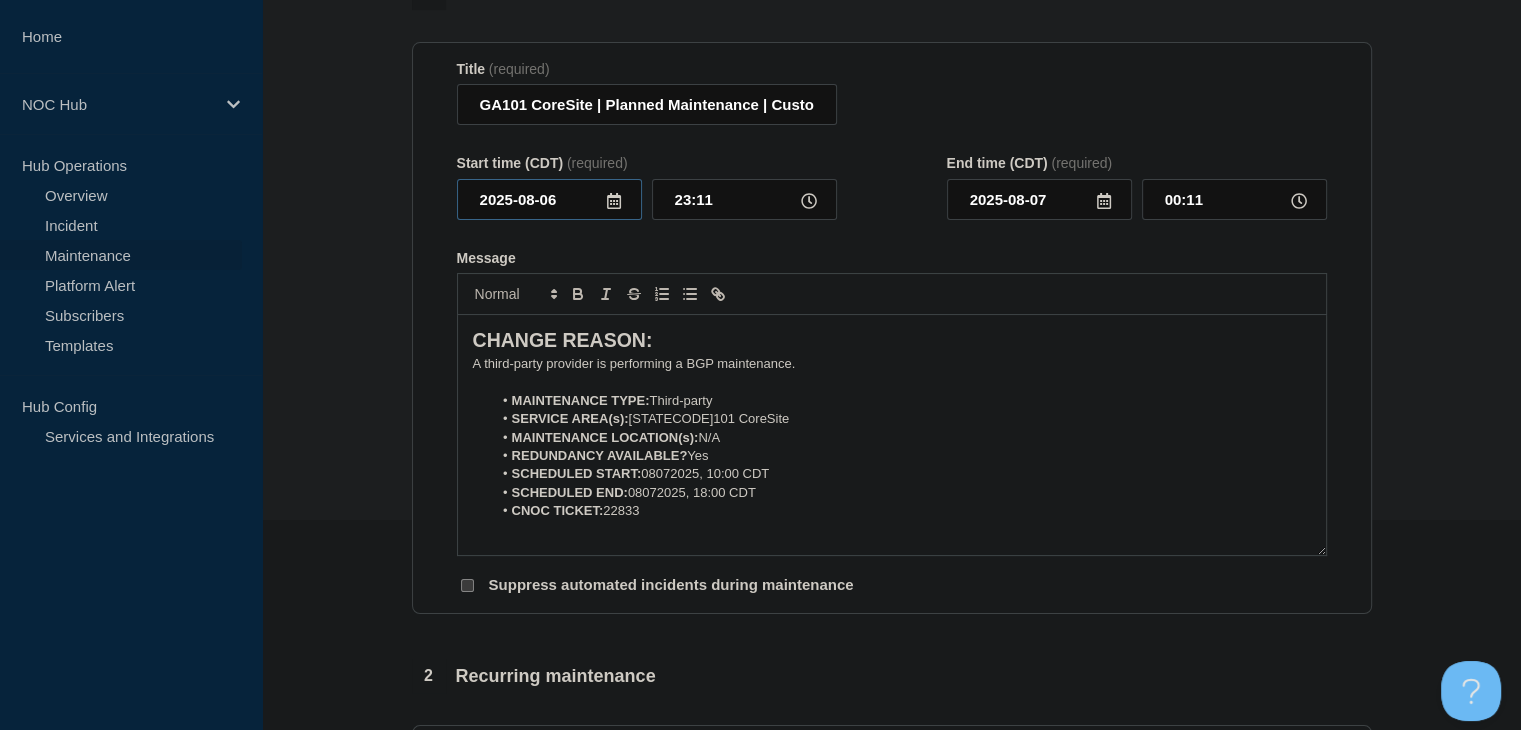 click on "2025-08-06" at bounding box center (549, 199) 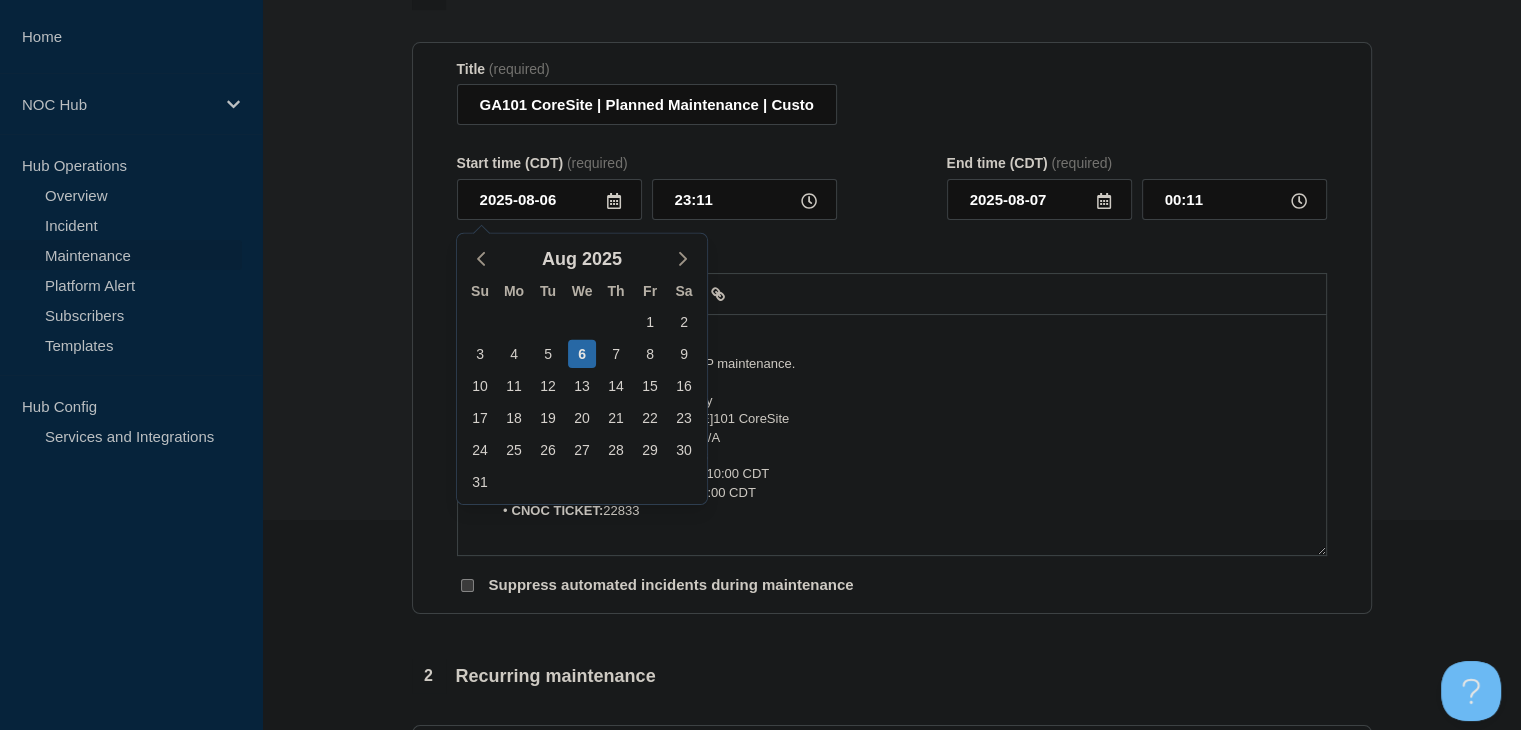 click 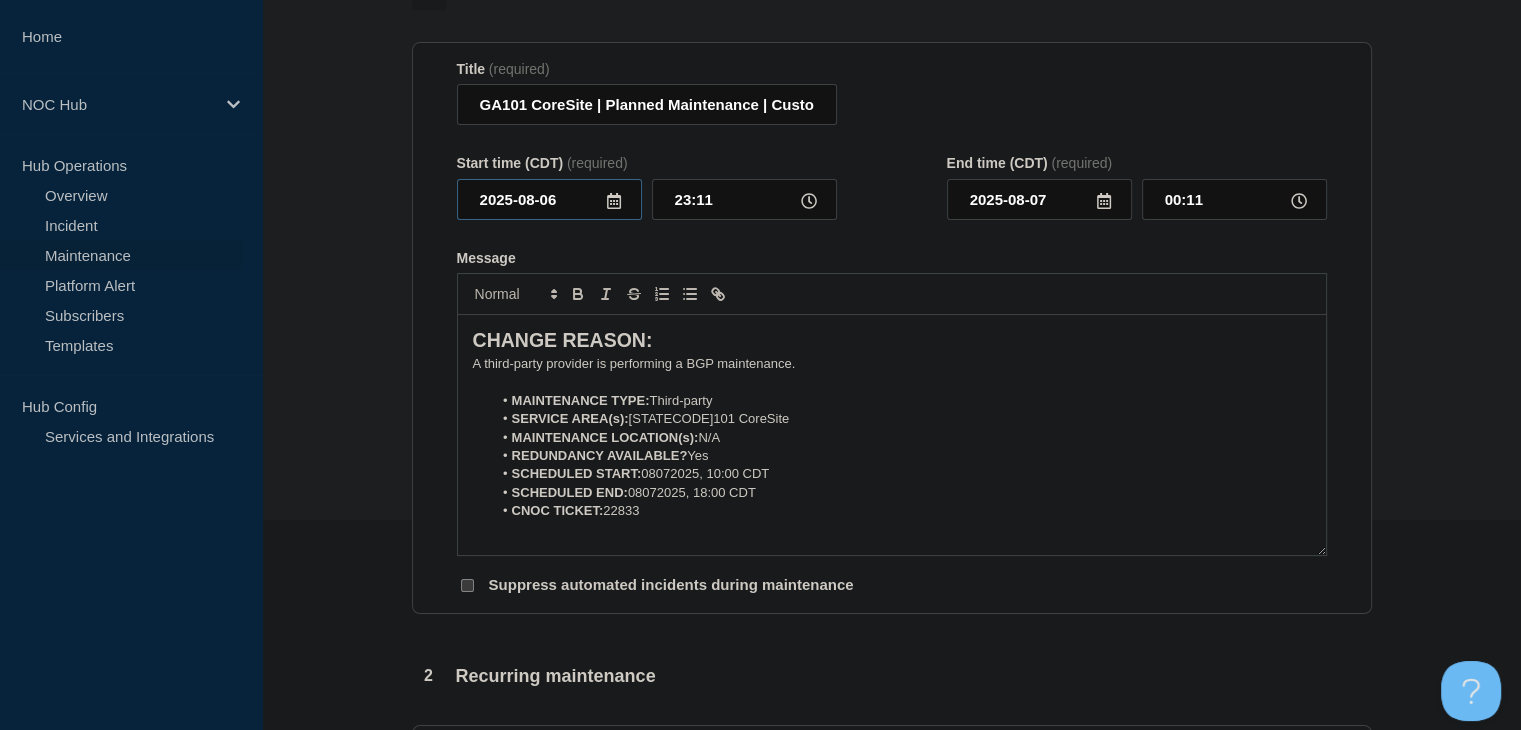 click on "2025-08-06" at bounding box center (549, 199) 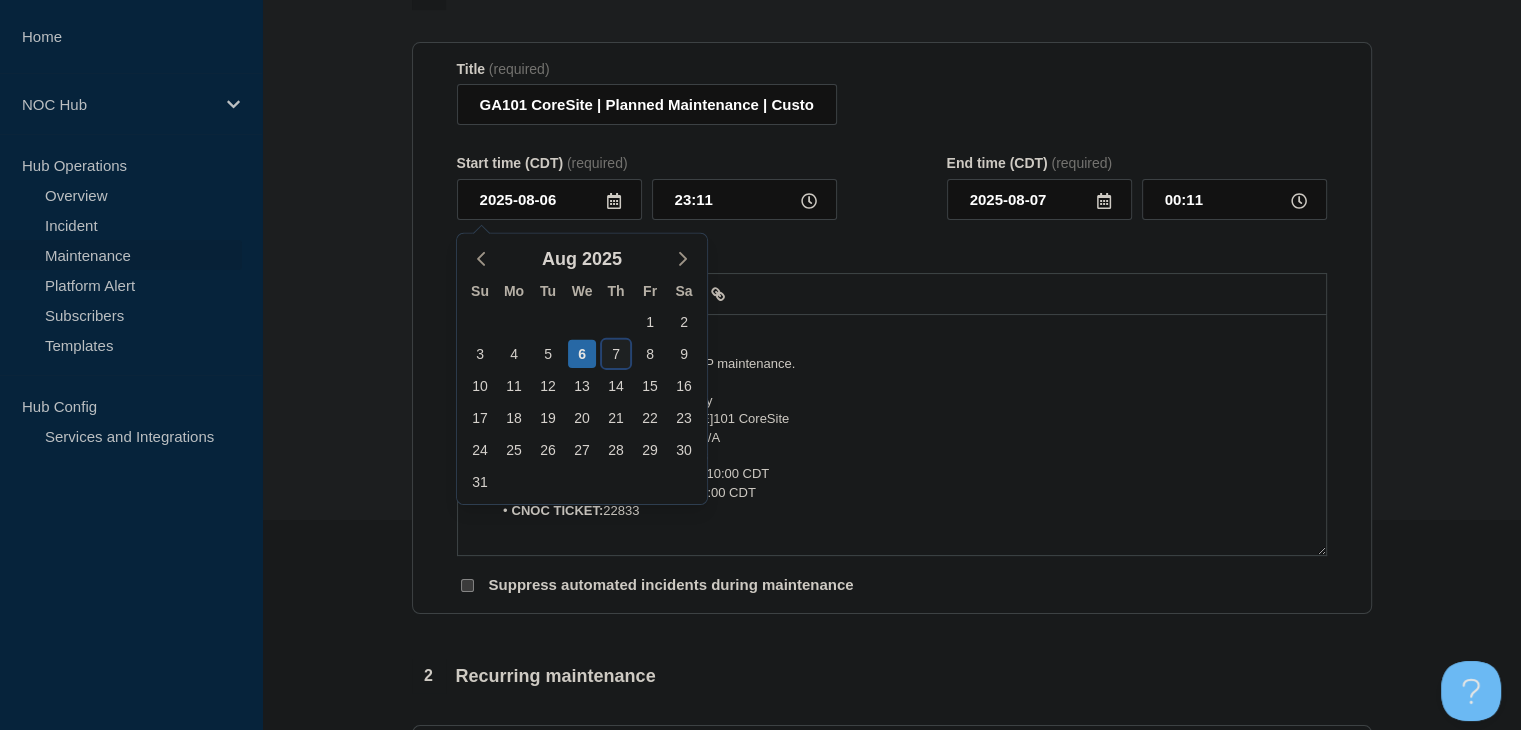 click on "7" 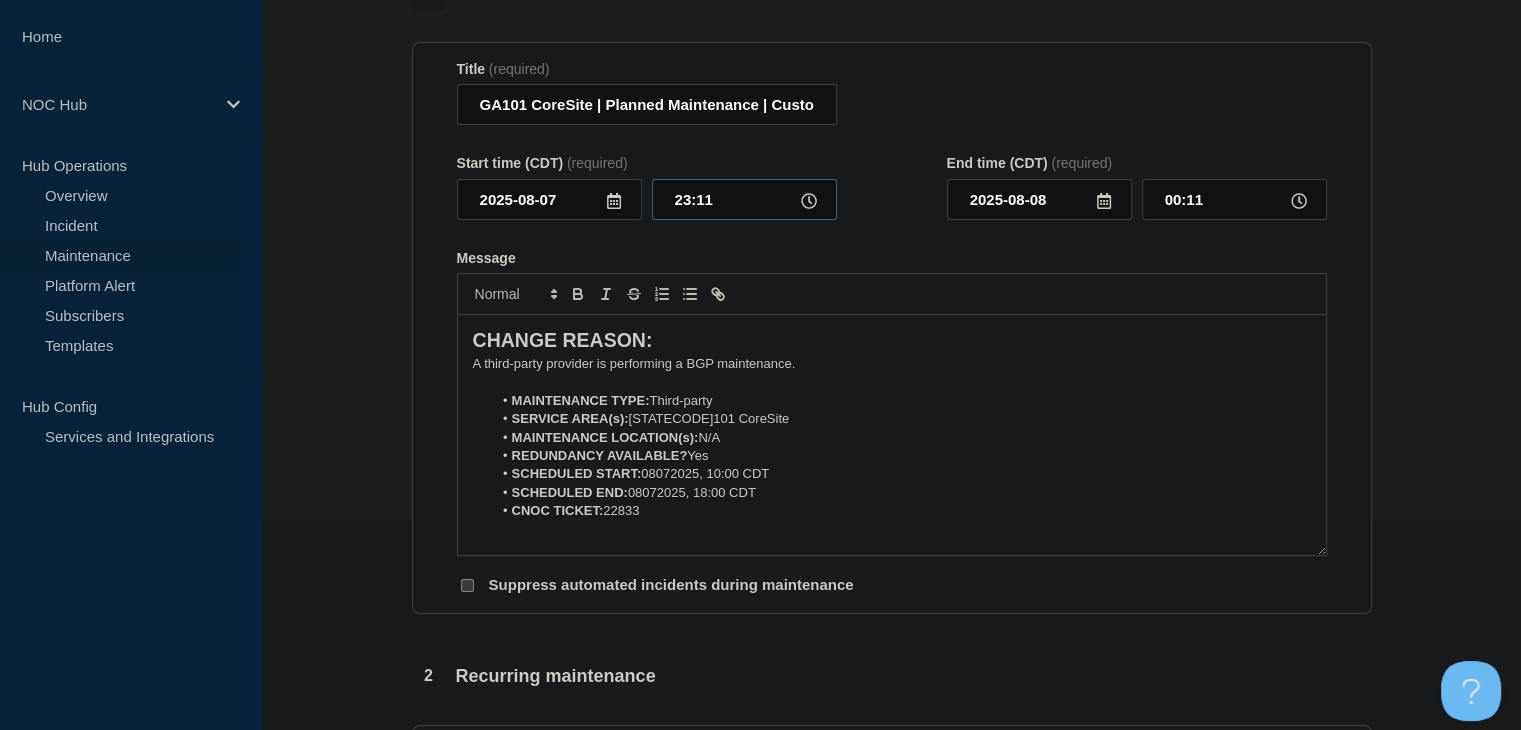 click on "23:11" at bounding box center (744, 199) 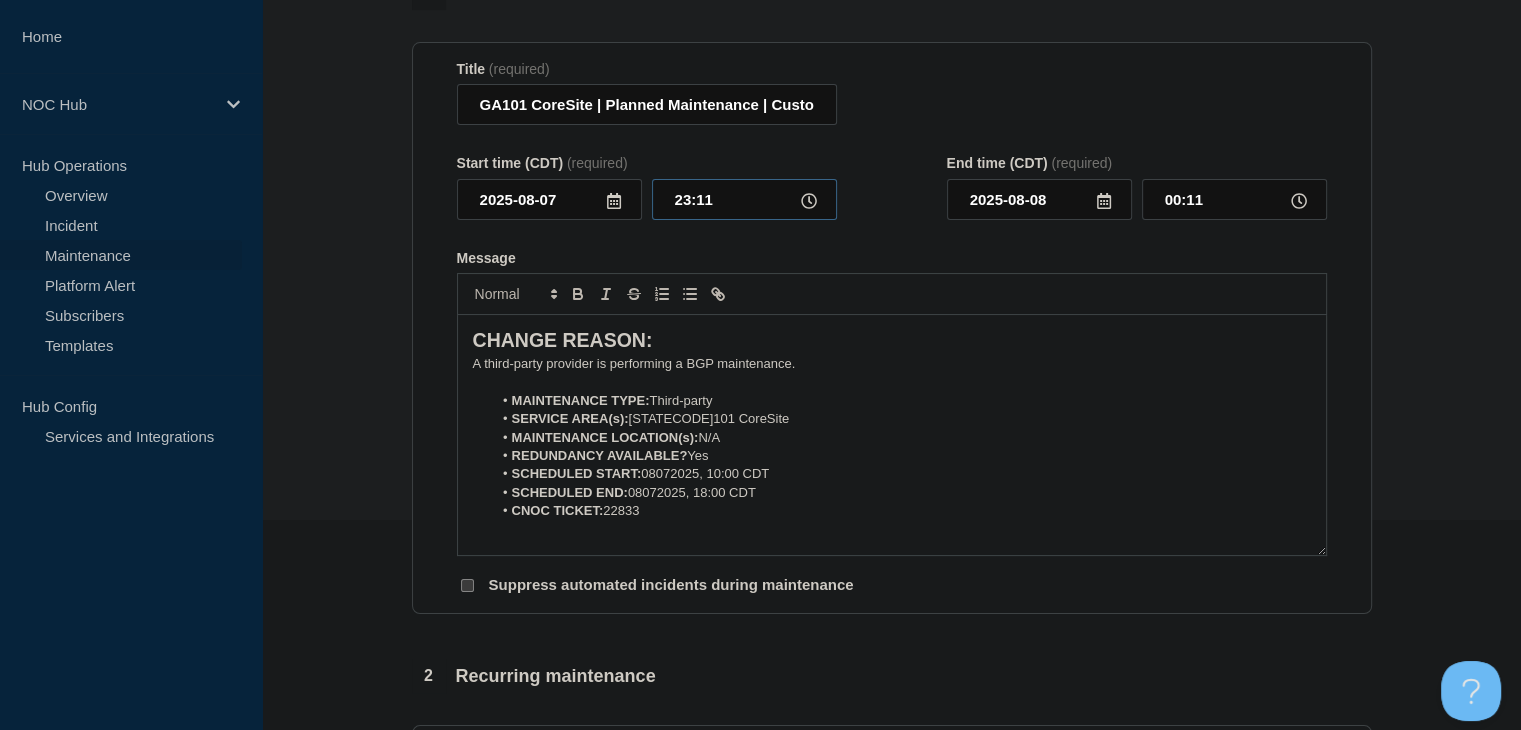 click on "23:11" at bounding box center [744, 199] 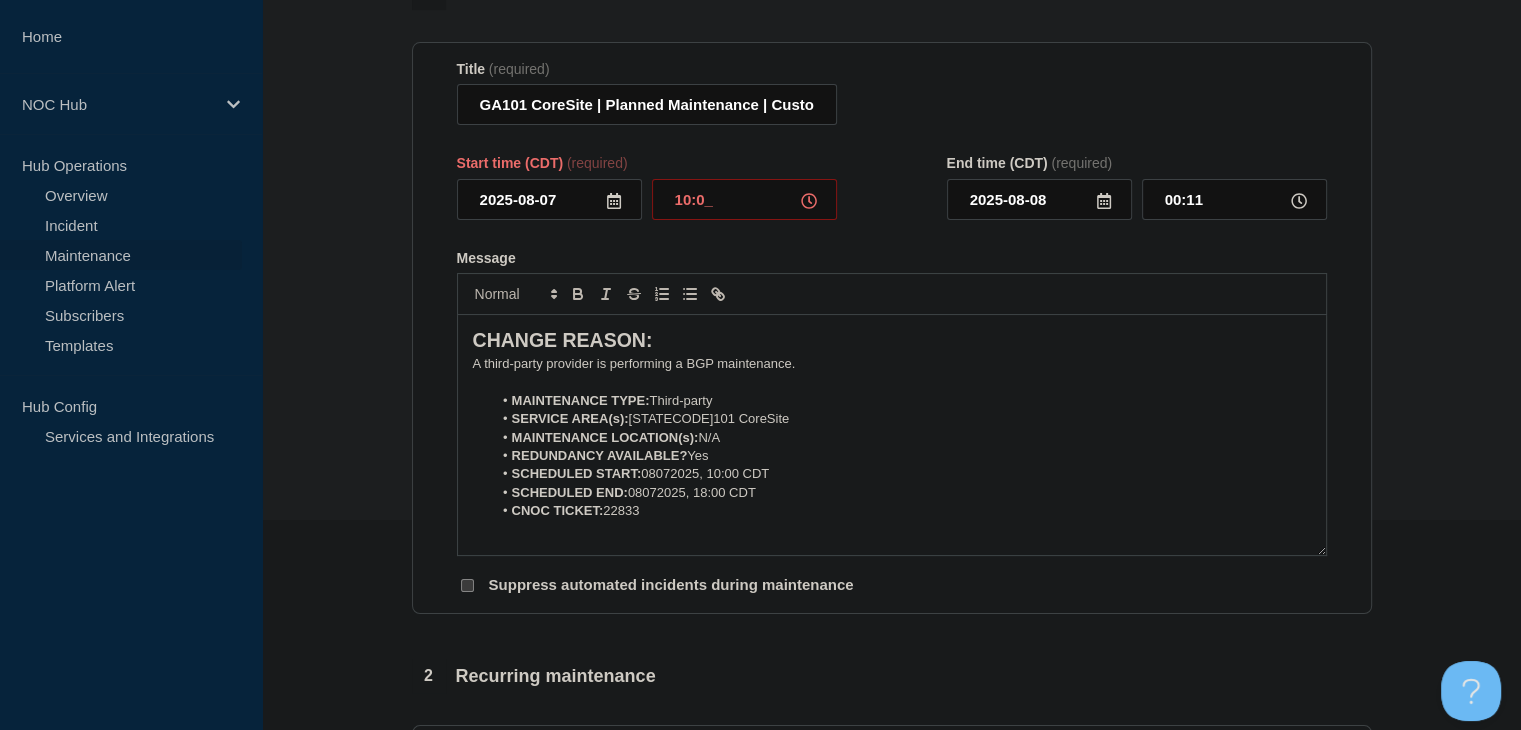 type on "10:00" 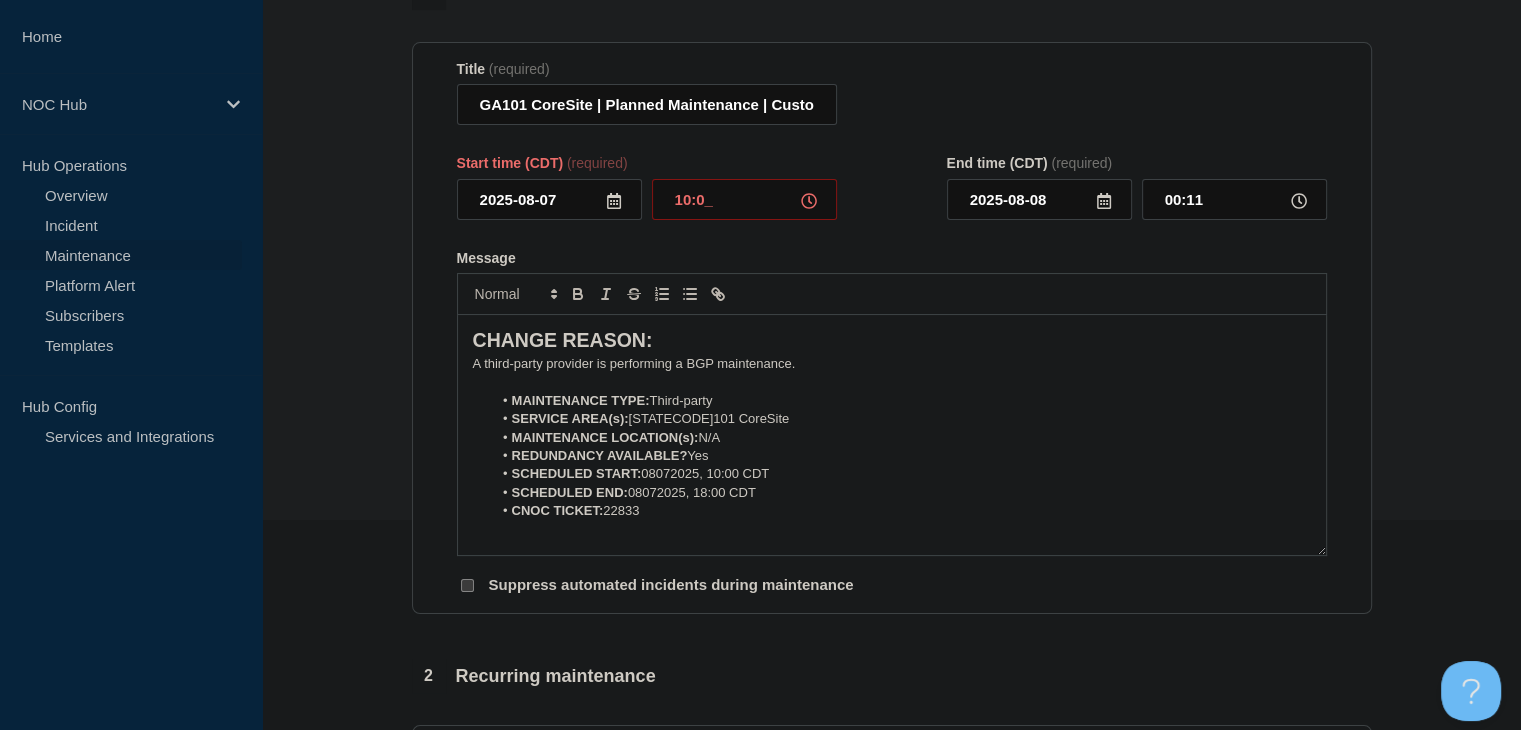 type on "2025-08-07" 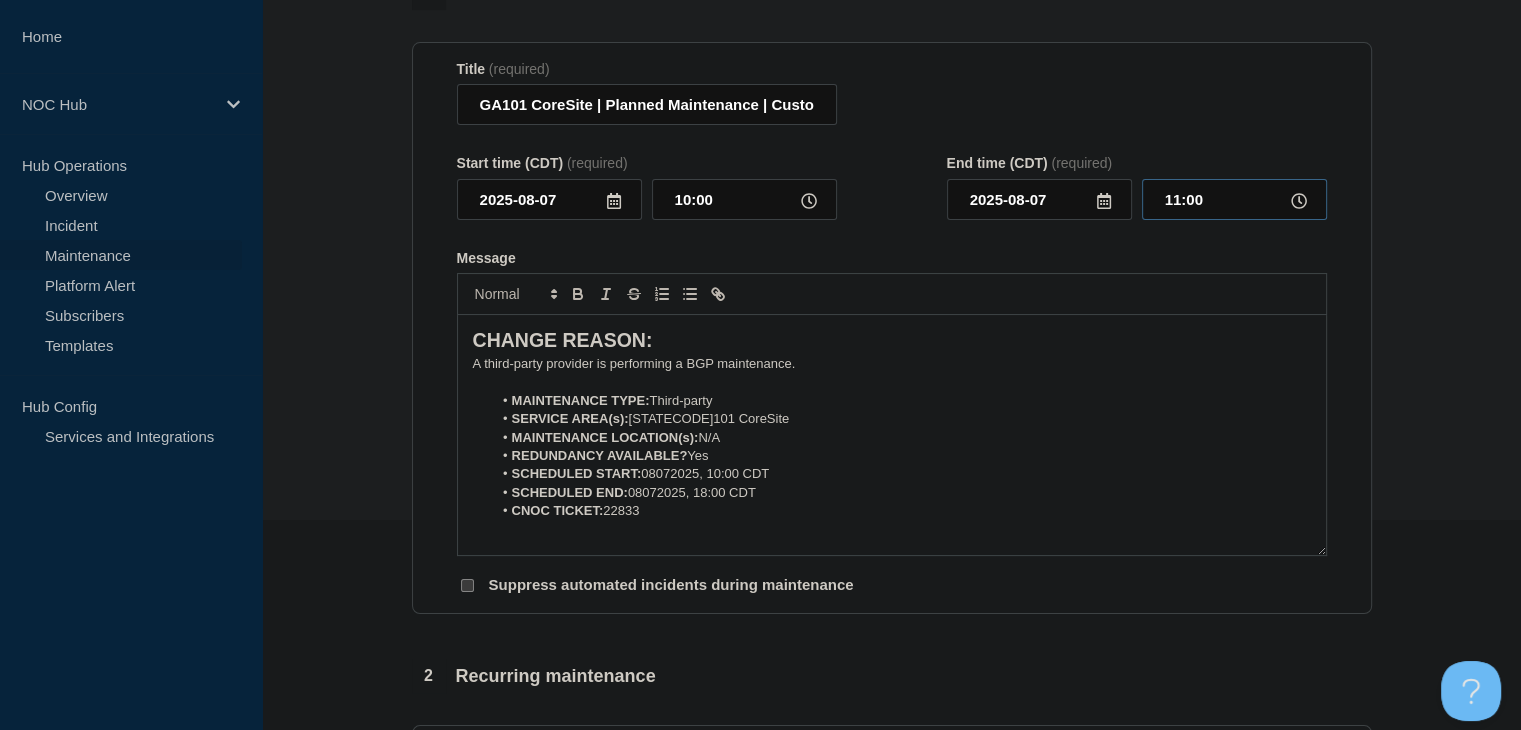 click on "11:00" at bounding box center [1234, 199] 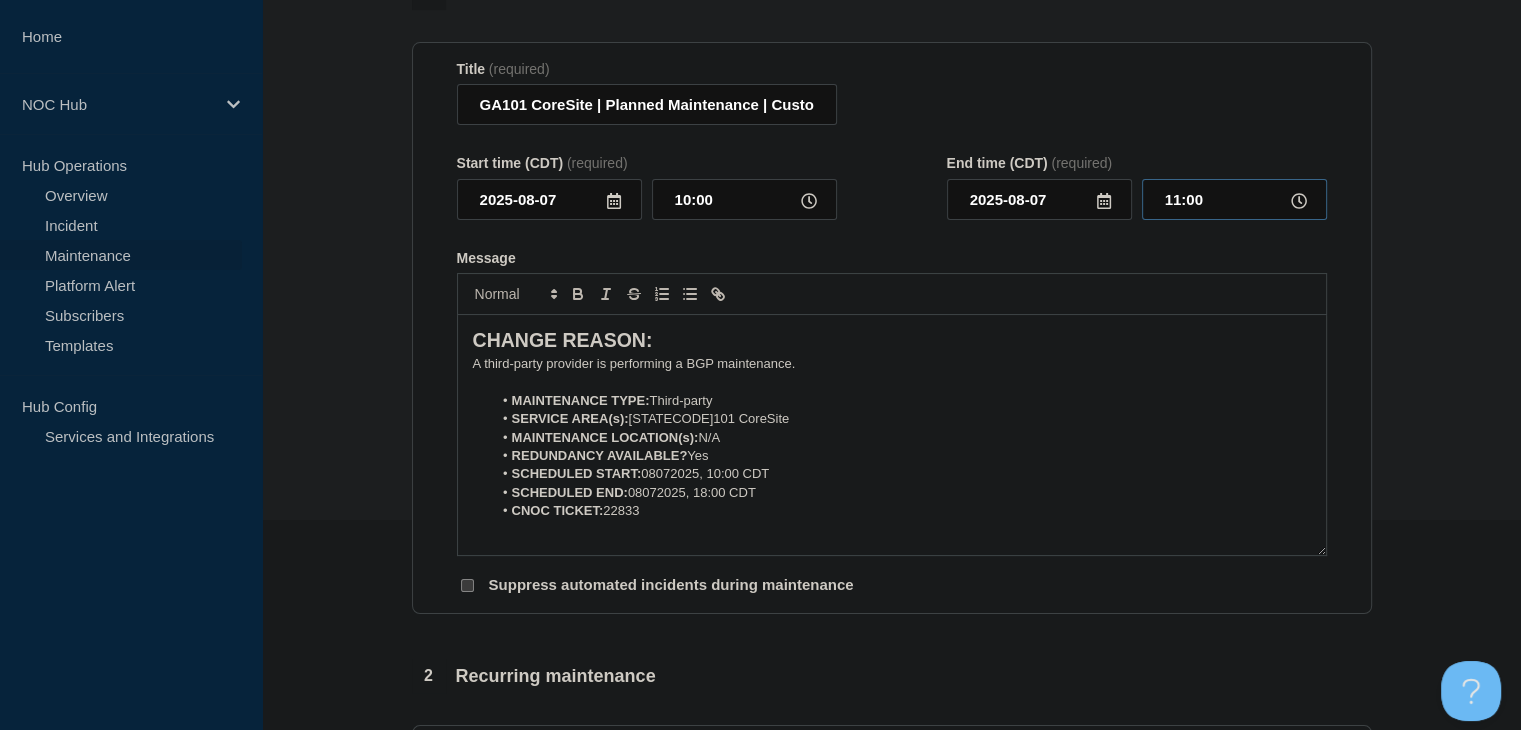 click on "11:00" at bounding box center [1234, 199] 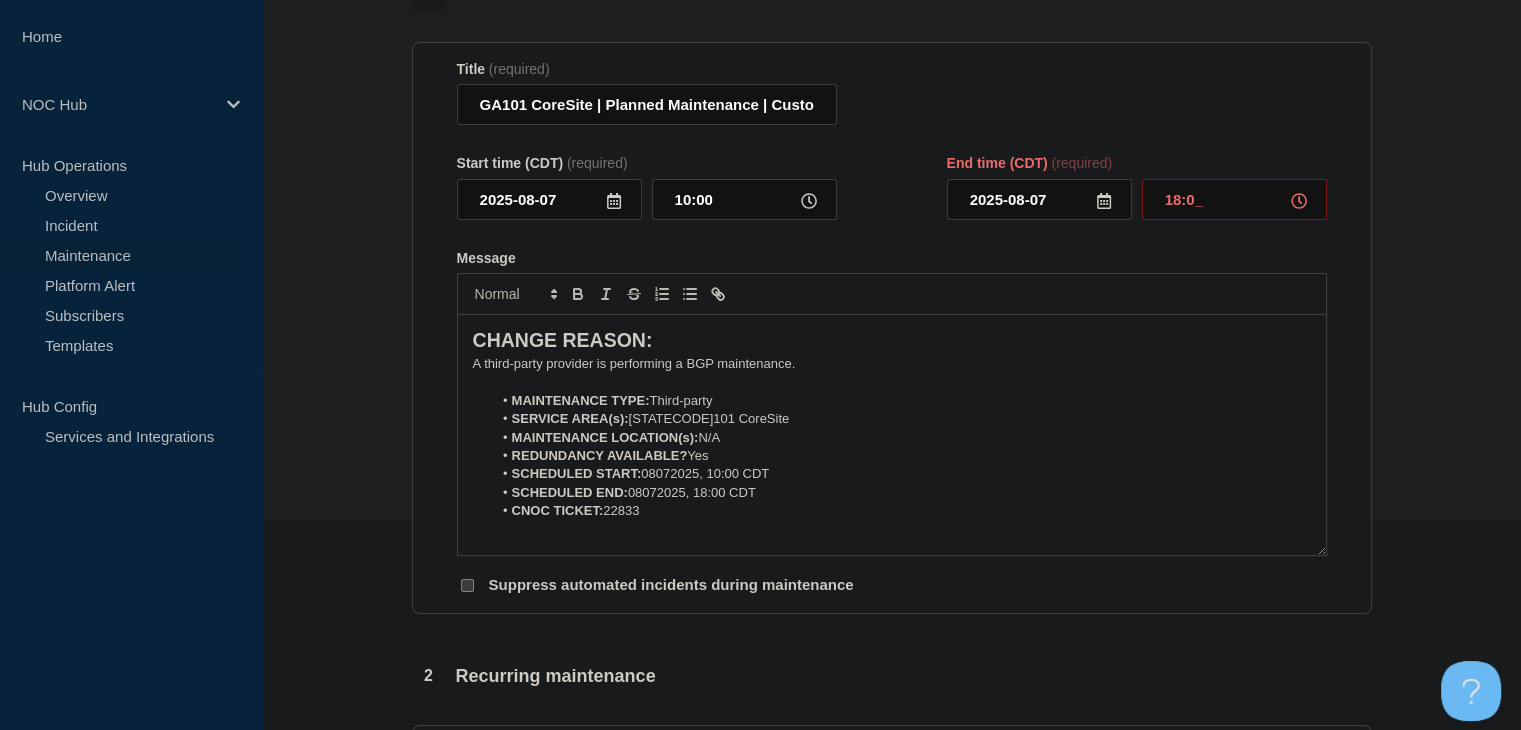type on "18:00" 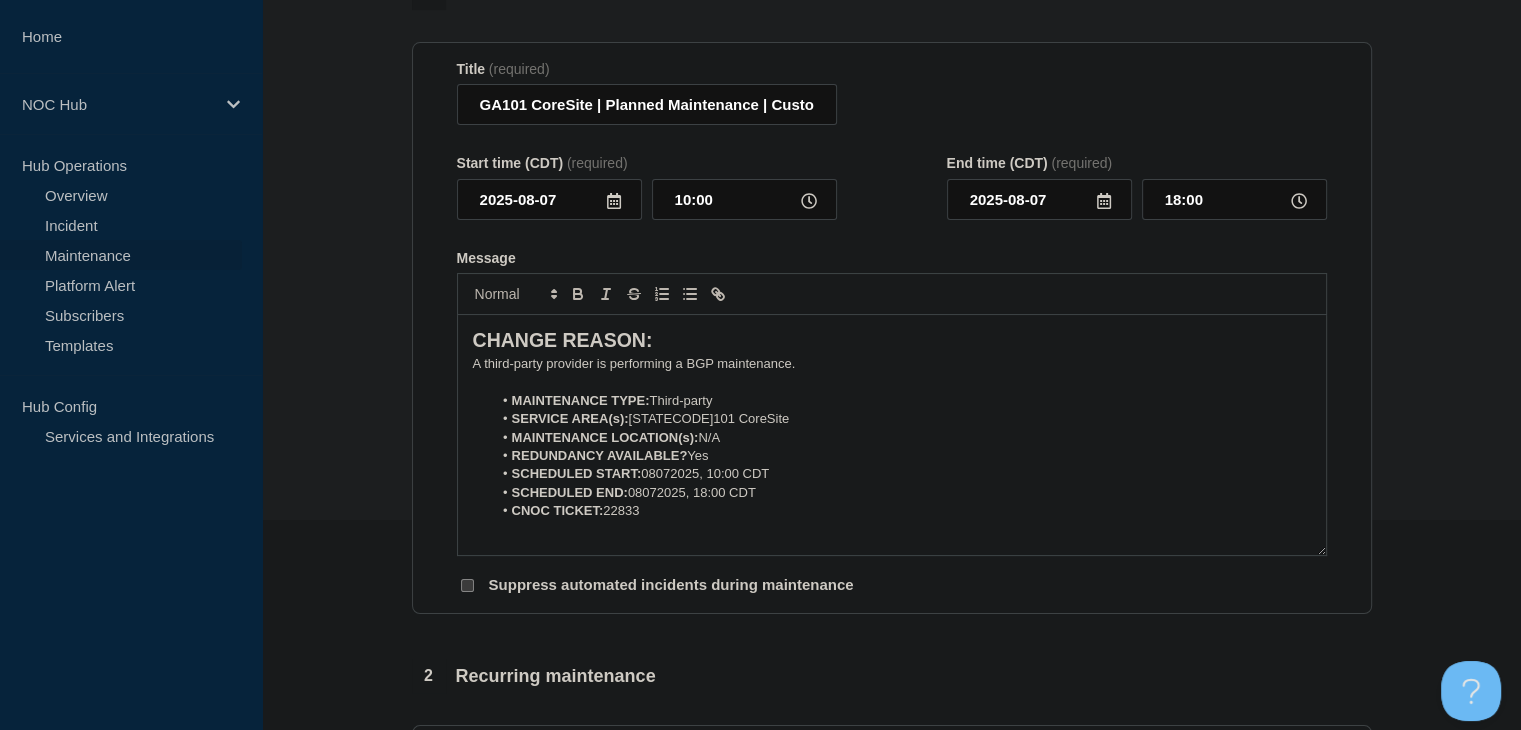 click on "1  Provide details  Title  (required) GA101 CoreSite | Planned Maintenance | Customers Not Affected Start time (CDT)  (required) 2025-08-07 10:00 End time (CDT)  (required) 2025-08-07 18:00 Message  CHANGE REASON: A third-party provider is performing a BGP maintenance. MAINTENANCE TYPE:  Third-party SERVICE AREA(s):  GA101 CoreSite MAINTENANCE LOCATION(s):  N/A REDUNDANCY AVAILABLE?  Yes SCHEDULED START:  08072025, 10:00 CDT SCHEDULED END:  08072025, 18:00 CDT CNOC TICKET:  22833 You received this email because you are subscribed to Conexon NOC service status notifications. The information contained in this notice is confidential, privileged, and only for the information of intended subscribed recipient(s). Information published herein may not be used, republished or redistributed, without the prior written consent of Conexon LLC. Suppress automated incidents during maintenance 2  Recurring maintenance  Repeat maintenance 3  Set affected Services  Reset Clear all  Conexon Core Network Reset Remove the group" at bounding box center [891, 722] 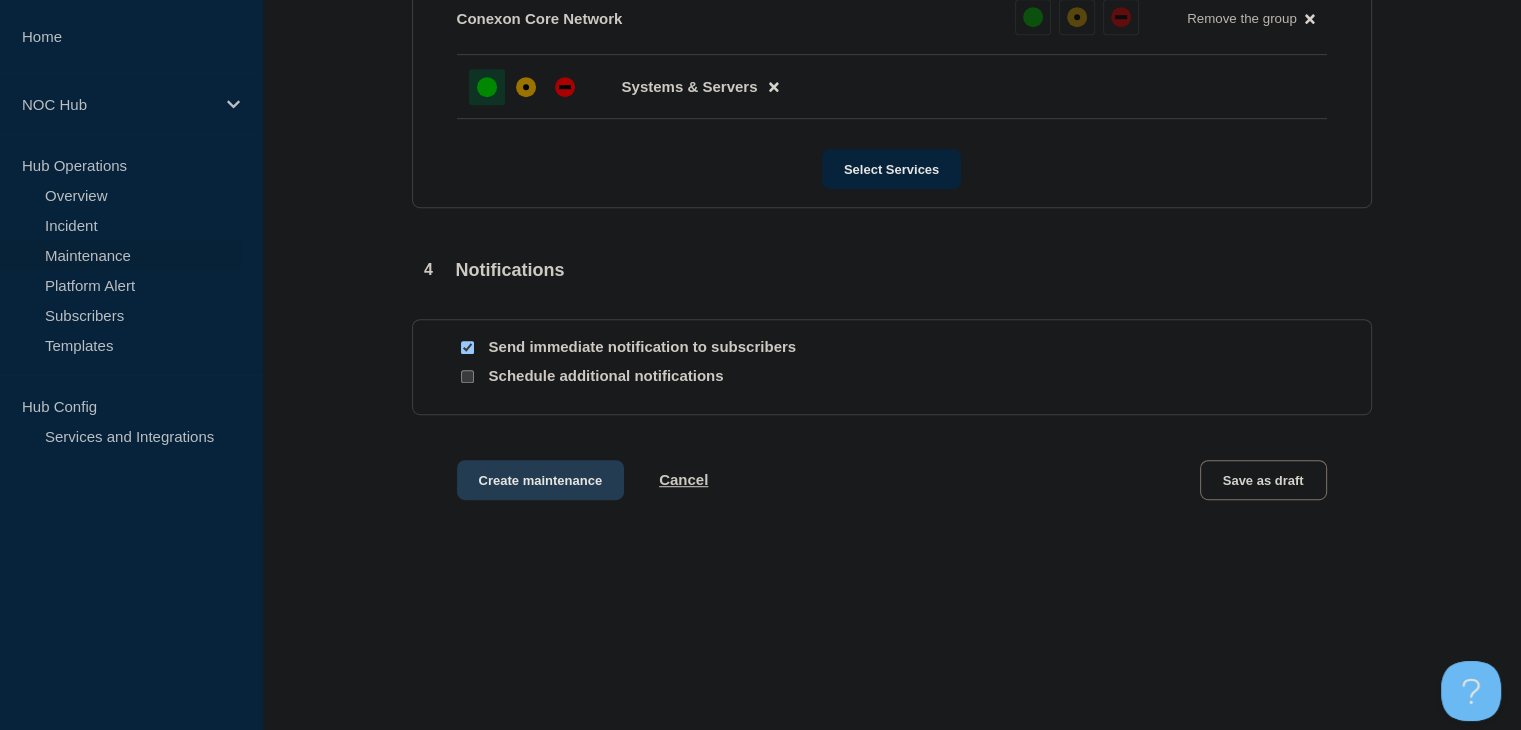 scroll, scrollTop: 1135, scrollLeft: 0, axis: vertical 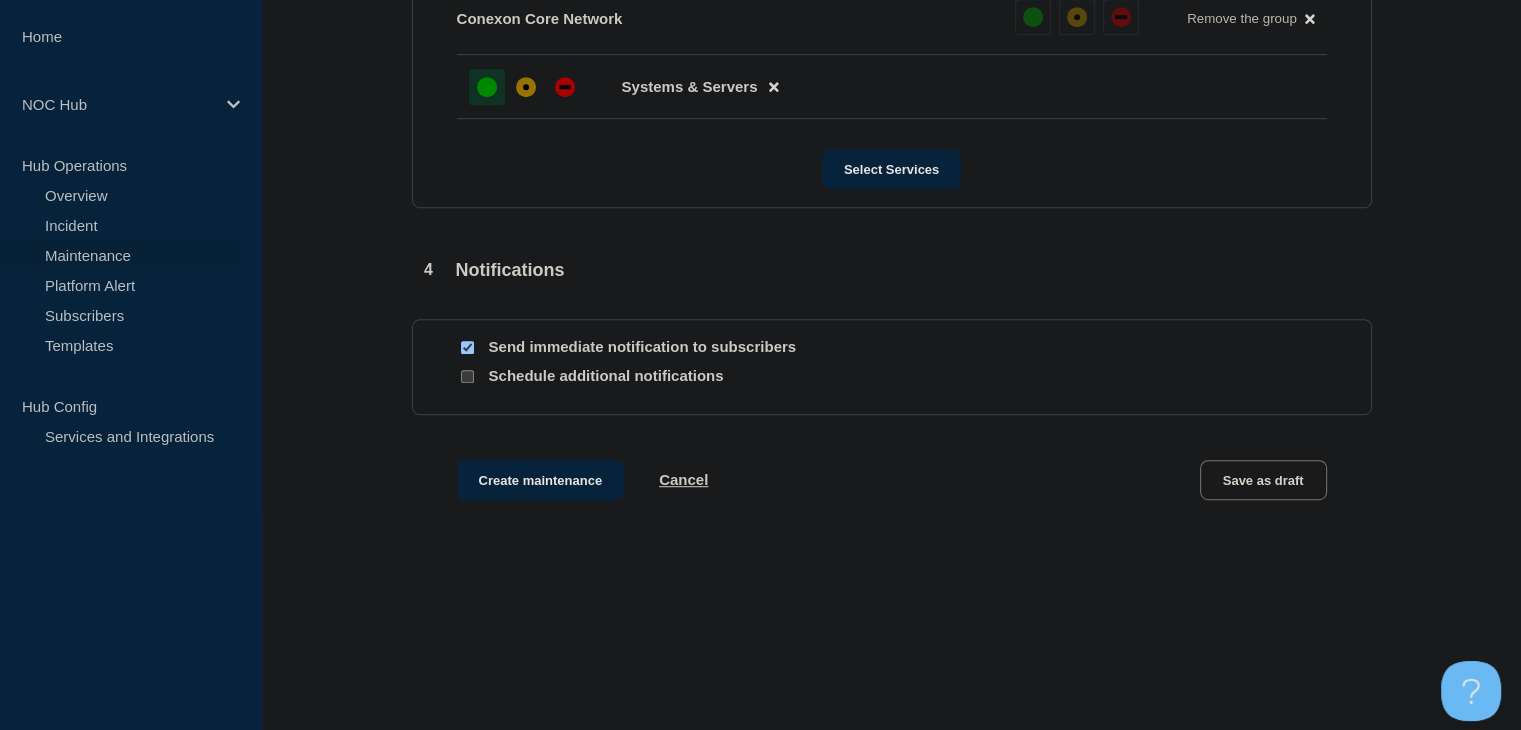 click on "Create maintenance Cancel Save as draft" 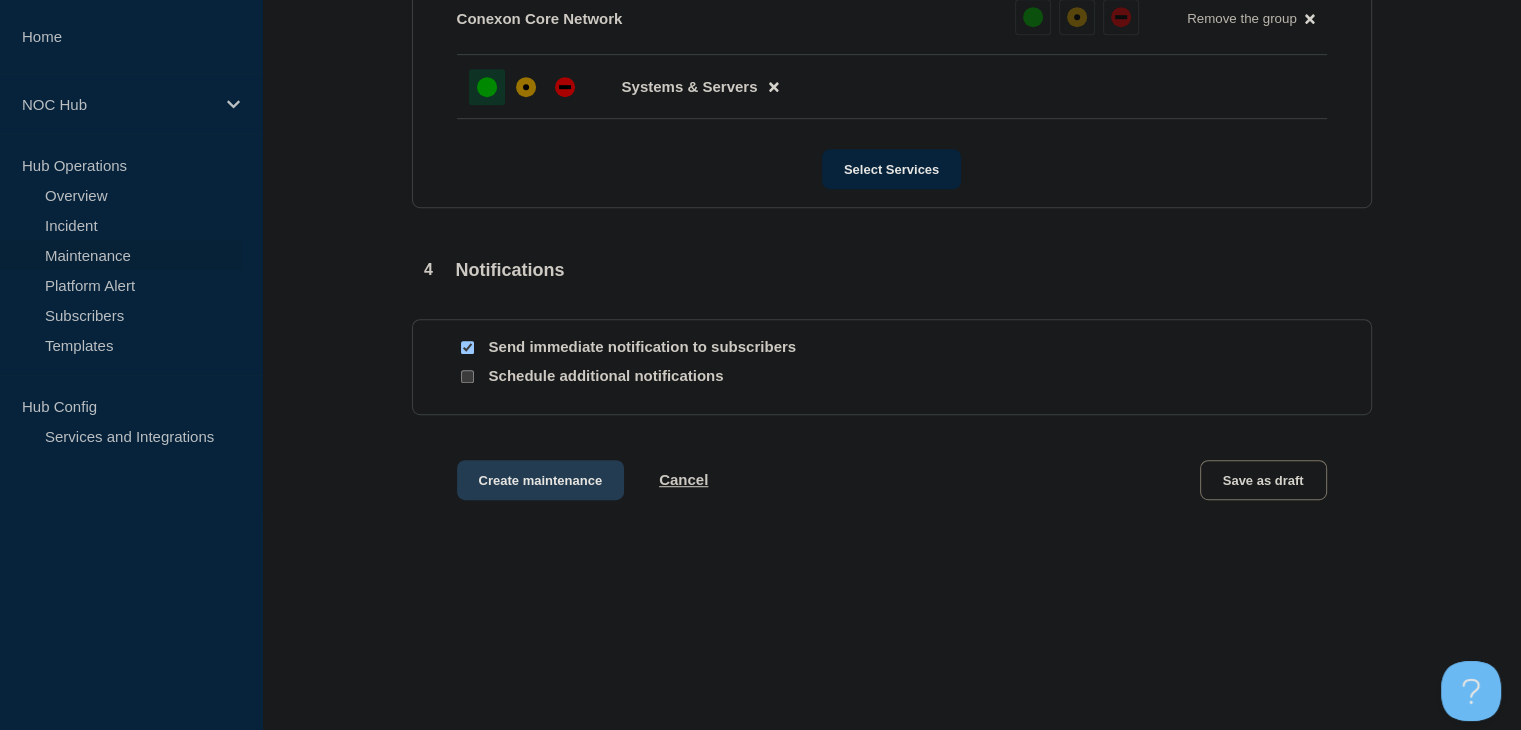 click on "Create maintenance" at bounding box center [541, 480] 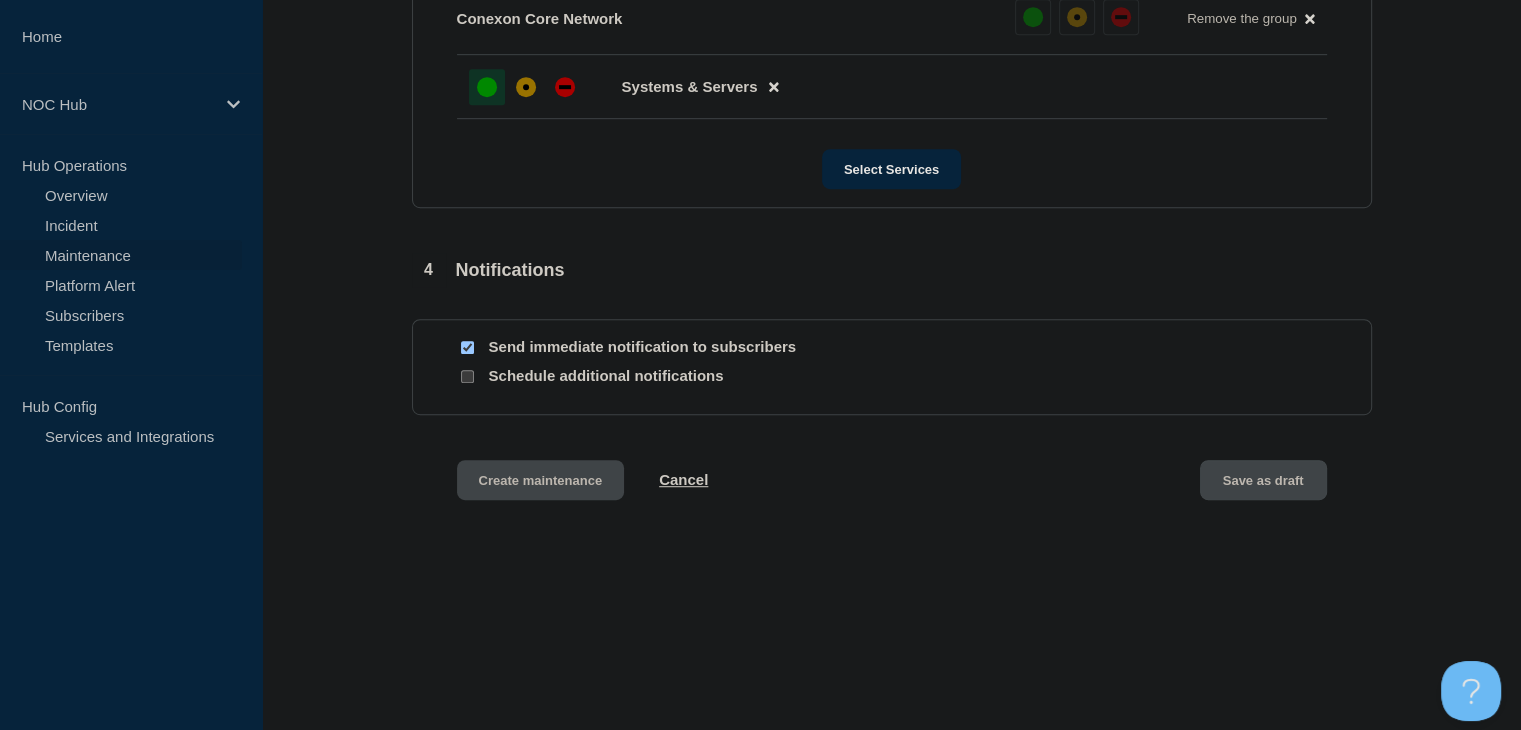 scroll, scrollTop: 0, scrollLeft: 0, axis: both 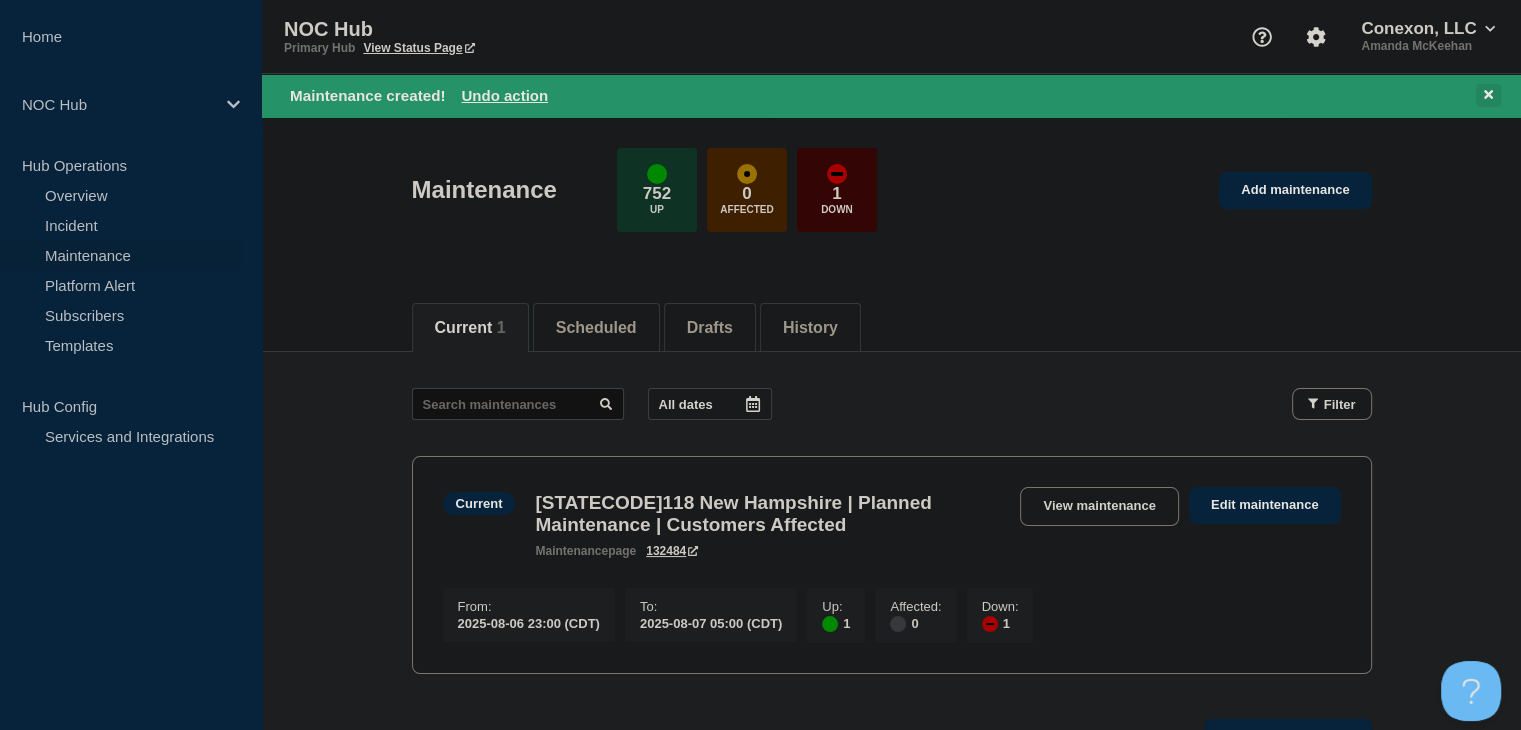 click 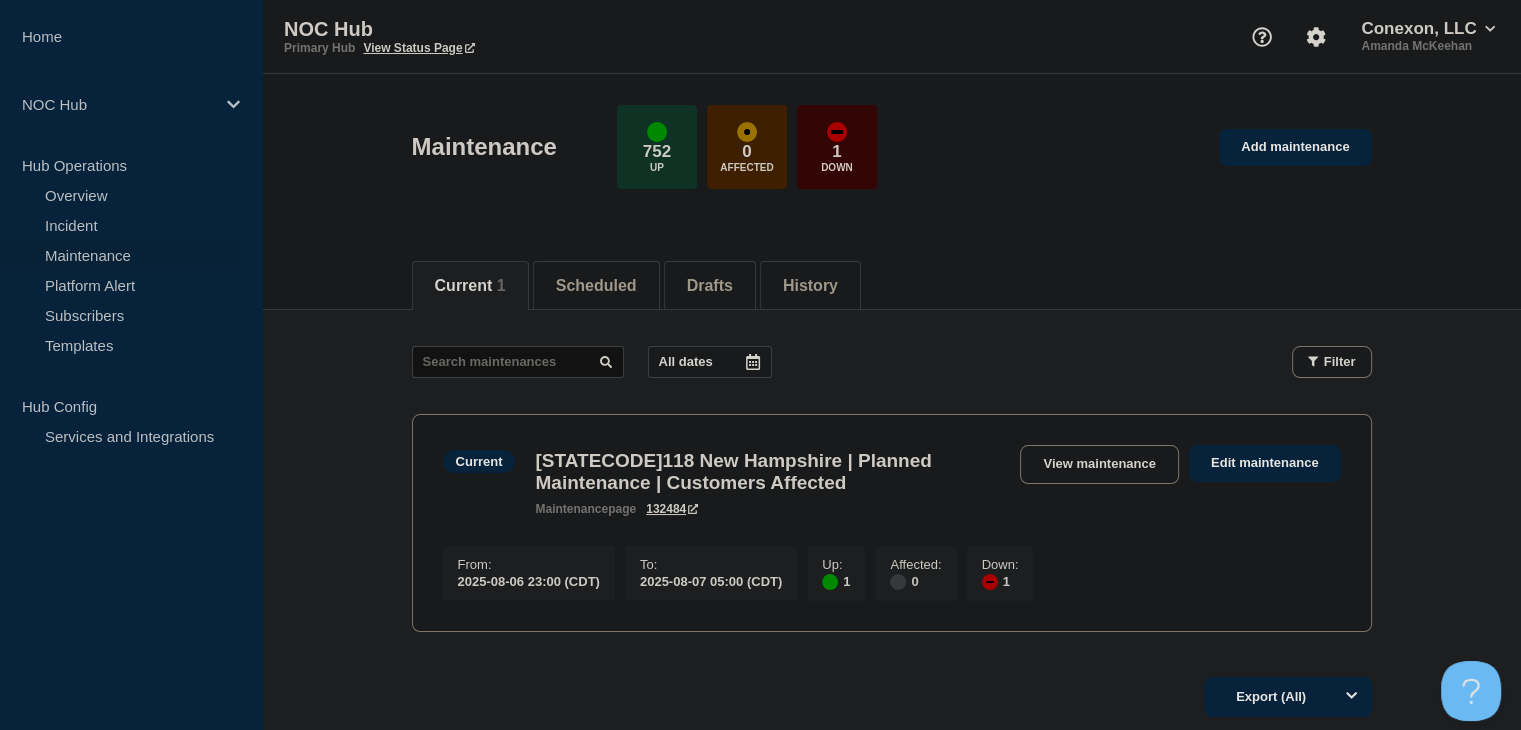 click on "Maintenance 752 Up 0 Affected 1 Down Add maintenance" at bounding box center [891, 140] 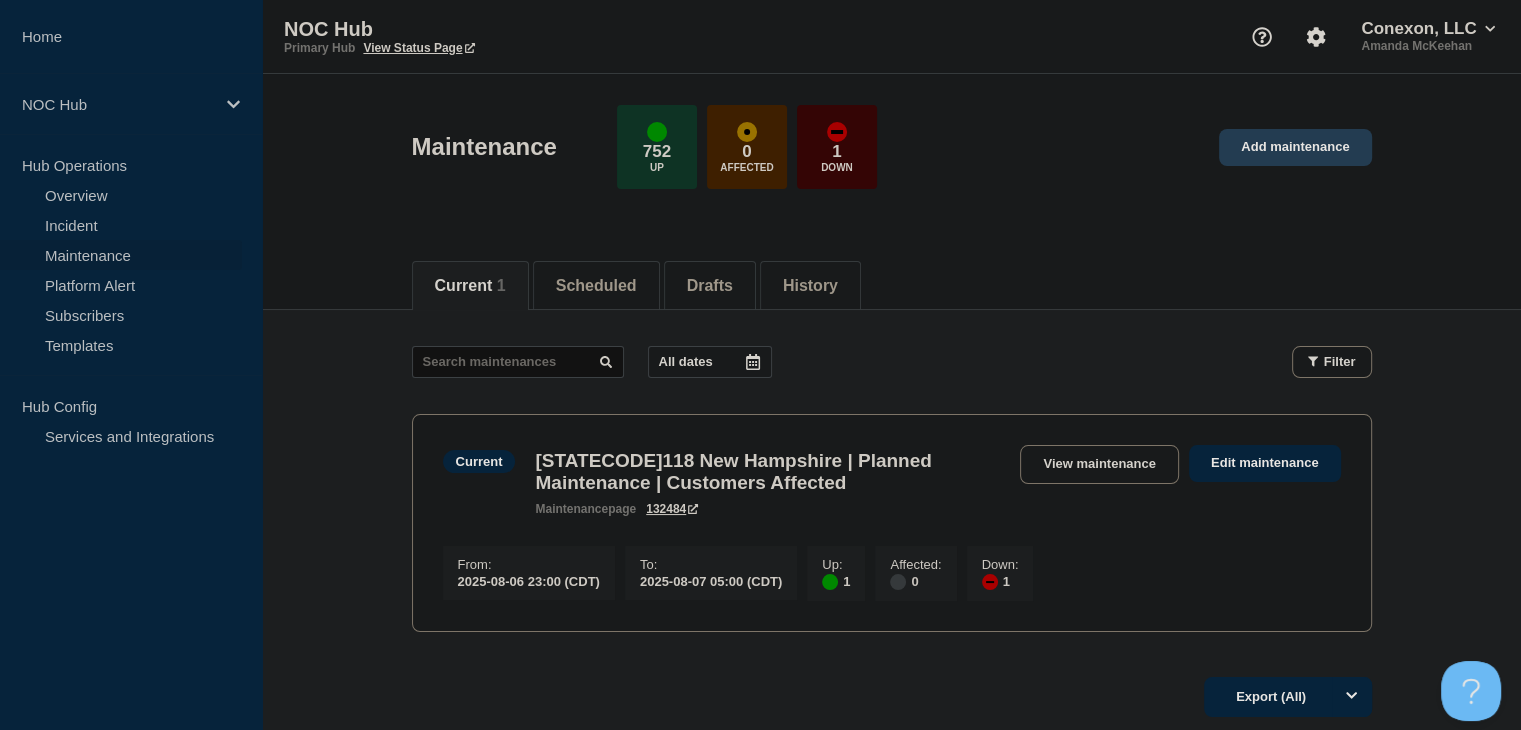 click on "Add maintenance" 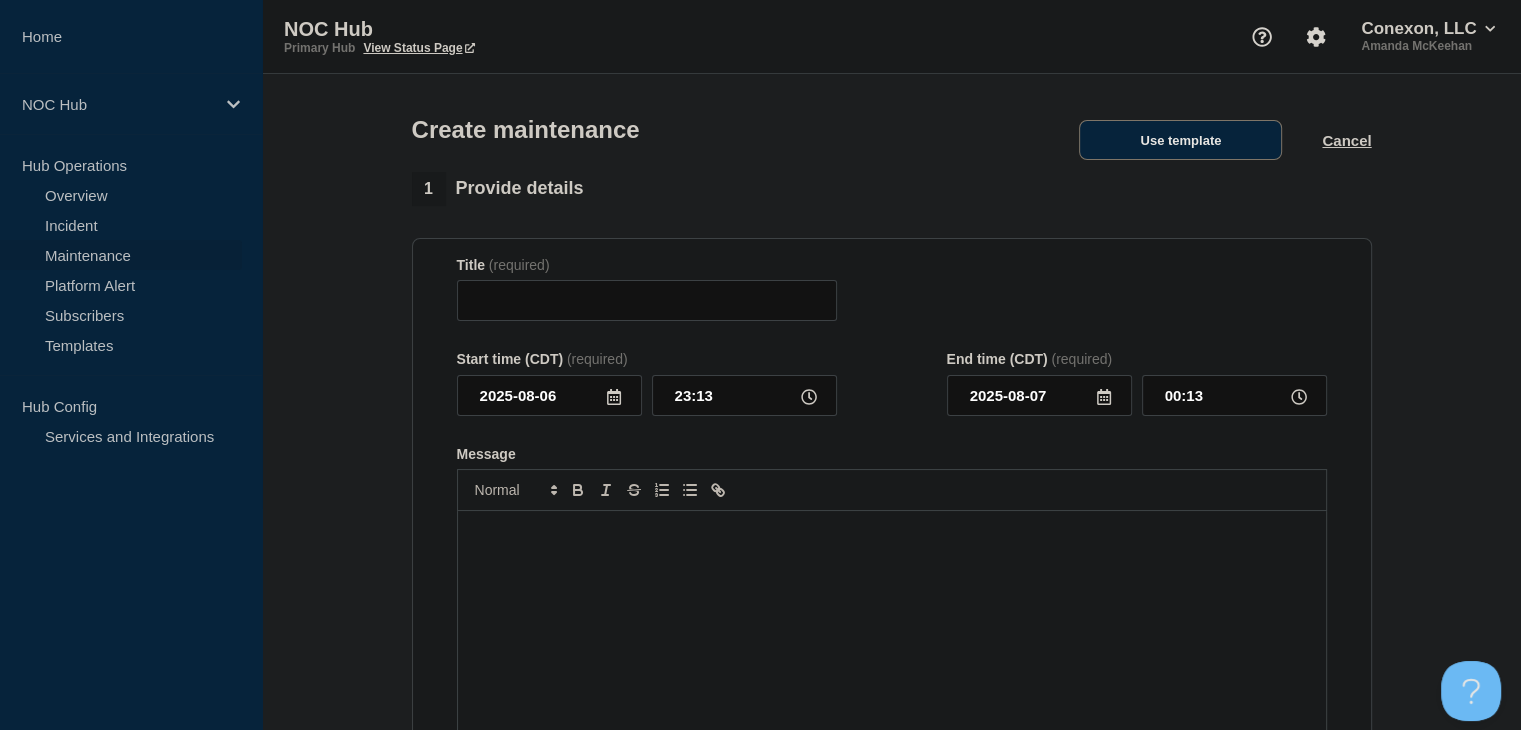 click on "Use template" at bounding box center (1180, 140) 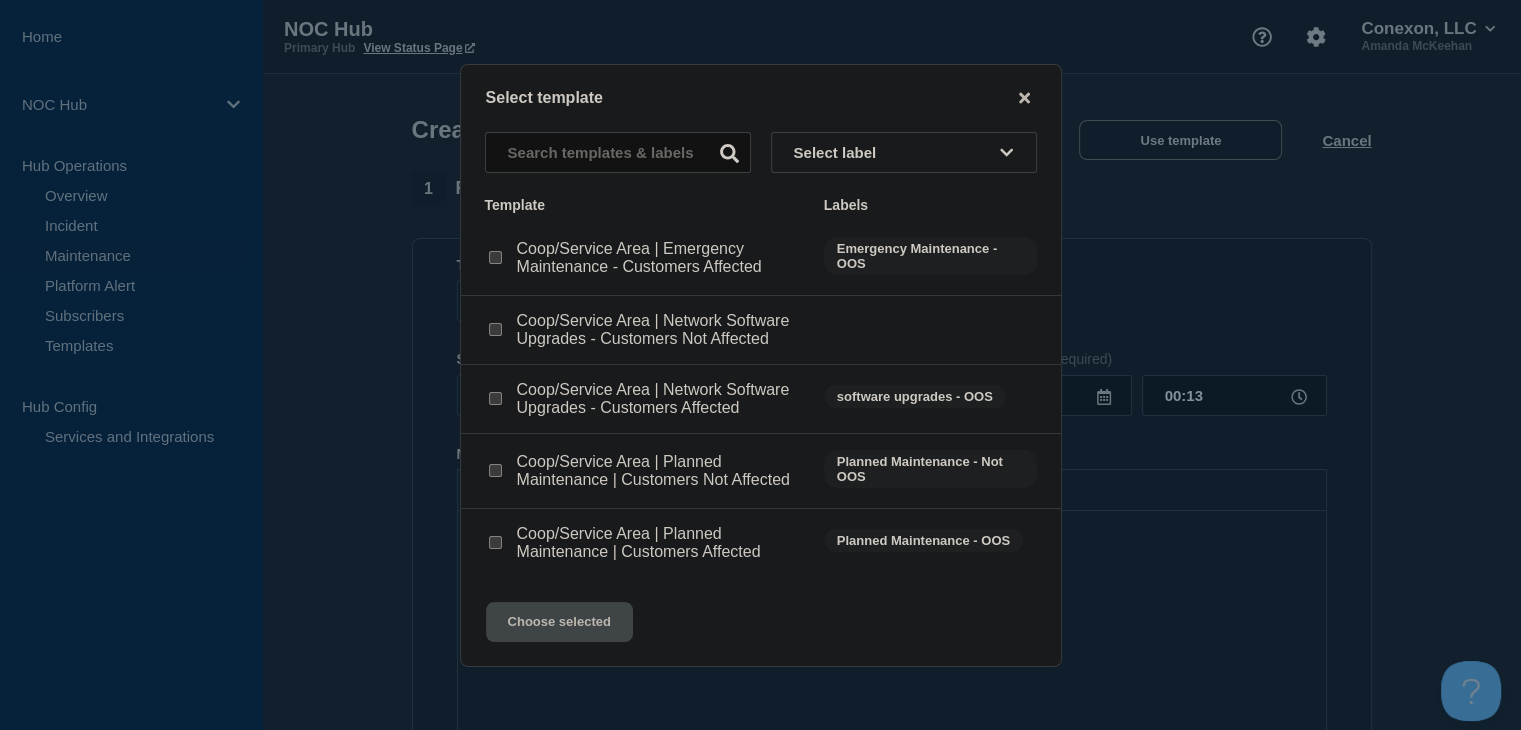 click at bounding box center (495, 470) 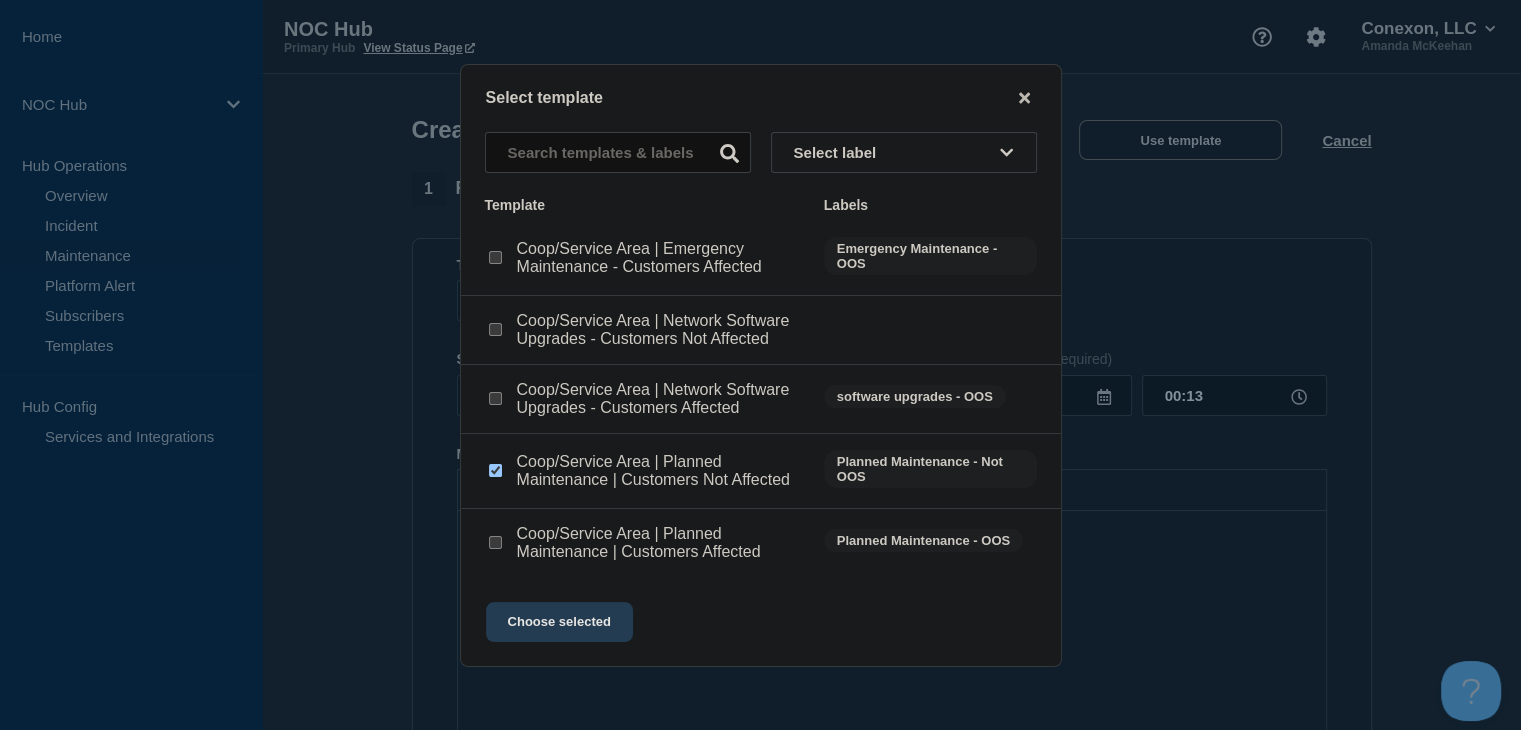 click on "Choose selected" 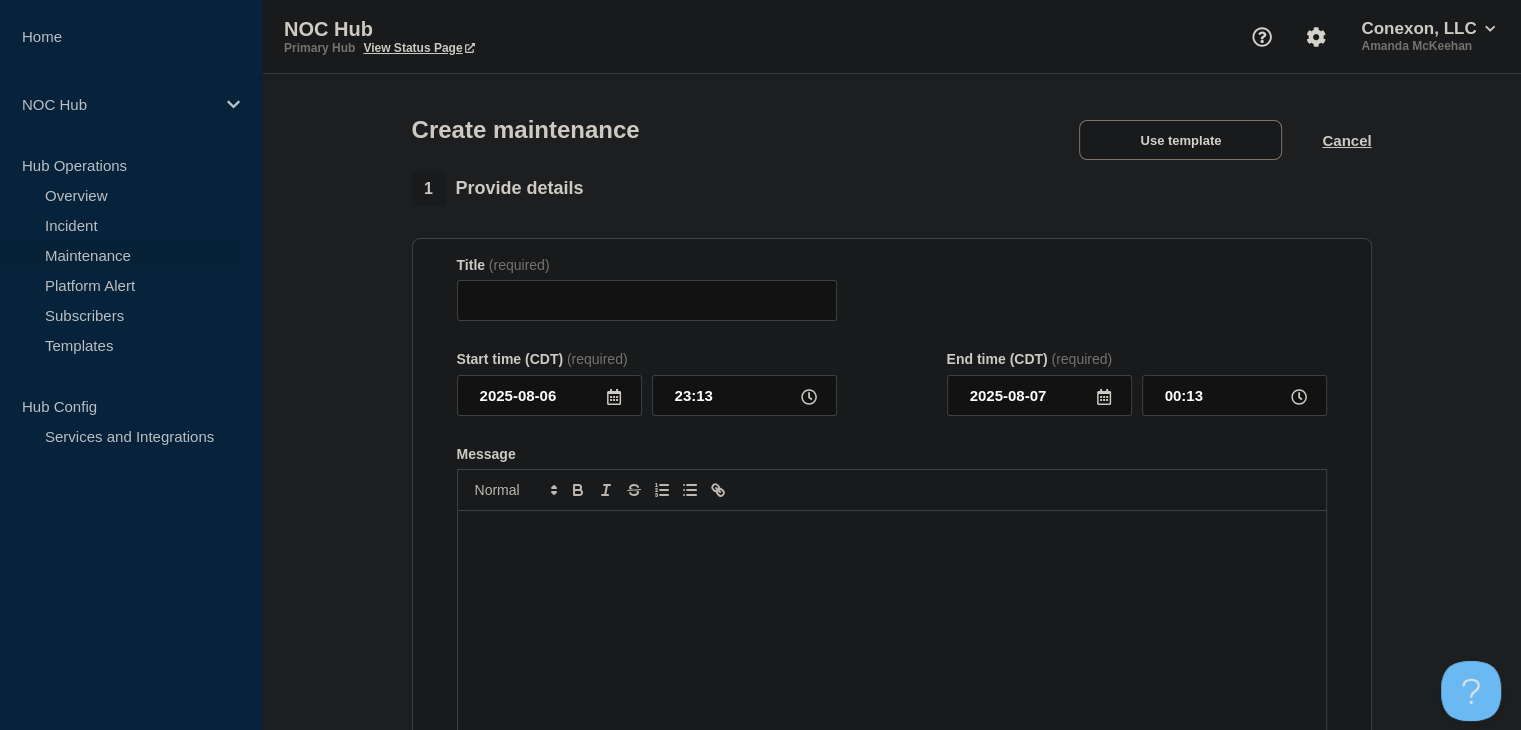 type on "Coop/Service Area | Planned Maintenance | Customers Not Affected" 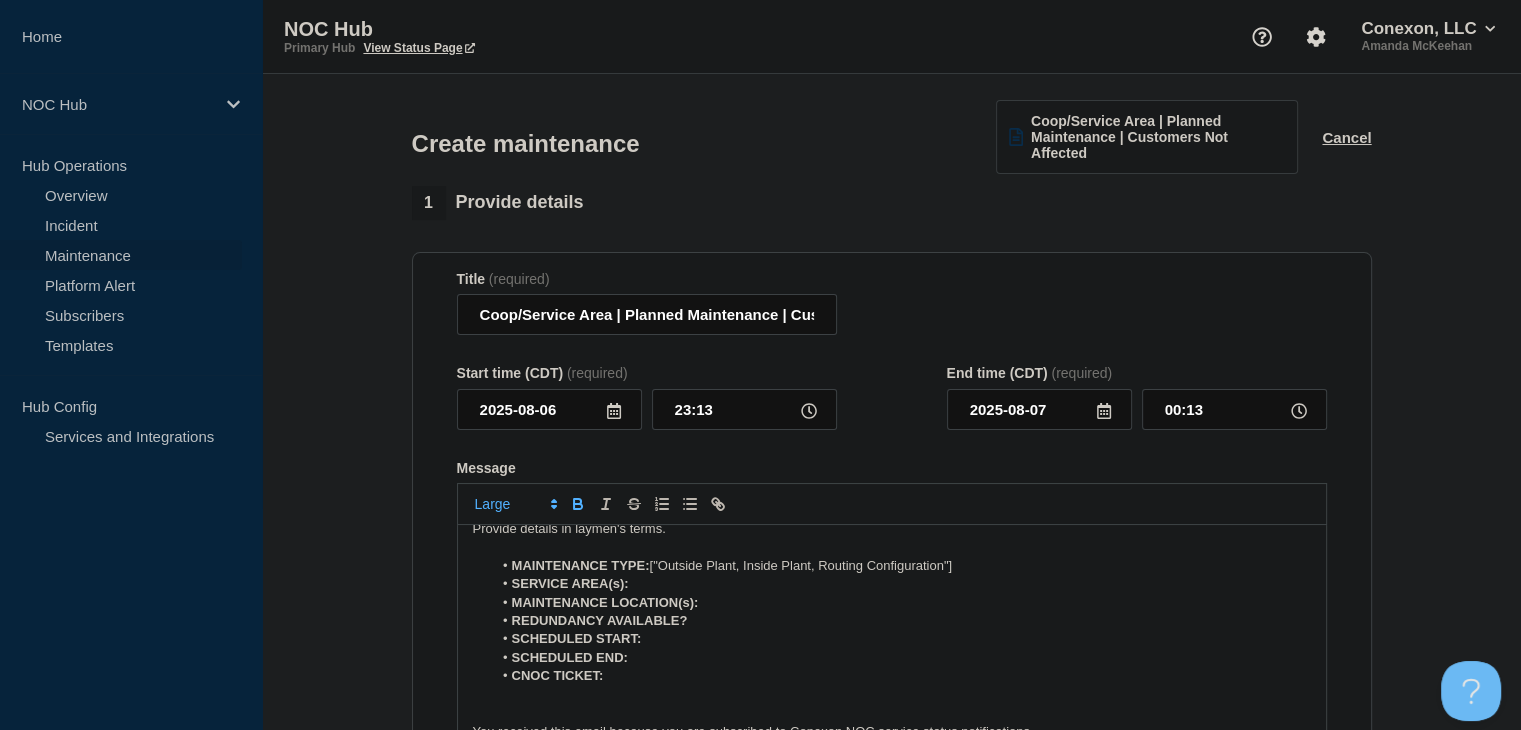 scroll, scrollTop: 69, scrollLeft: 0, axis: vertical 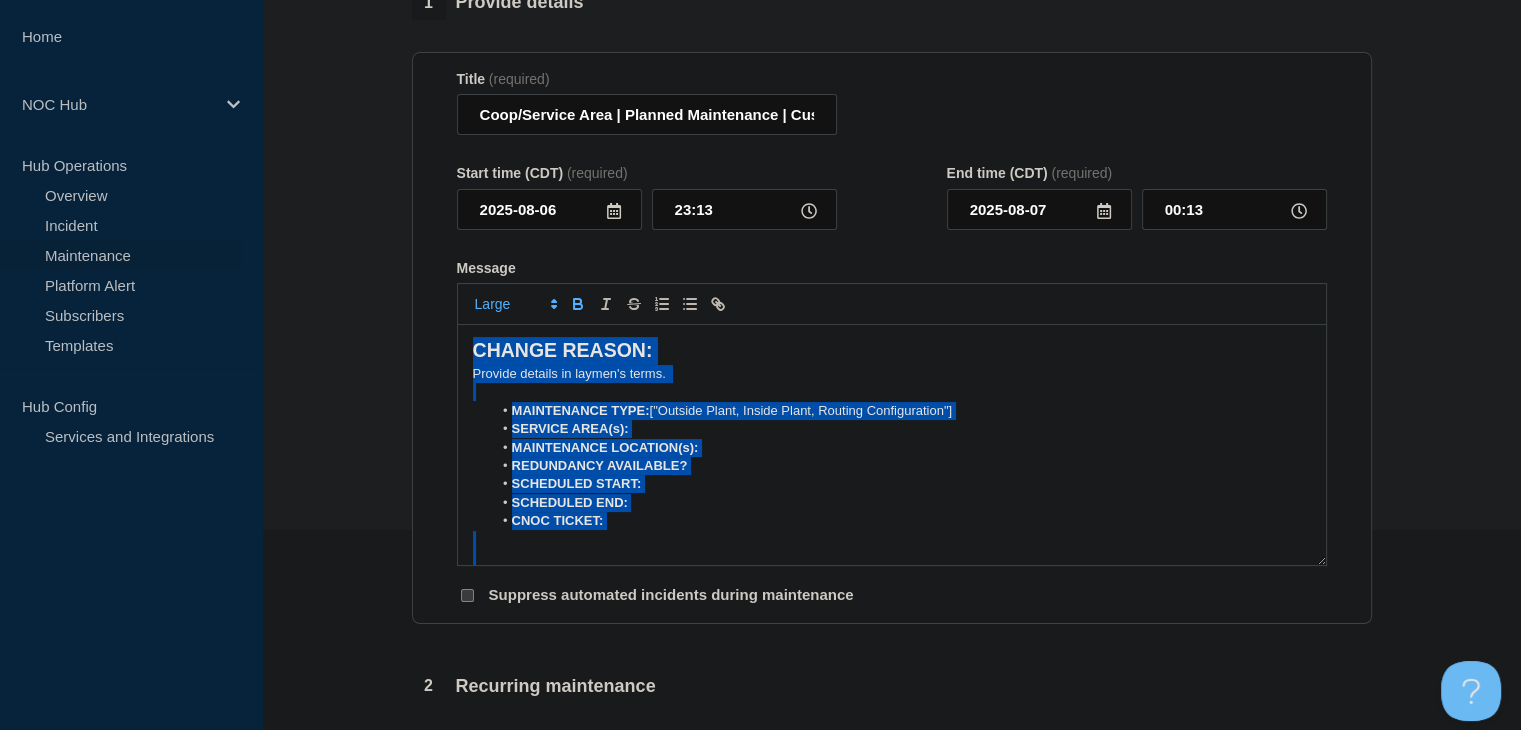 drag, startPoint x: 1148, startPoint y: 549, endPoint x: 434, endPoint y: 340, distance: 743.9603 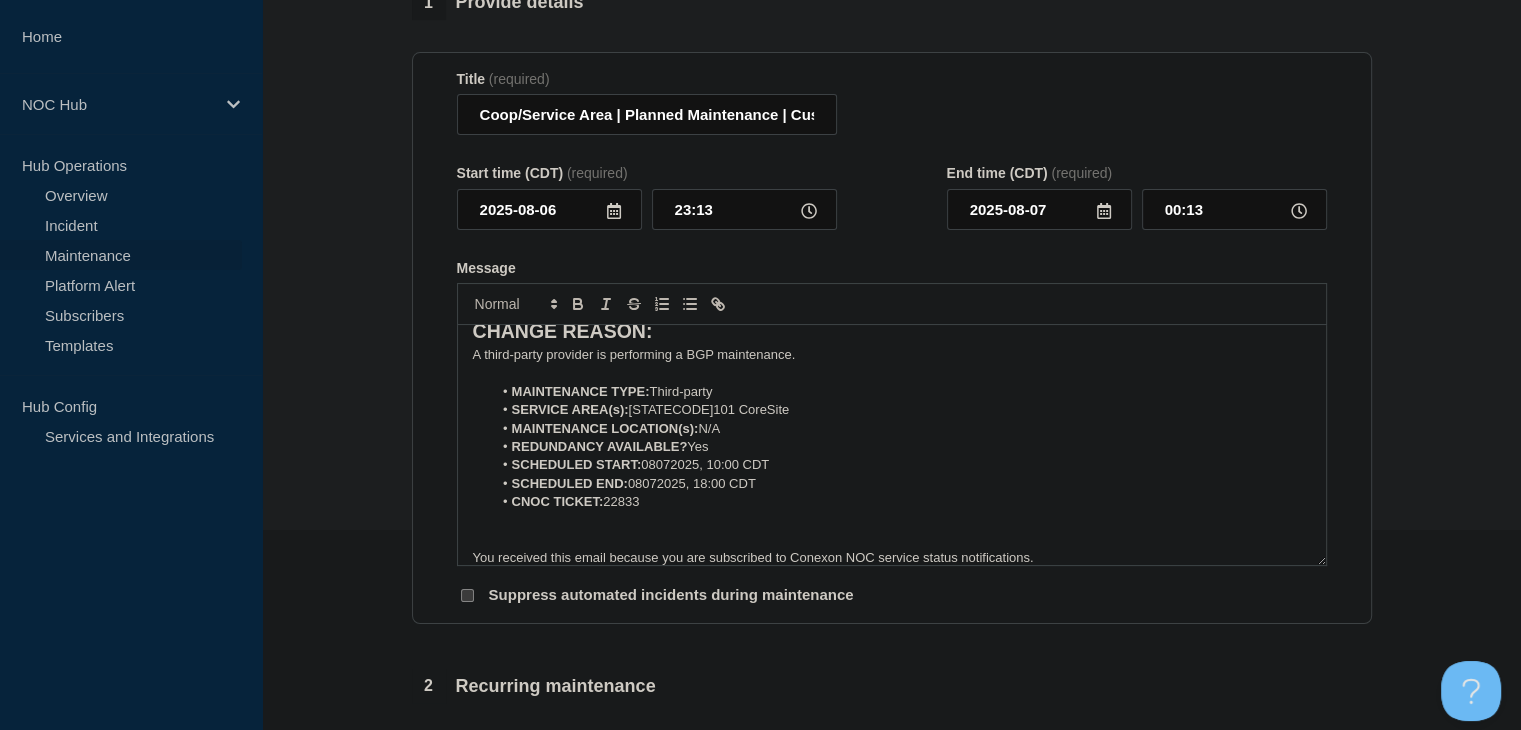 scroll, scrollTop: 0, scrollLeft: 0, axis: both 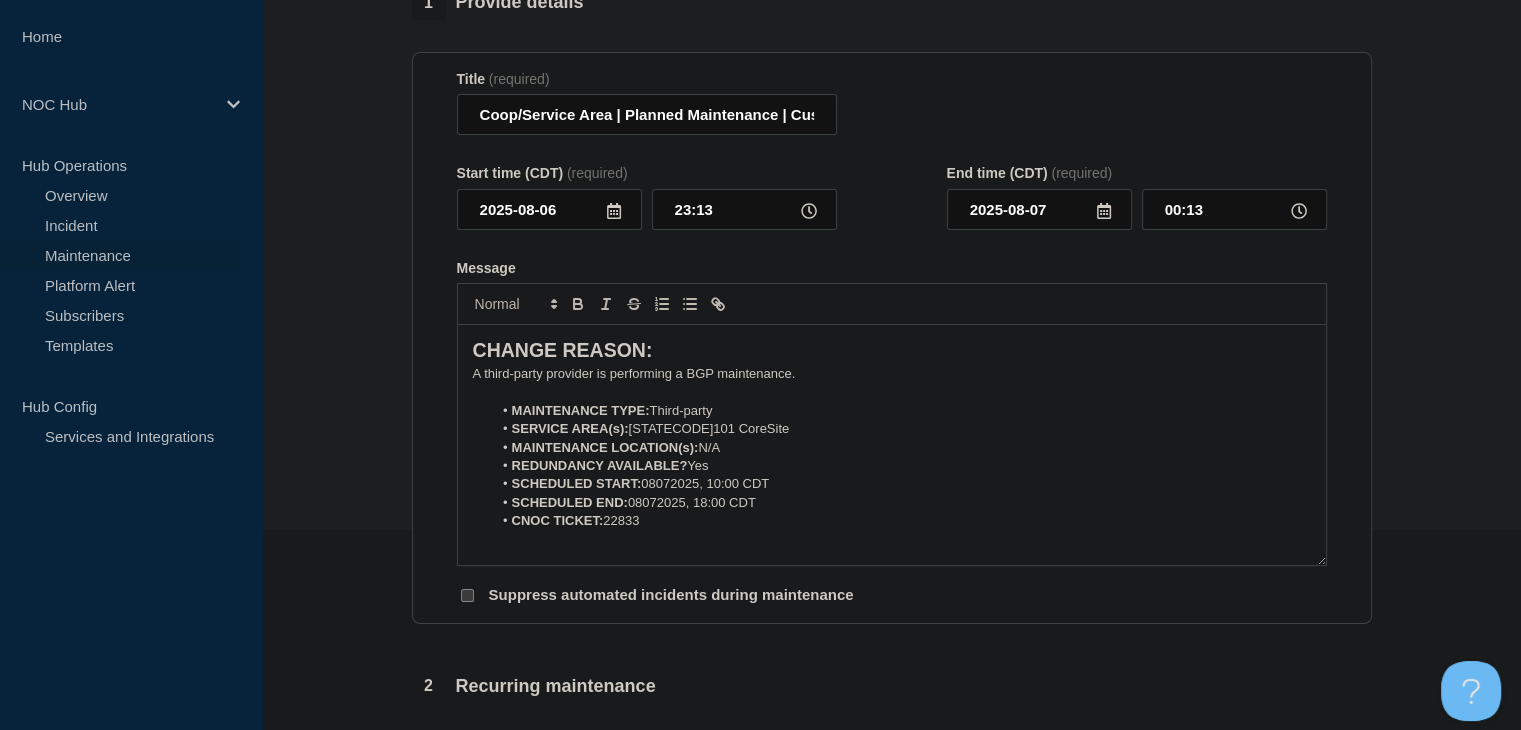 click on "CNOC TICKET: 22833" at bounding box center [901, 521] 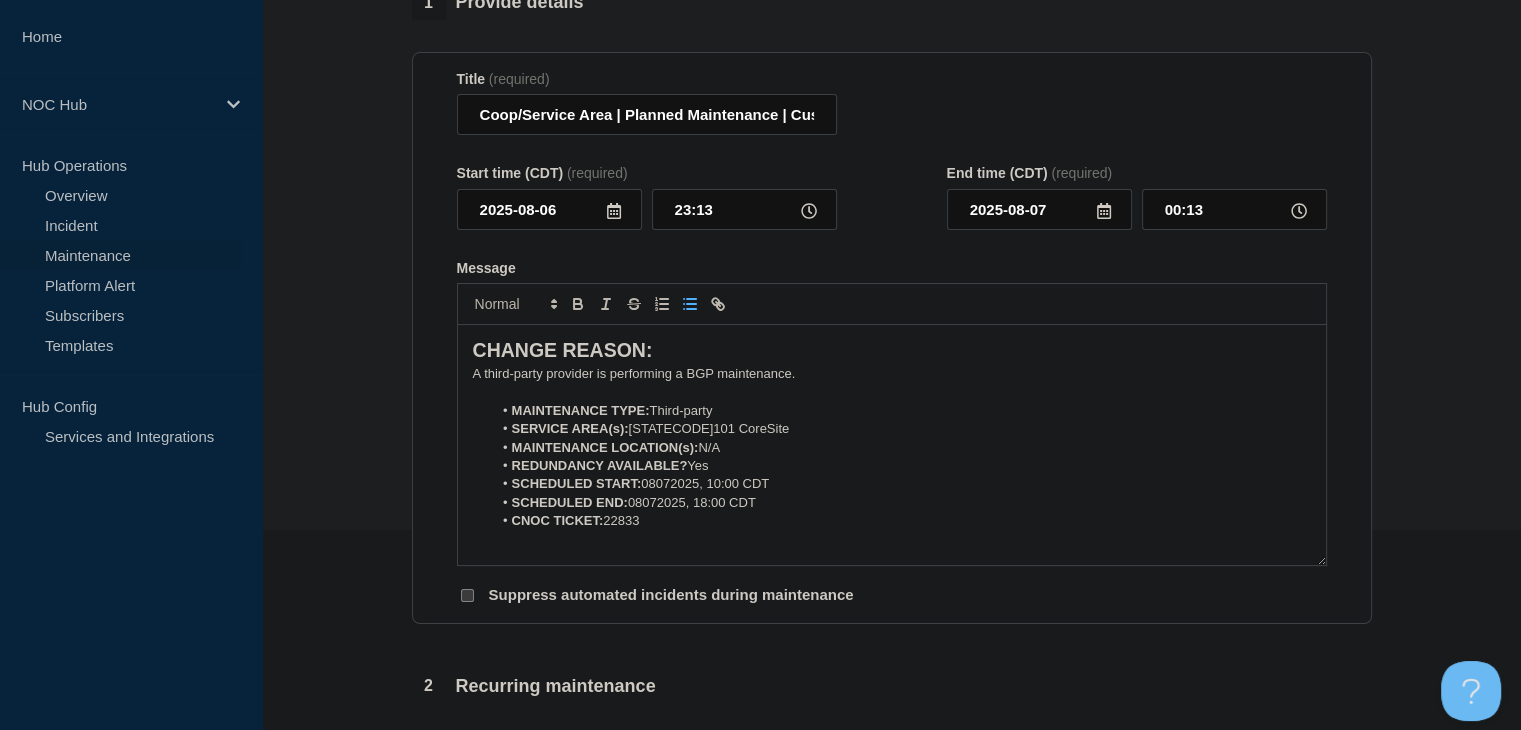 type 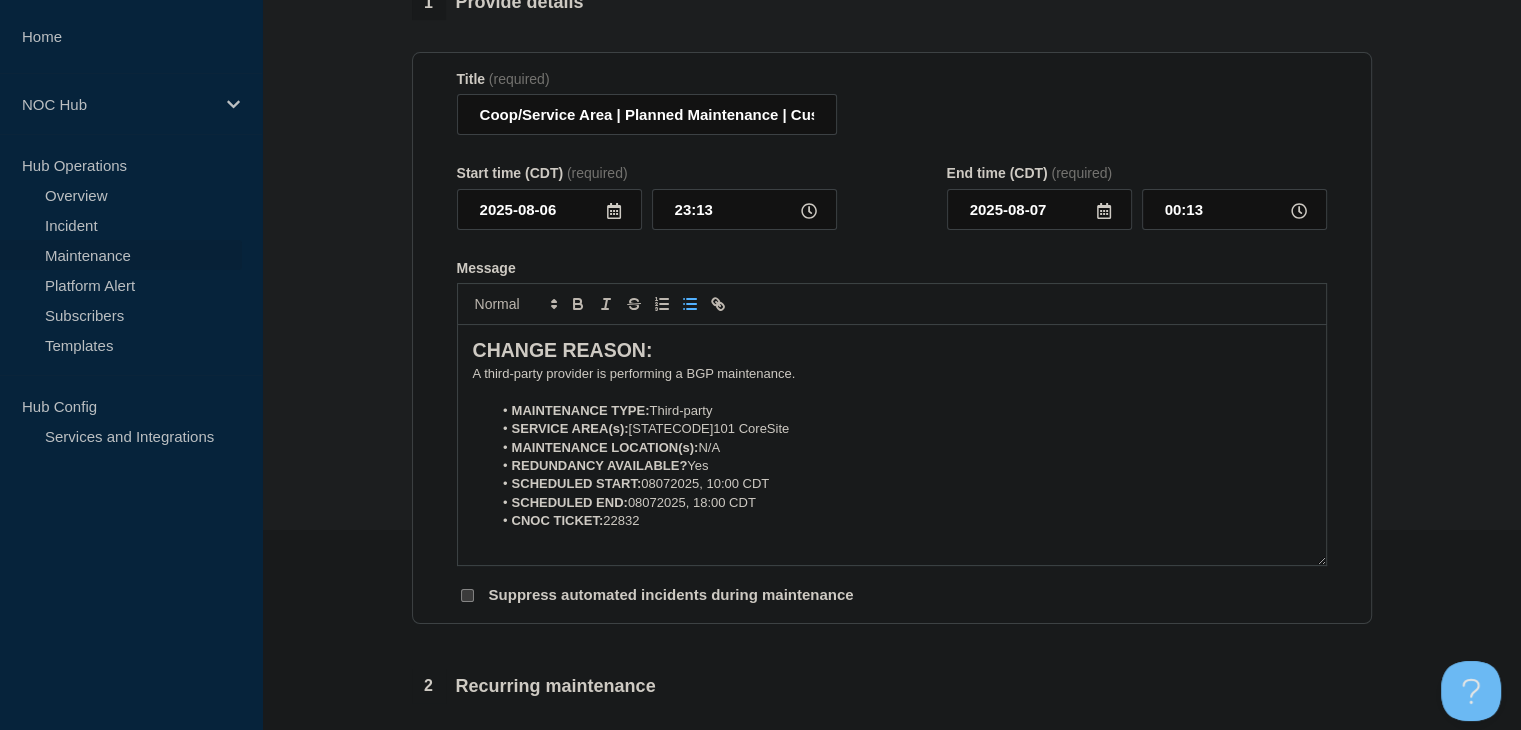 click 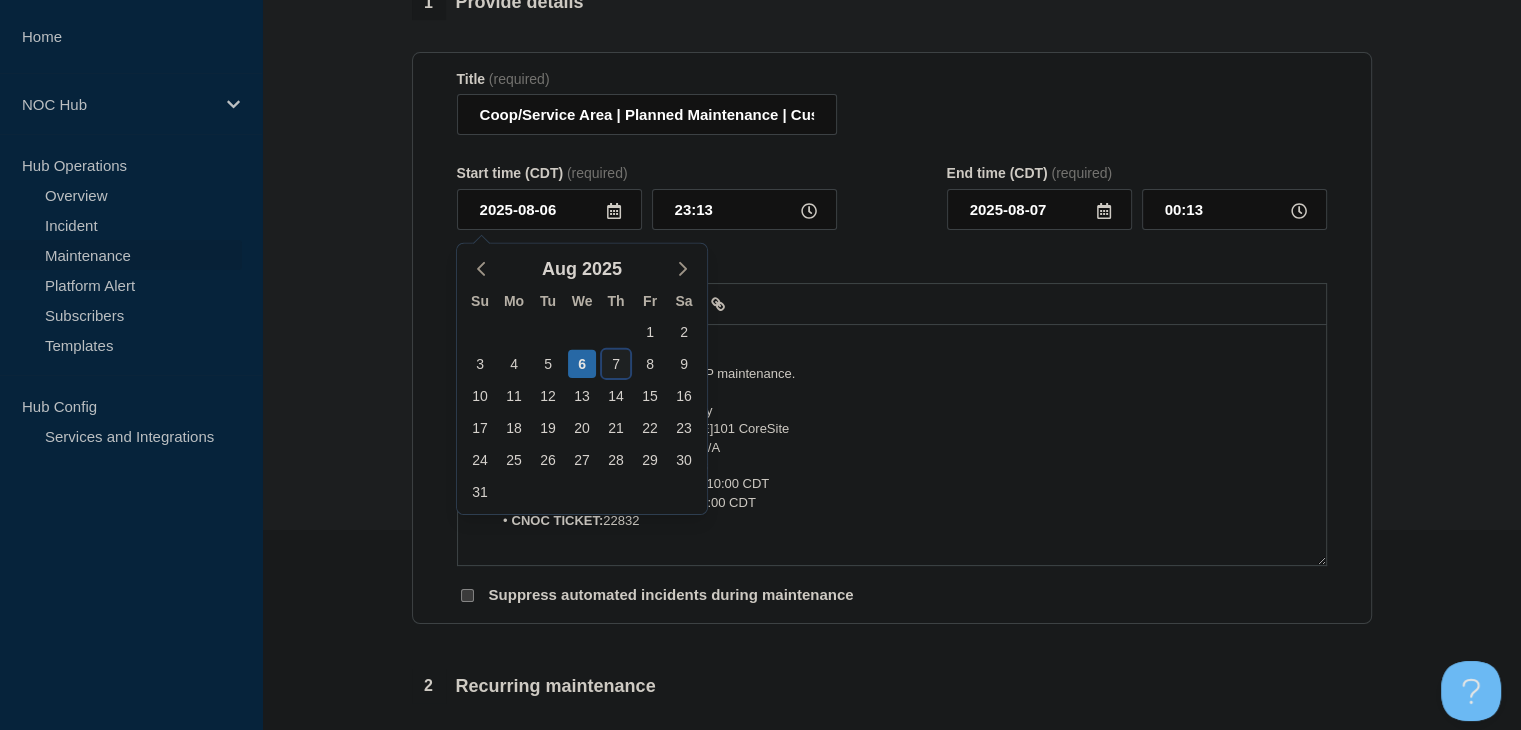 click on "7" 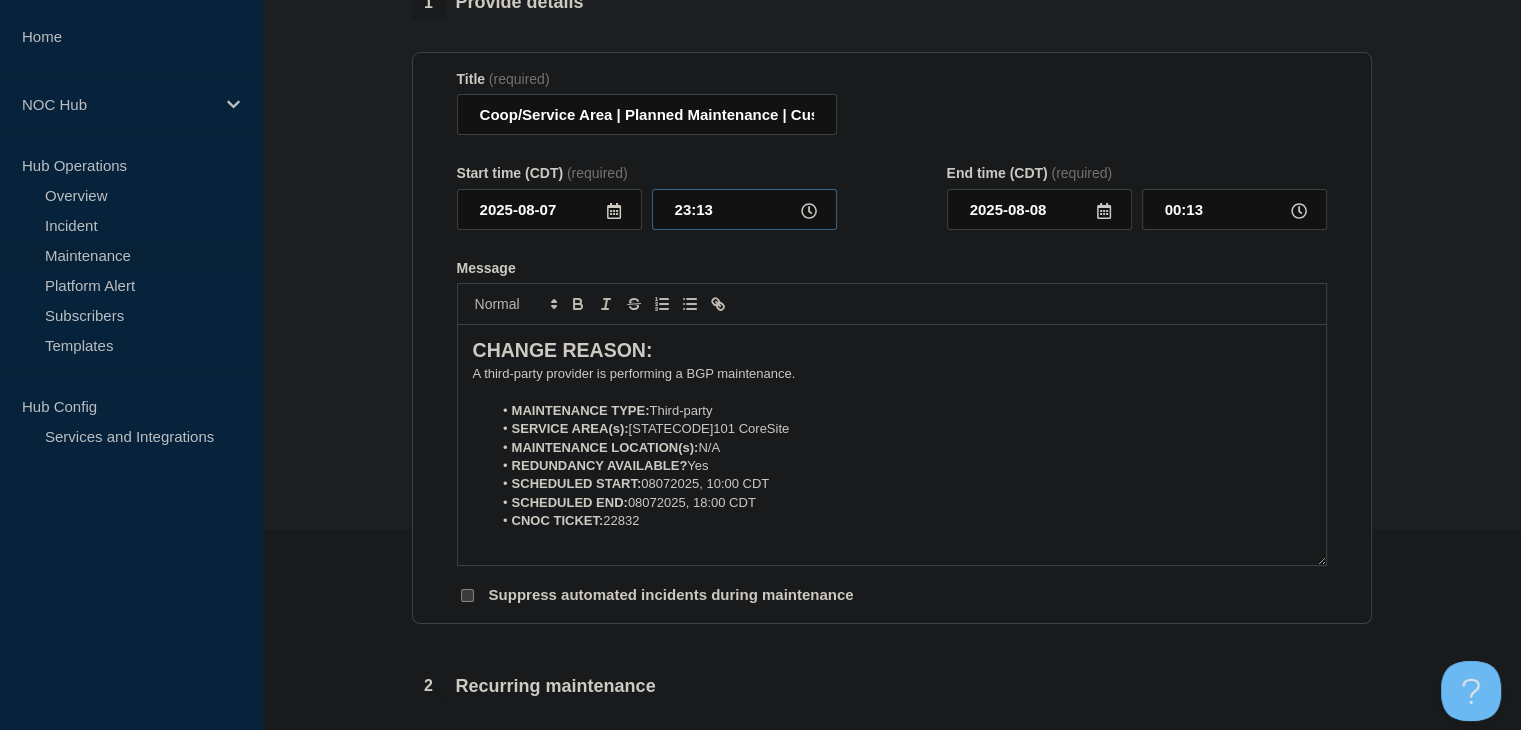click on "23:13" at bounding box center (744, 209) 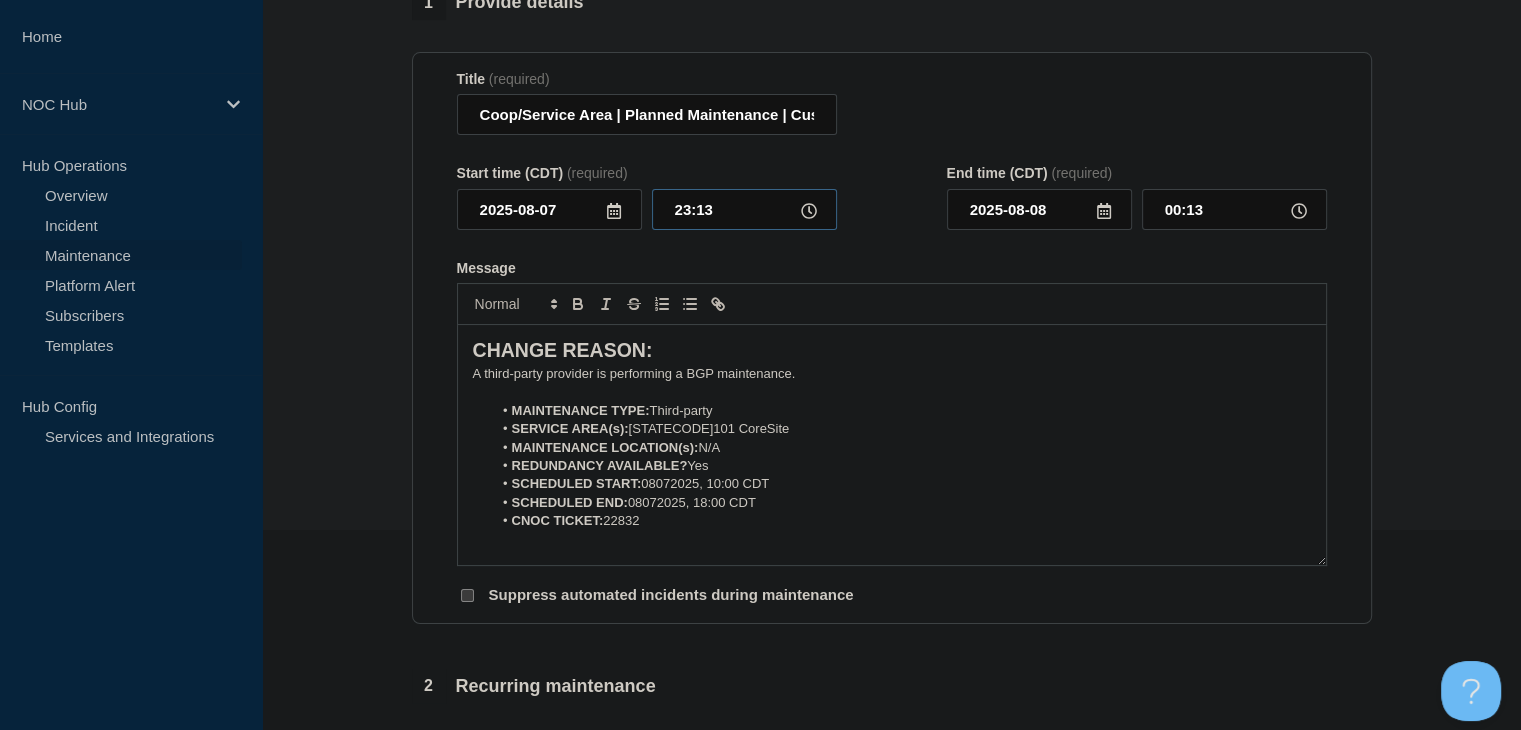 click on "23:13" at bounding box center [744, 209] 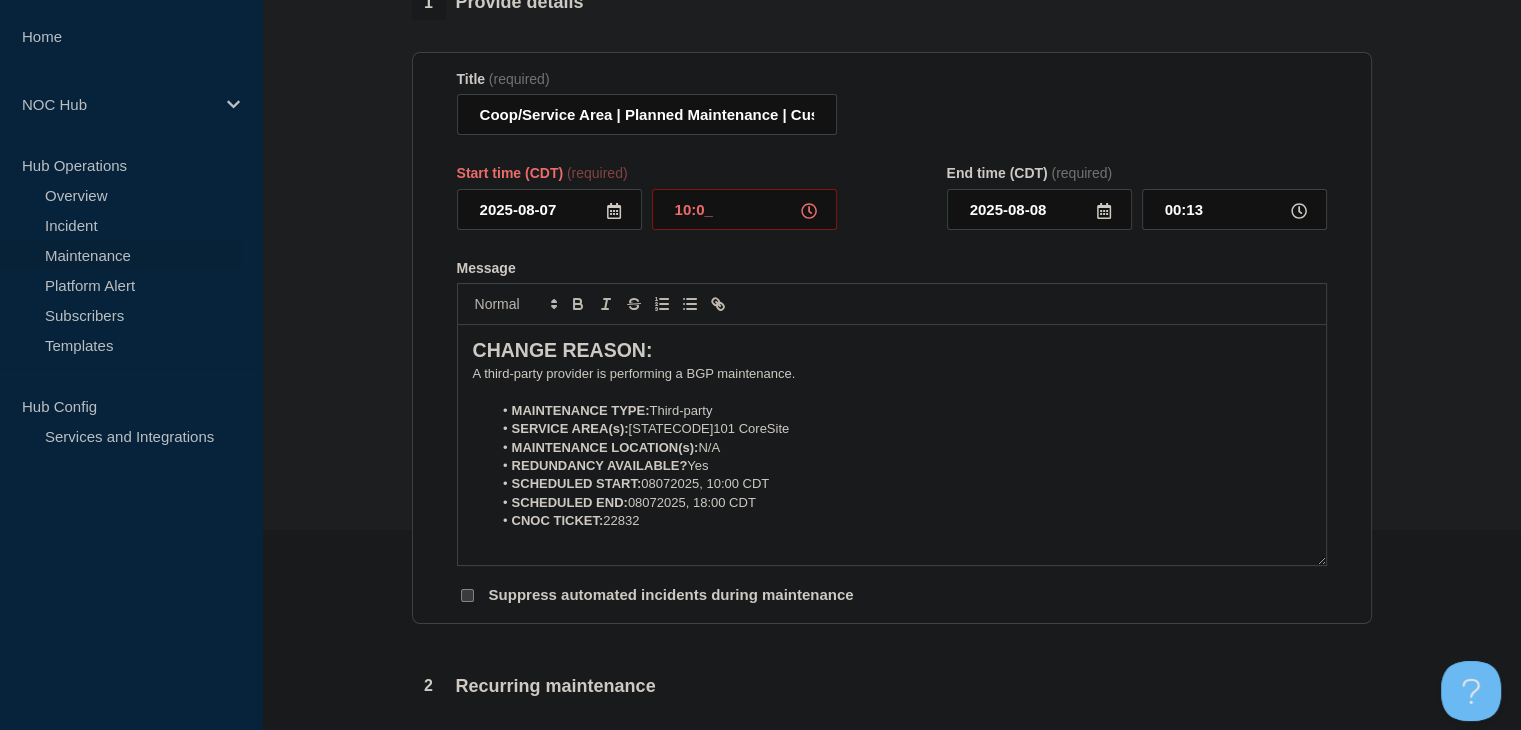 type on "10:00" 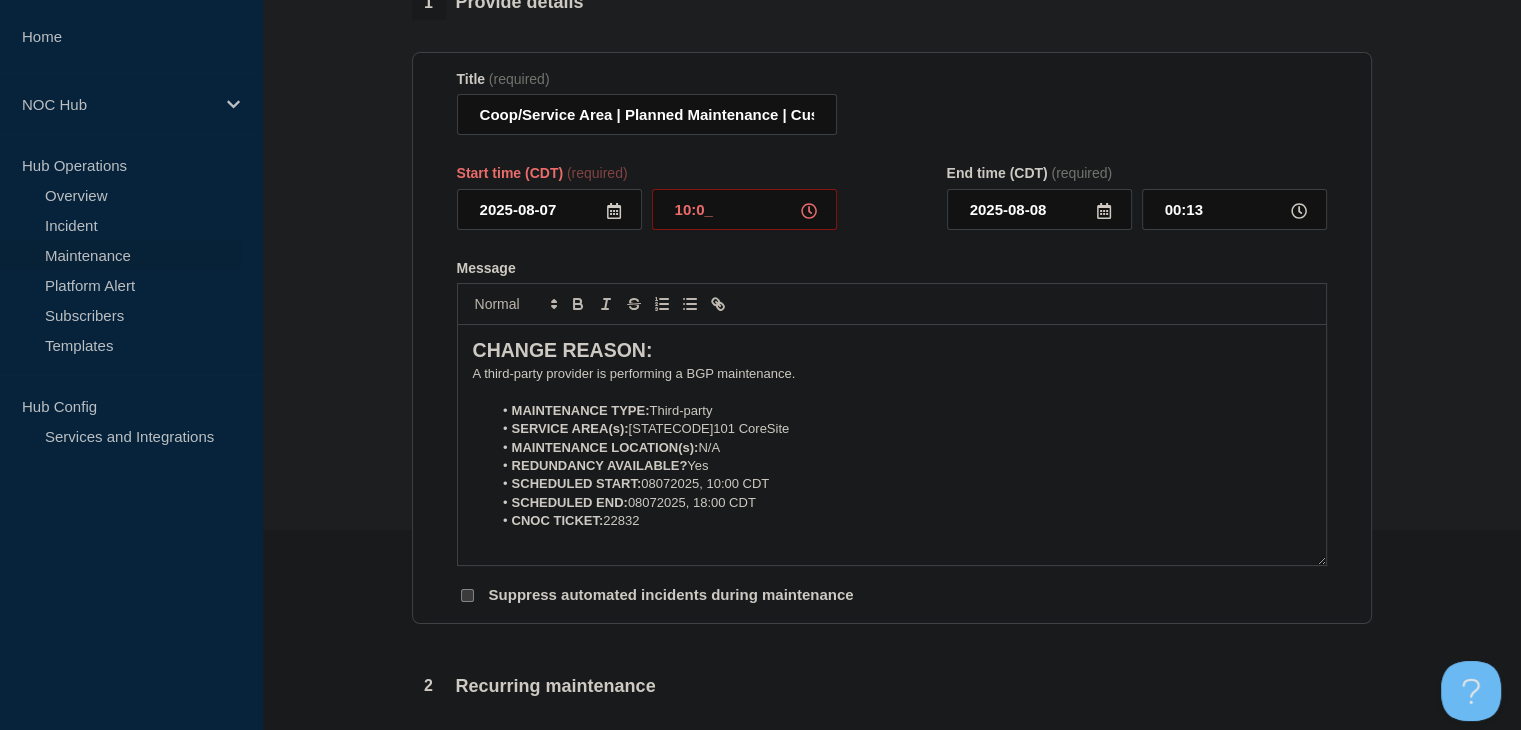 type on "2025-08-07" 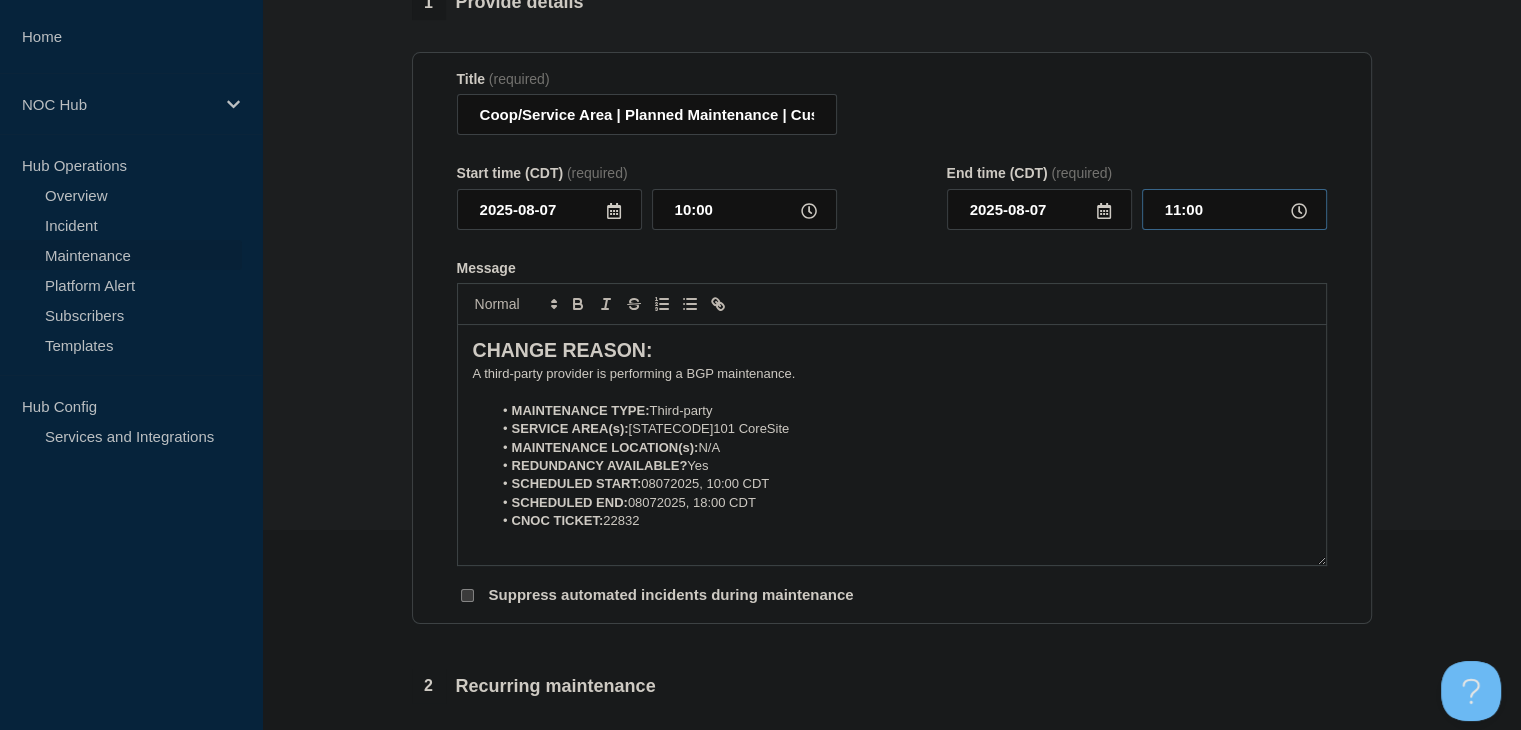 click on "11:00" at bounding box center (1234, 209) 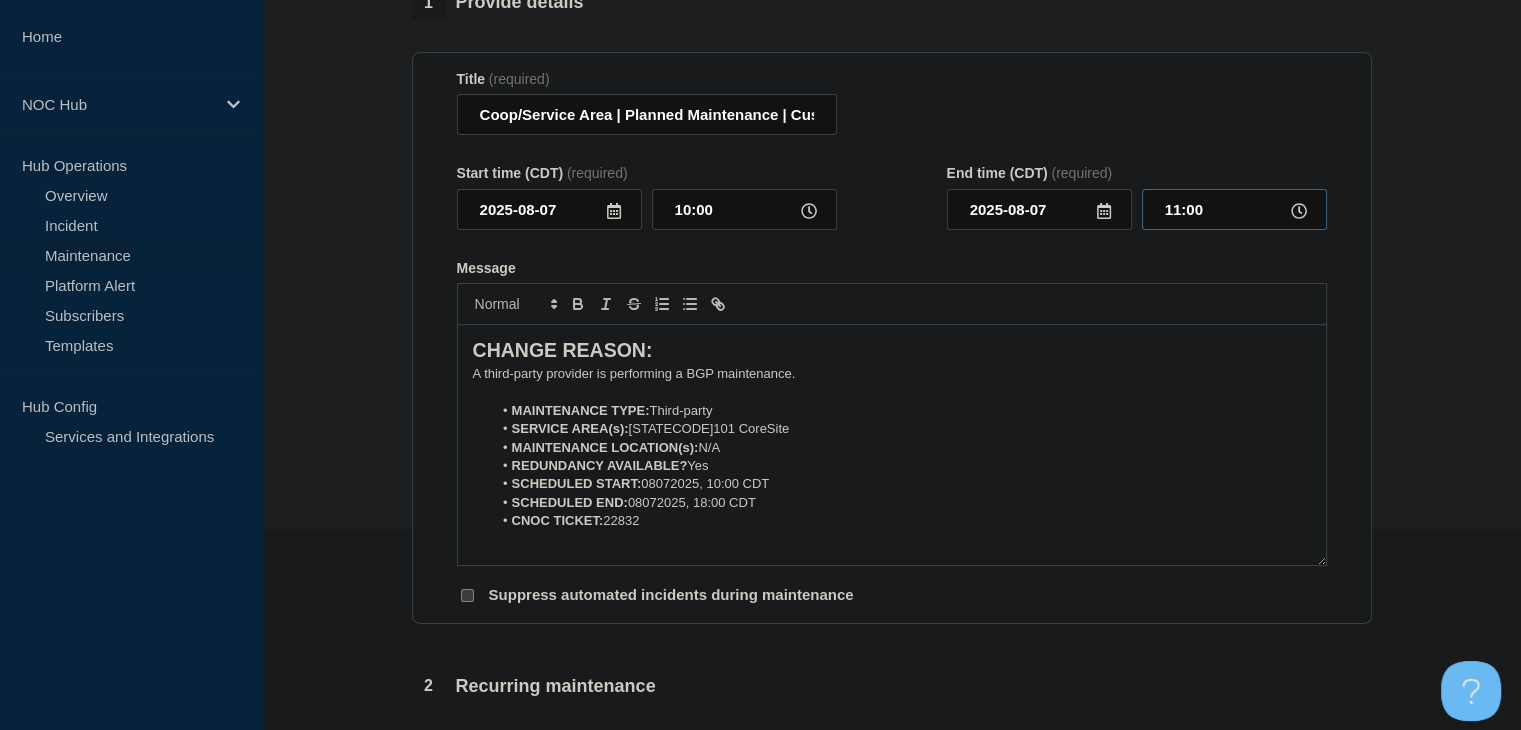 click on "11:00" at bounding box center (1234, 209) 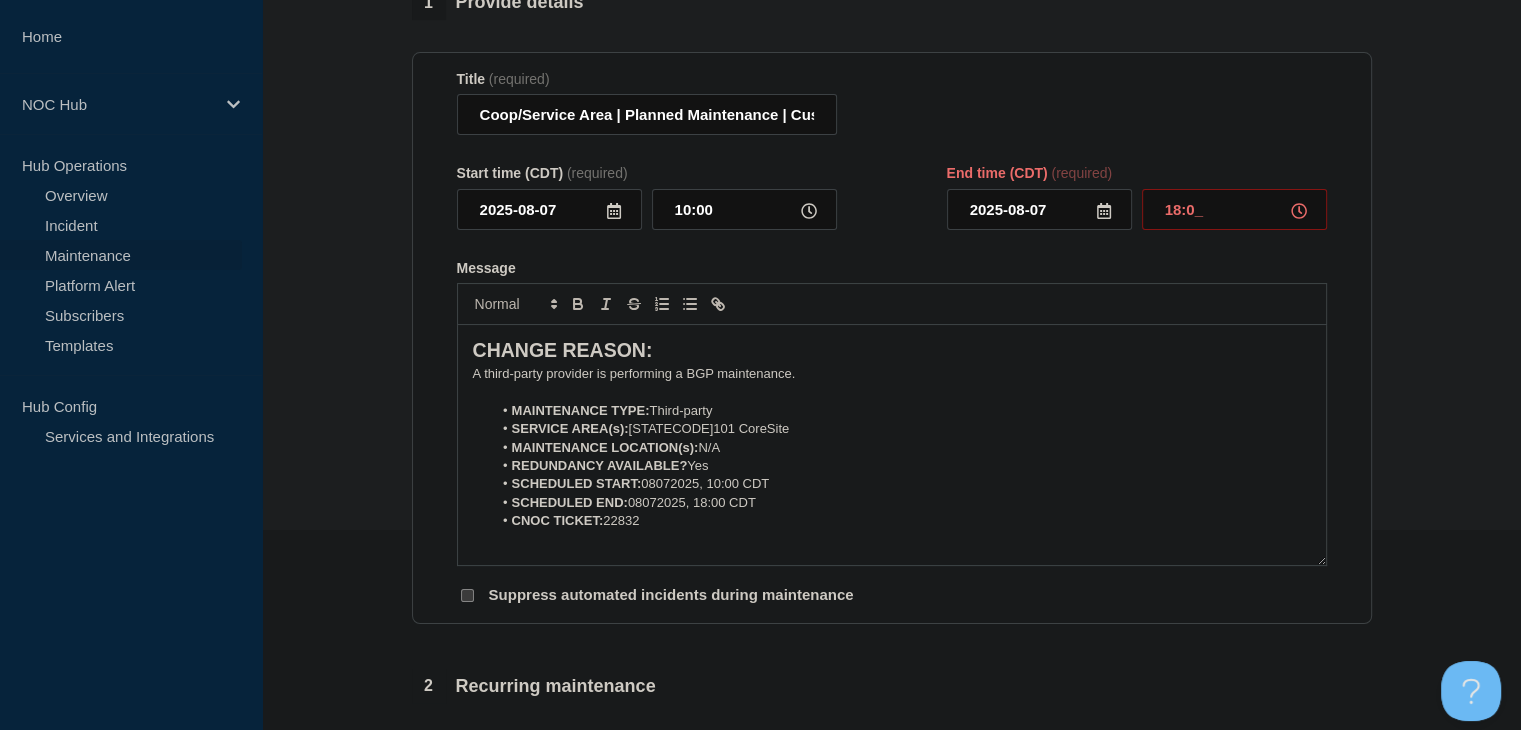 type on "18:00" 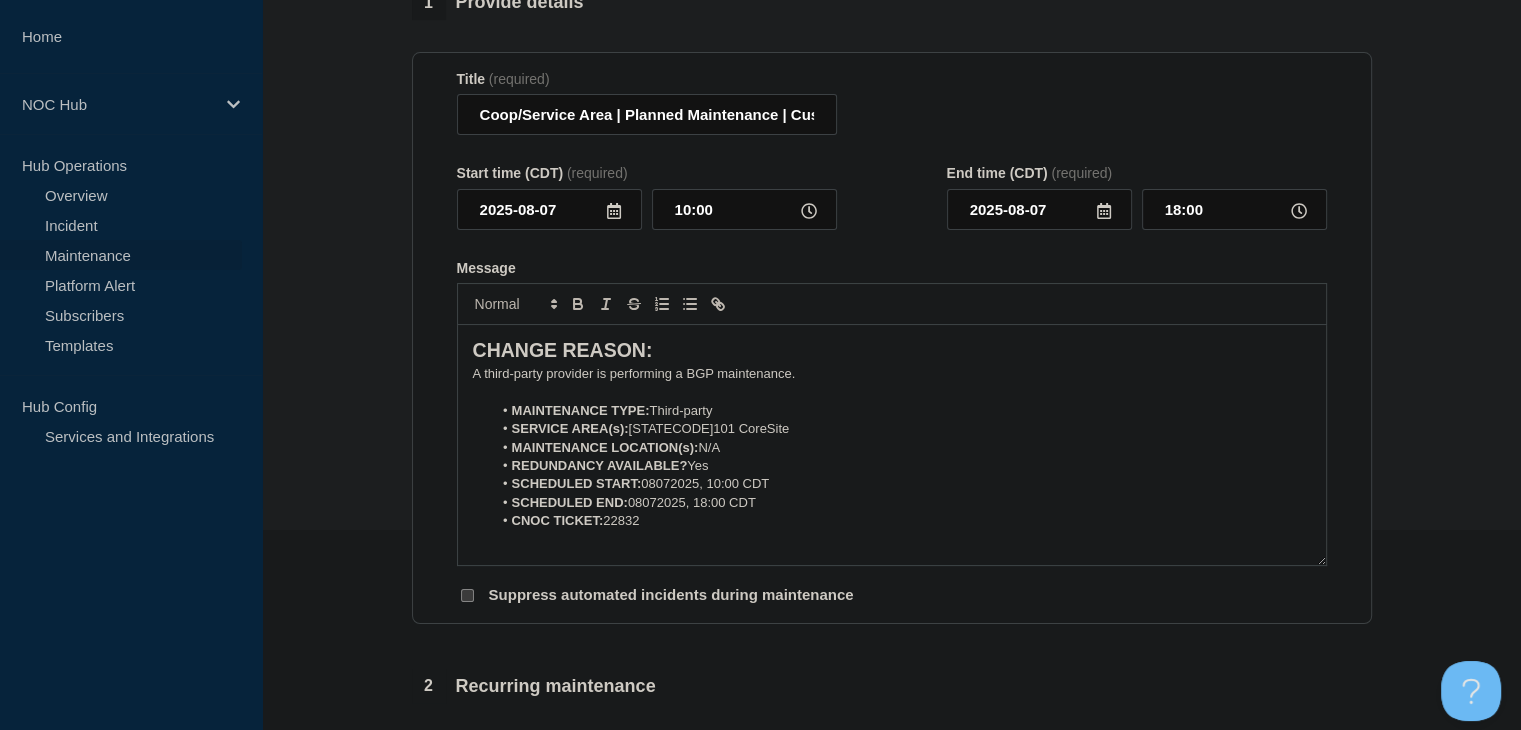 click on "1  Provide details  Title  (required) Coop/Service Area | Planned Maintenance | Customers Not Affected Start time (CDT)  (required) 2025-08-07 10:00 End time (CDT)  (required) 2025-08-07 18:00 Message  CHANGE REASON: A third-party provider is performing a BGP maintenance. MAINTENANCE TYPE:  Third-party SERVICE AREA(s):  GA101 CoreSite MAINTENANCE LOCATION(s):  N/A REDUNDANCY AVAILABLE?  Yes SCHEDULED START:  08072025, 10:00 CDT SCHEDULED END:  08072025, 18:00 CDT CNOC TICKET:  22832 You received this email because you are subscribed to Conexon NOC service status notifications. The information contained in this notice is confidential, privileged, and only for the information of intended subscribed recipient(s). Information published herein may not be used, republished or redistributed, without the prior written consent of Conexon LLC. Suppress automated incidents during maintenance 2  Recurring maintenance  Repeat maintenance 3  Set affected Services  You have not selected any services yet. Select Services 4" at bounding box center [891, 680] 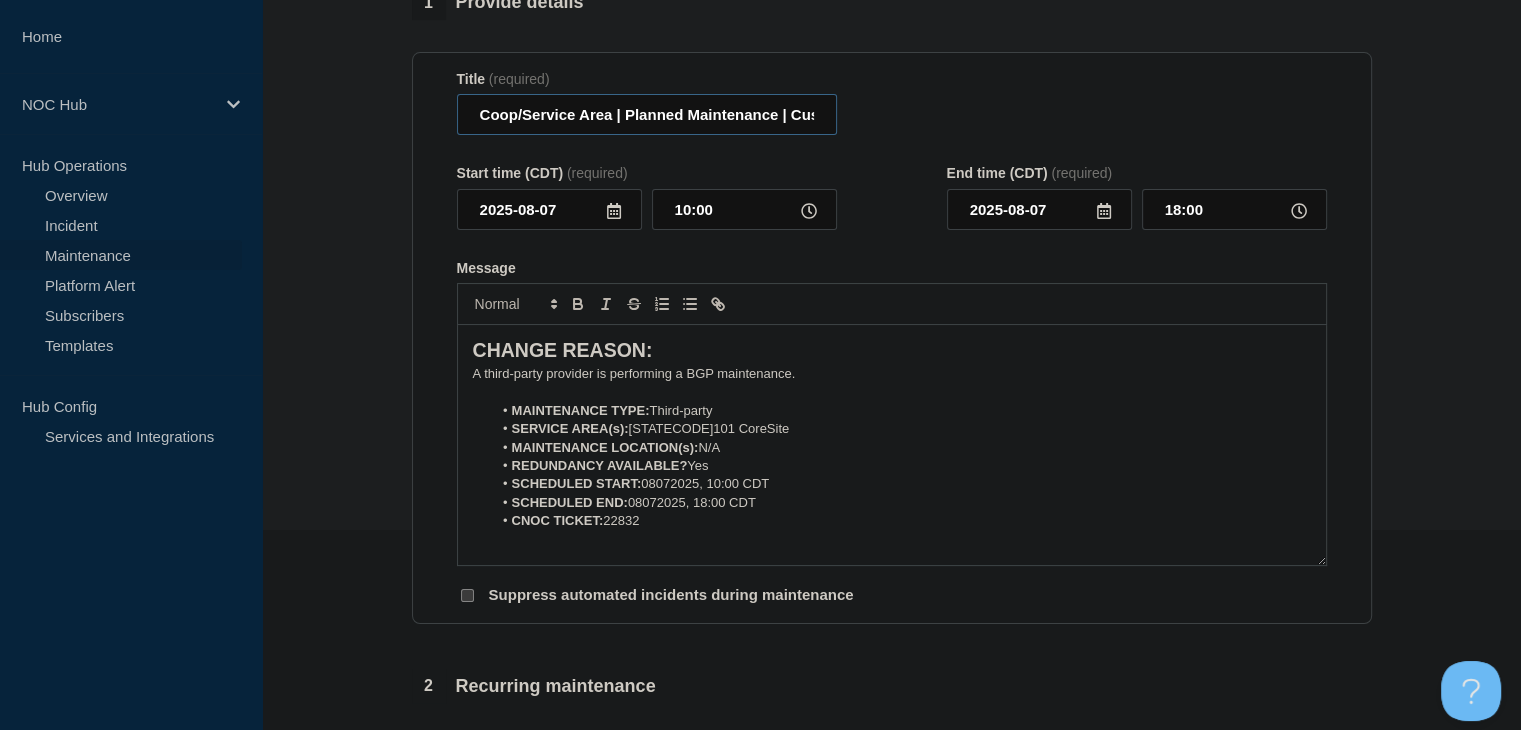 drag, startPoint x: 612, startPoint y: 117, endPoint x: 368, endPoint y: 122, distance: 244.05122 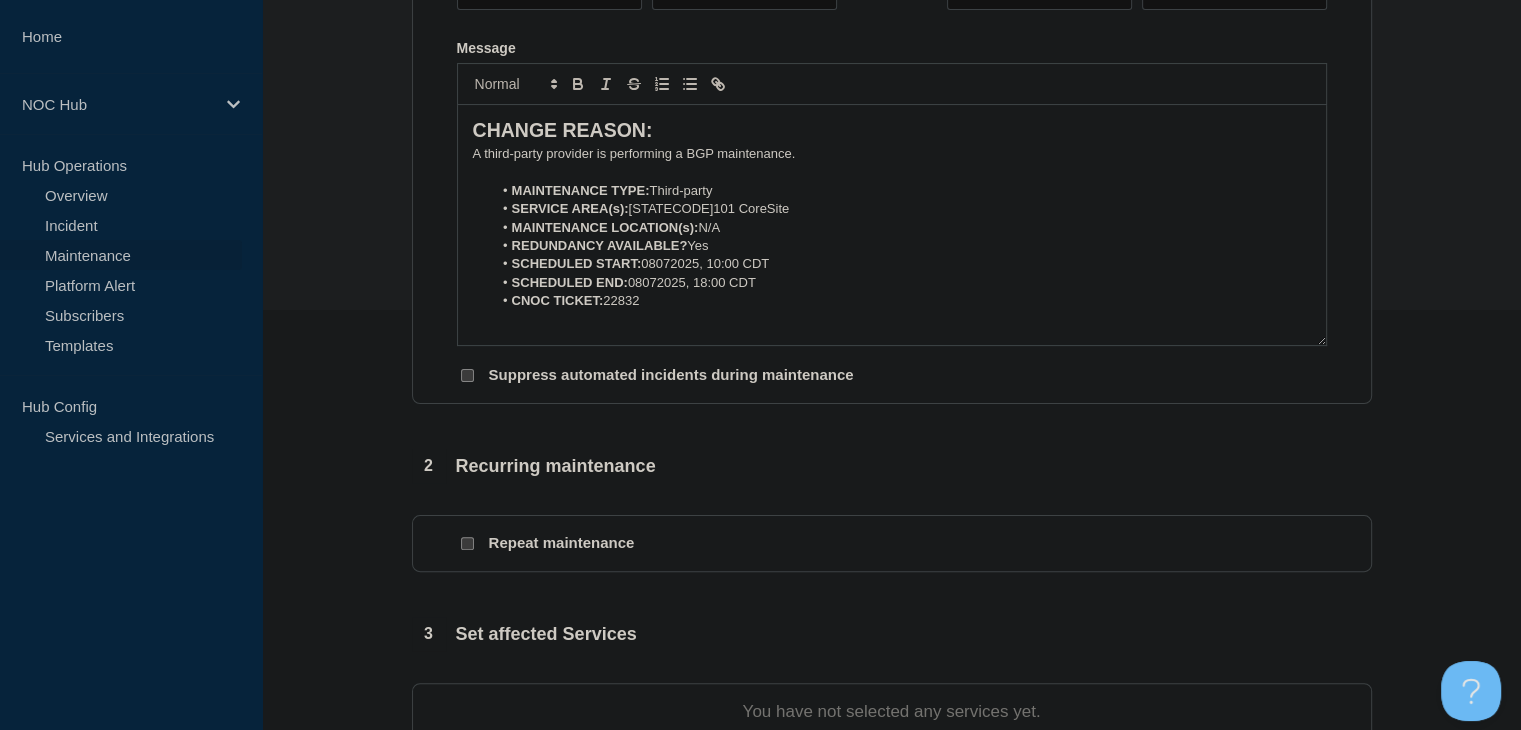 scroll, scrollTop: 700, scrollLeft: 0, axis: vertical 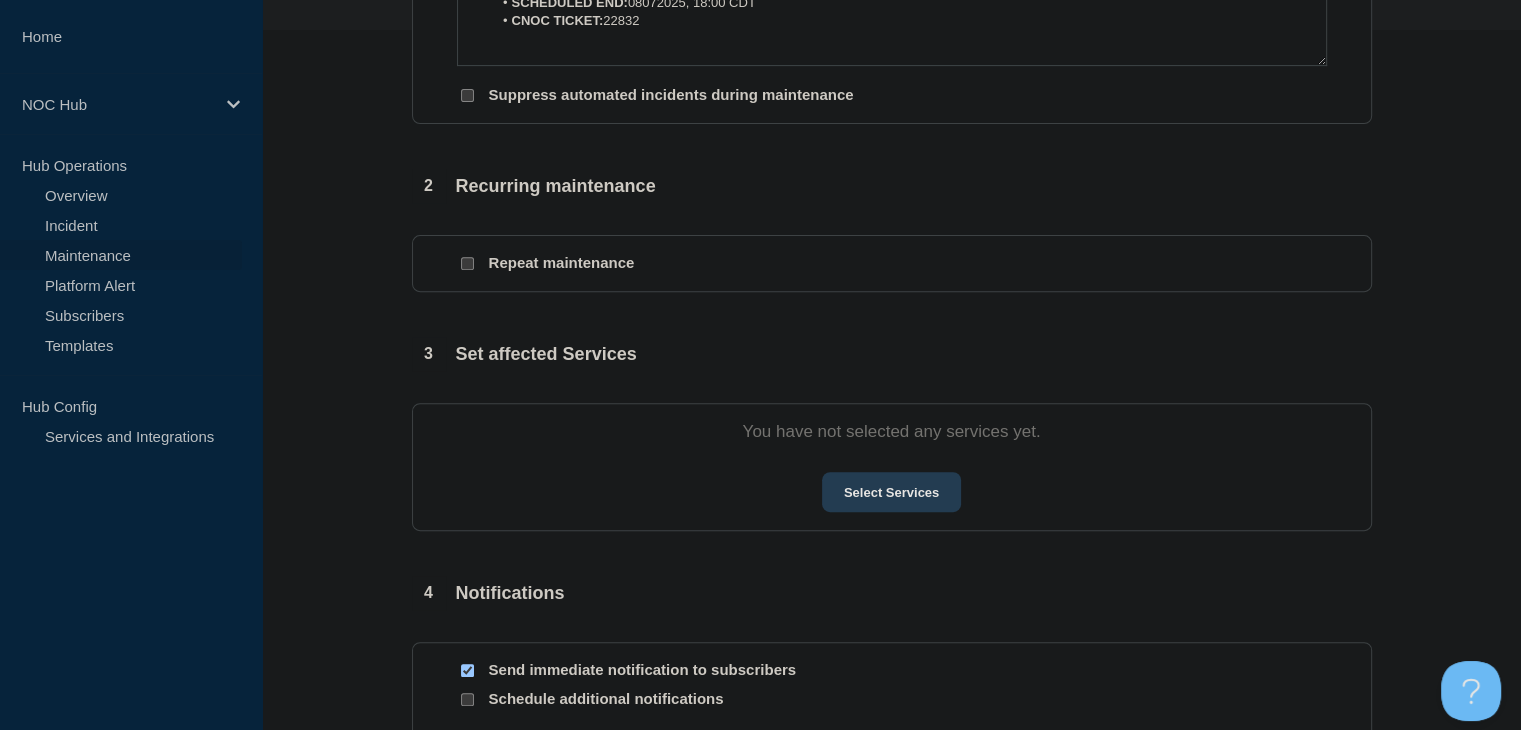 type on "GA101 CoreSite | Planned Maintenance | Customers Not Affected" 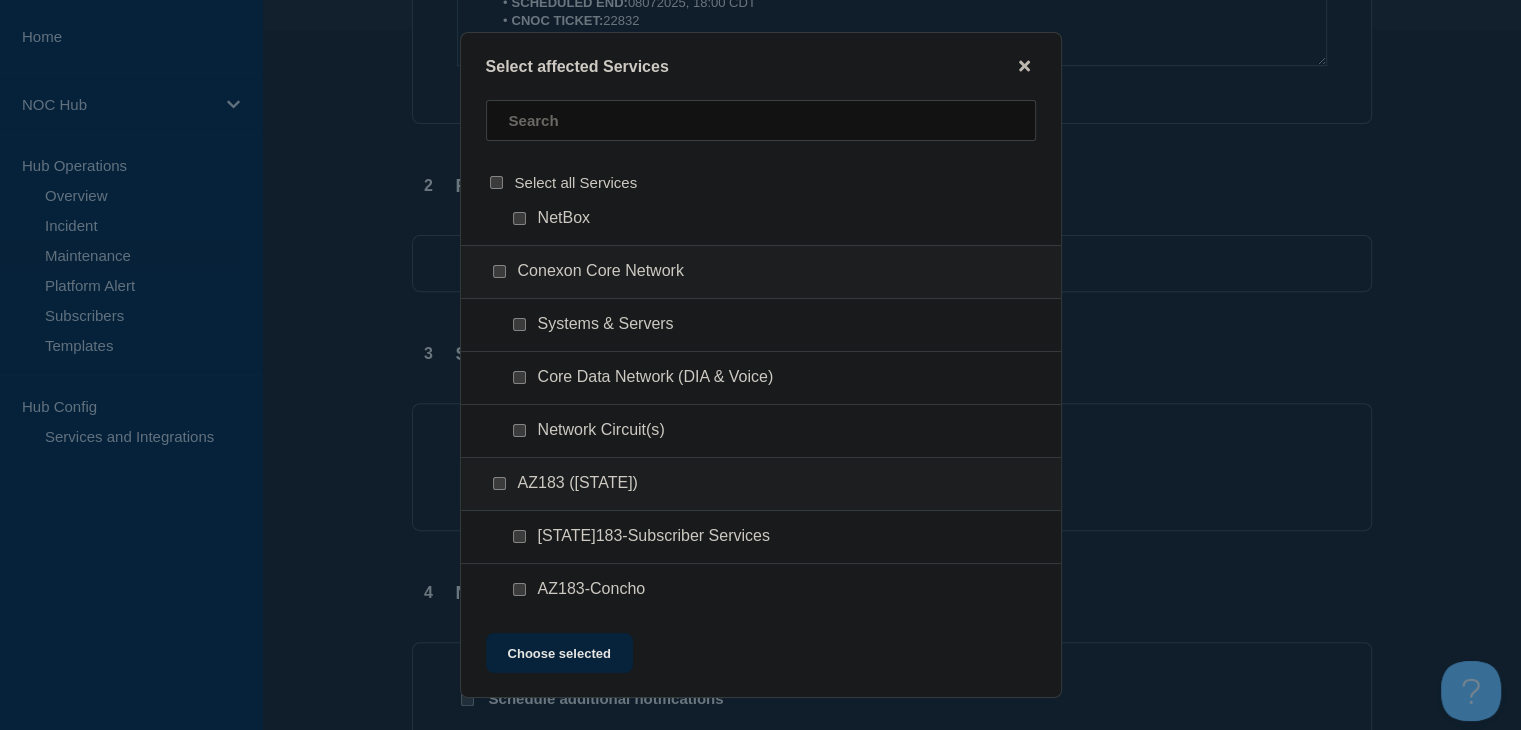 scroll, scrollTop: 900, scrollLeft: 0, axis: vertical 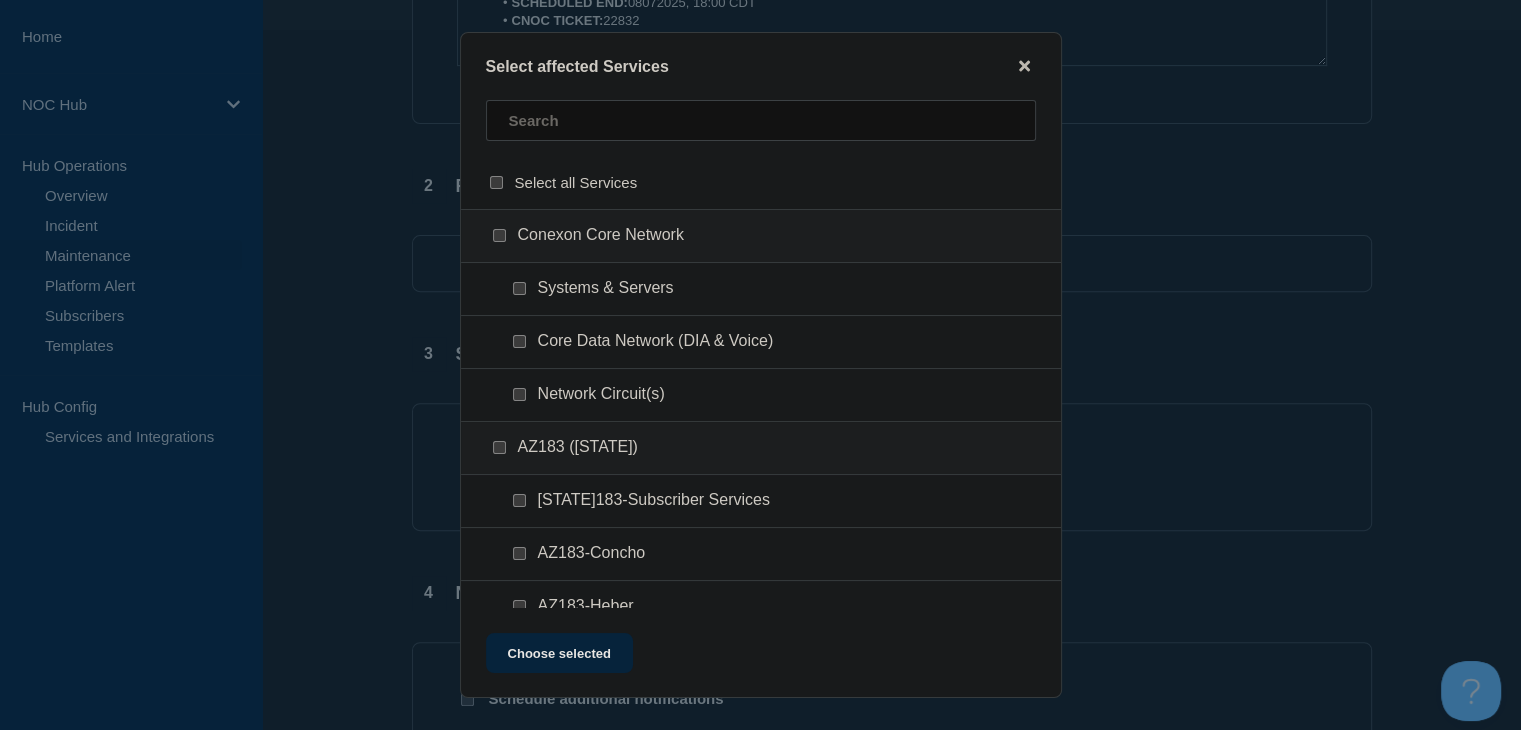 click at bounding box center (519, 288) 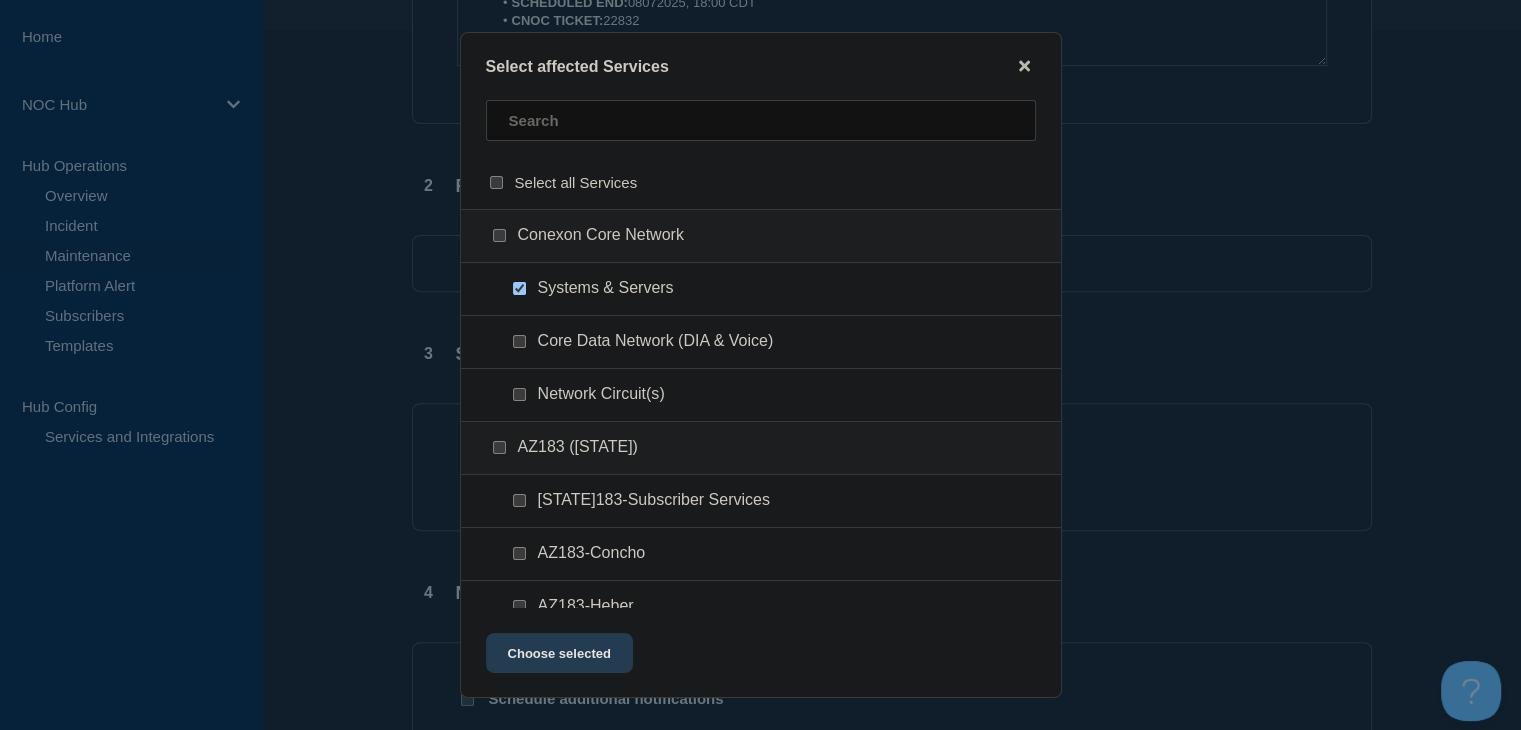 click on "Choose selected" 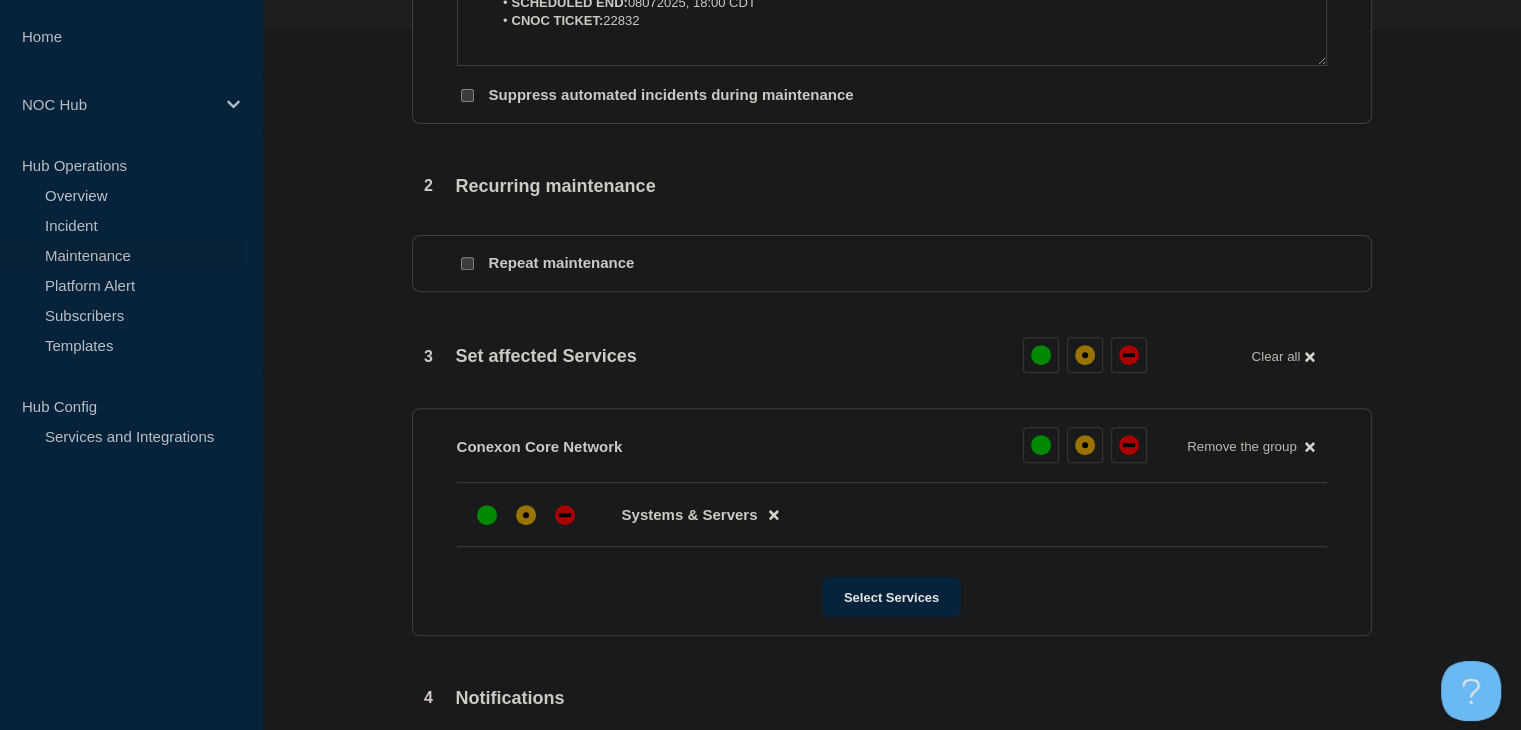 scroll, scrollTop: 900, scrollLeft: 0, axis: vertical 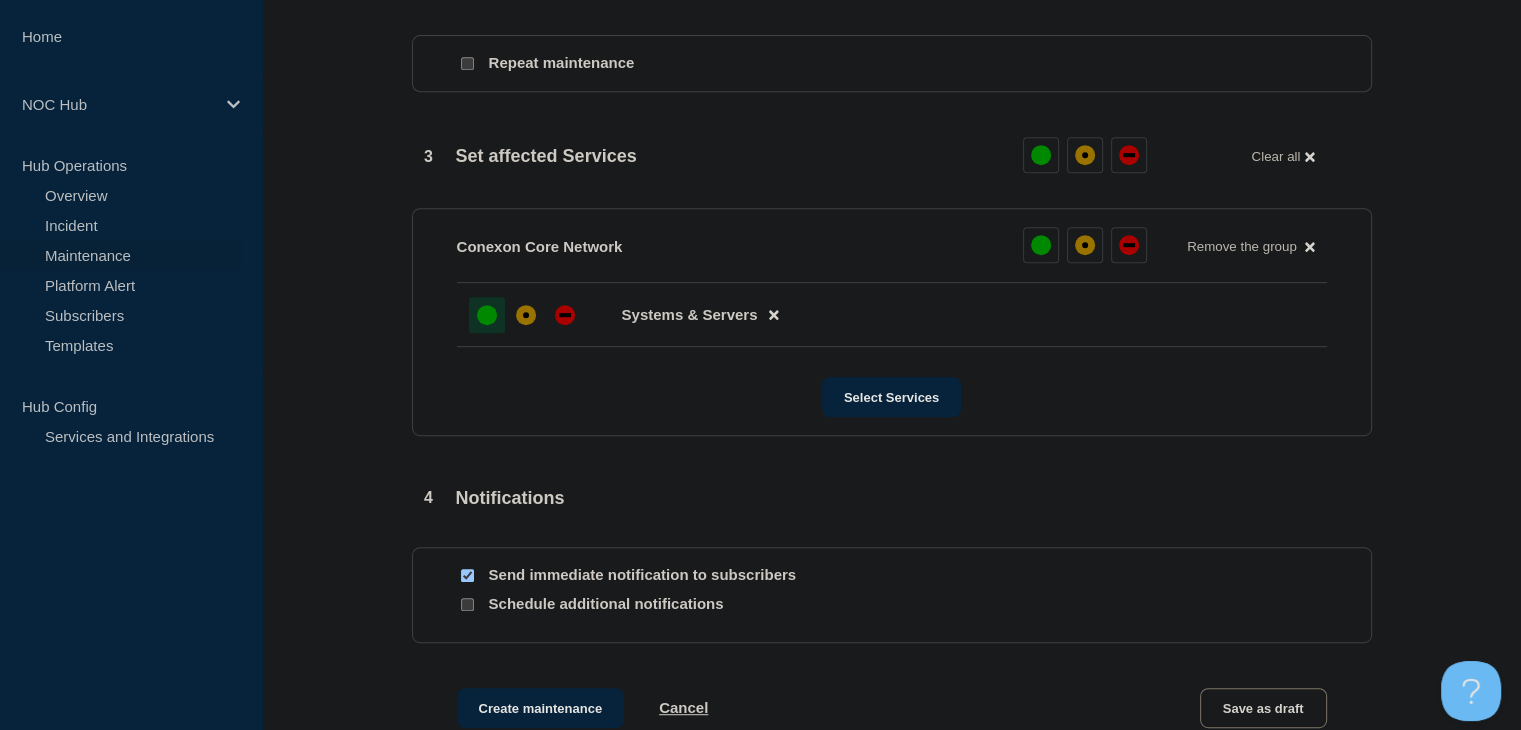 click at bounding box center [487, 315] 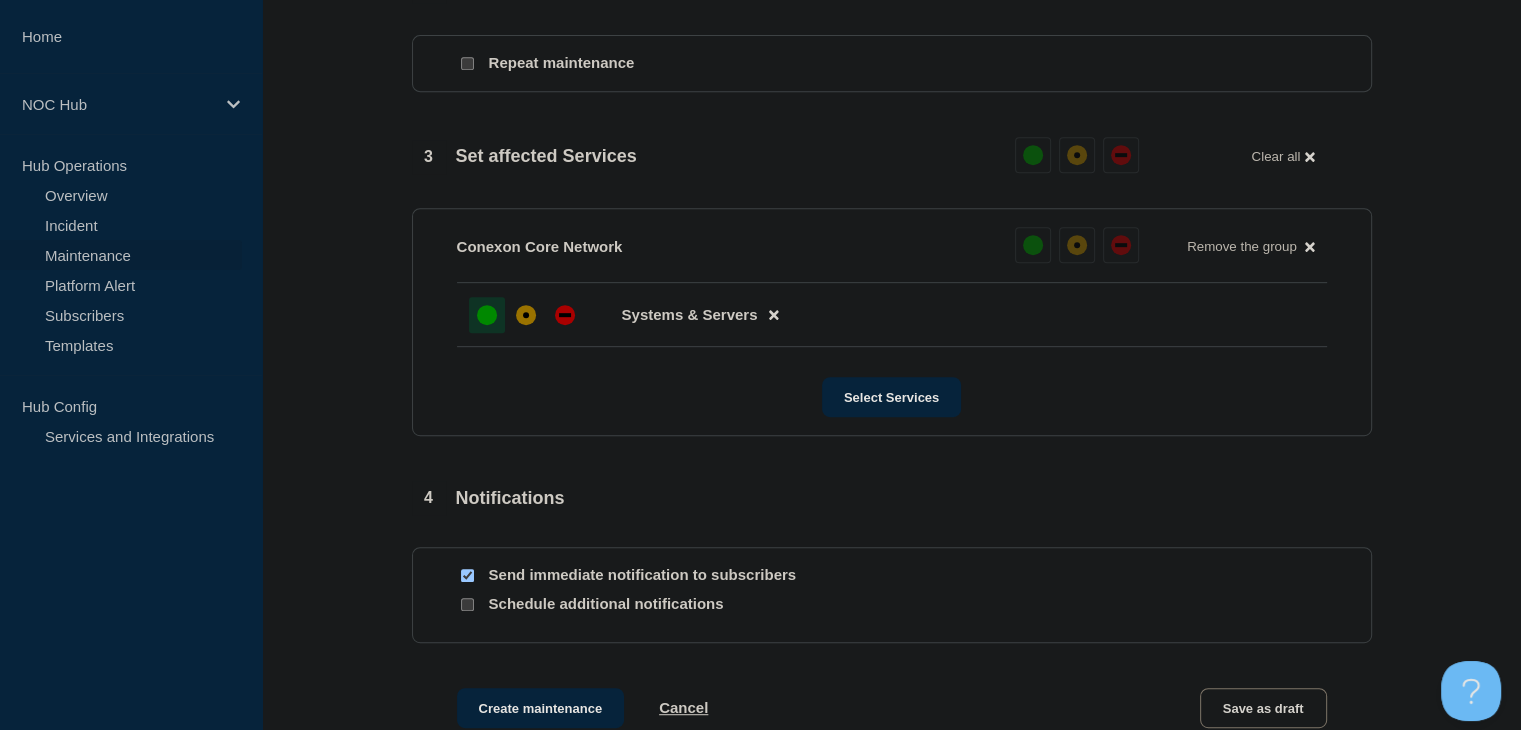 scroll, scrollTop: 1100, scrollLeft: 0, axis: vertical 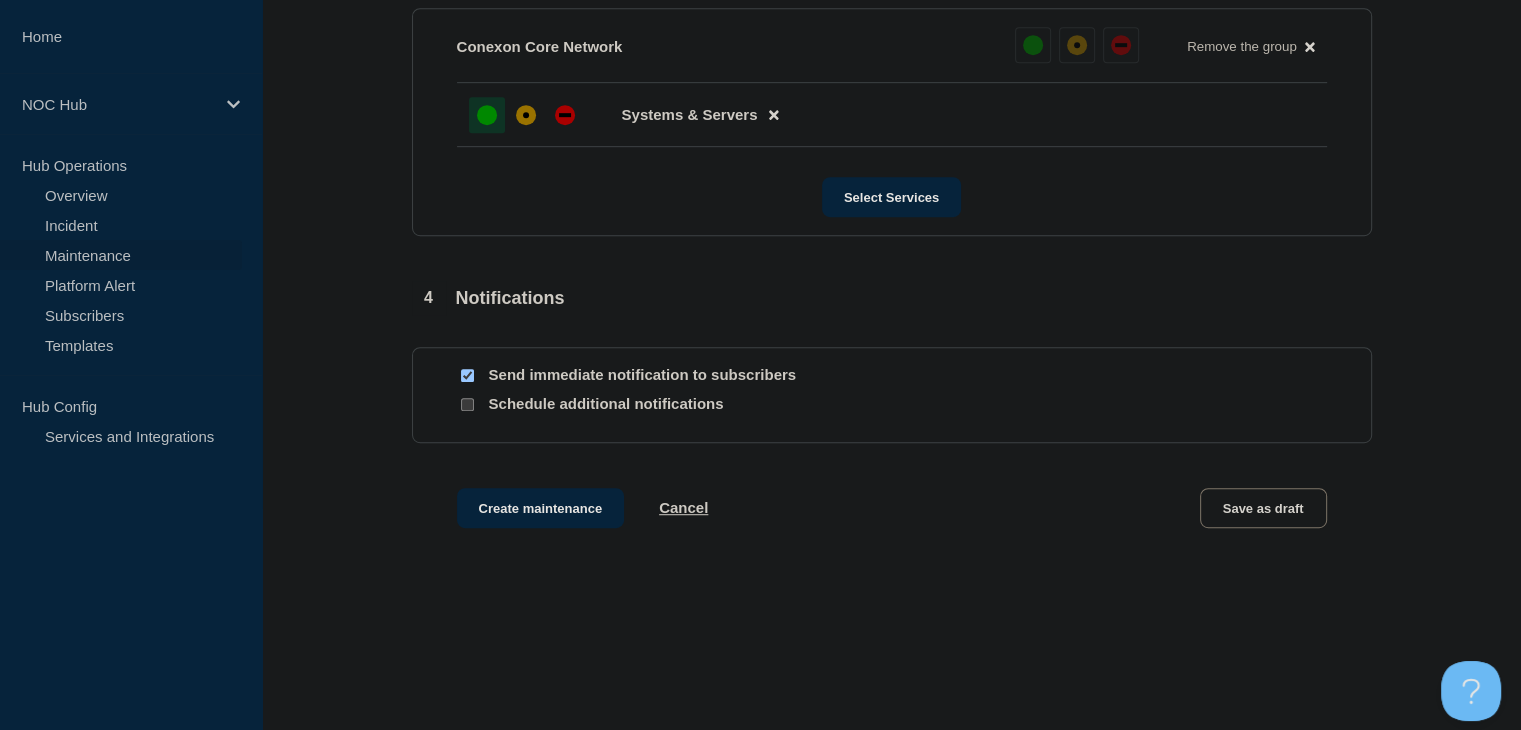 click at bounding box center [467, 375] 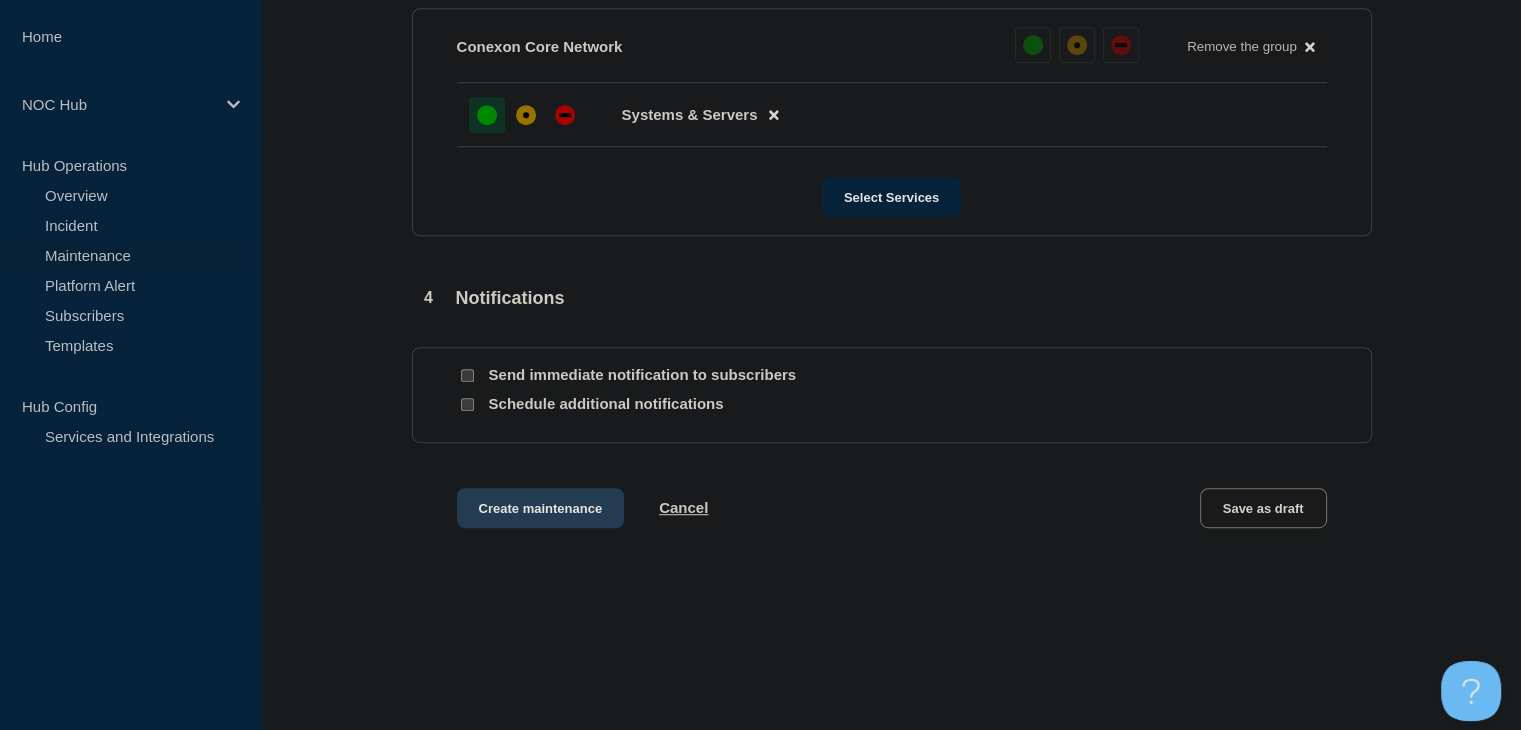click on "Create maintenance" at bounding box center (541, 508) 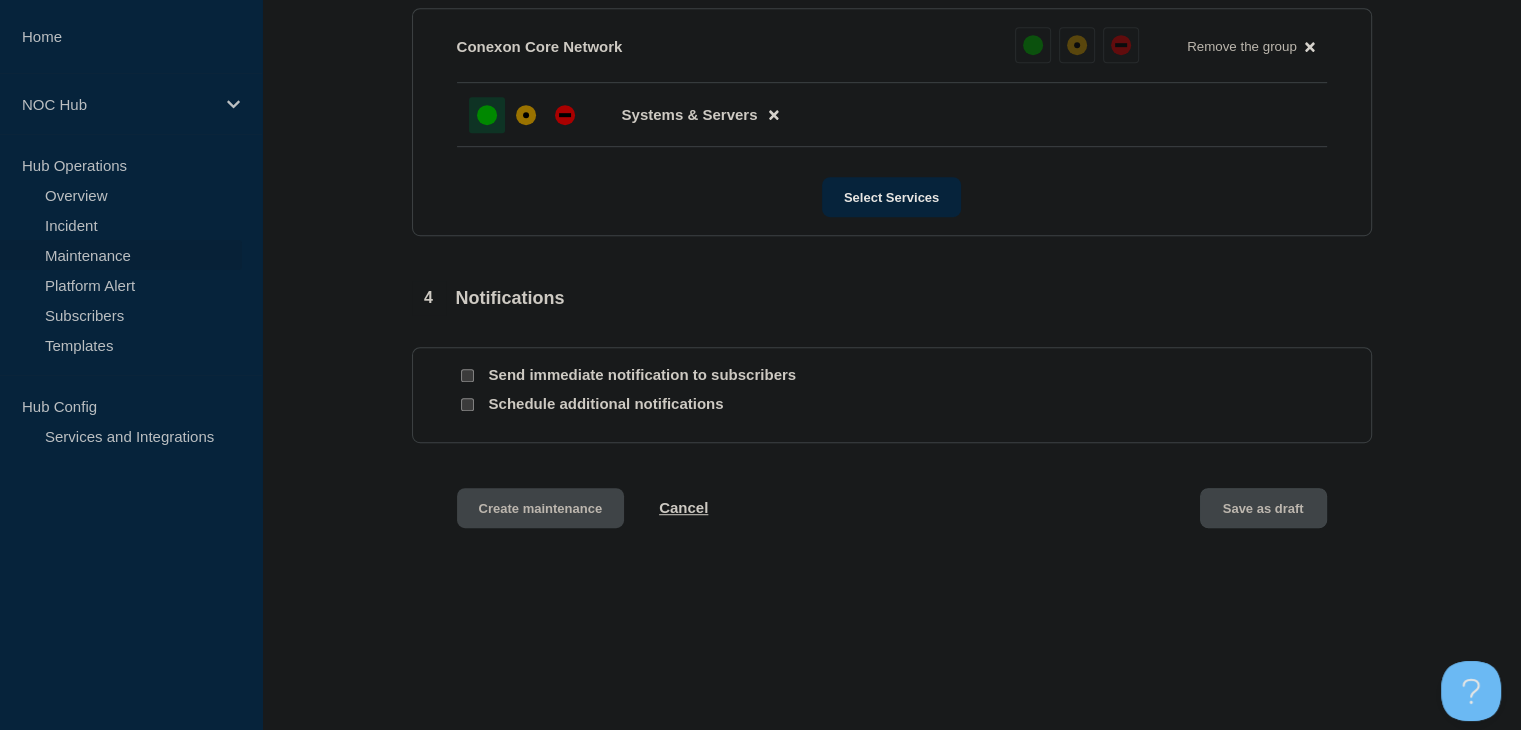 scroll, scrollTop: 0, scrollLeft: 0, axis: both 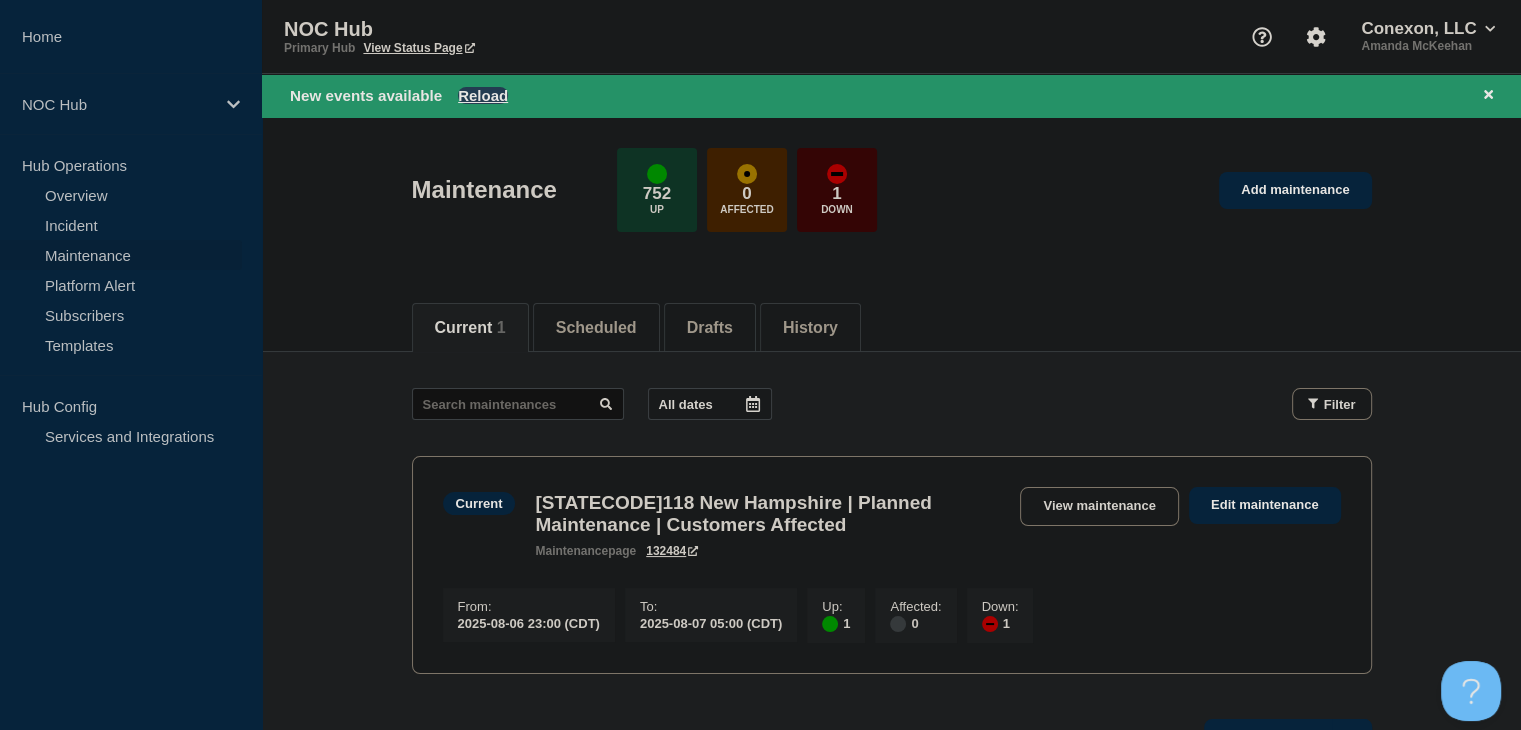 click on "Reload" at bounding box center [483, 95] 